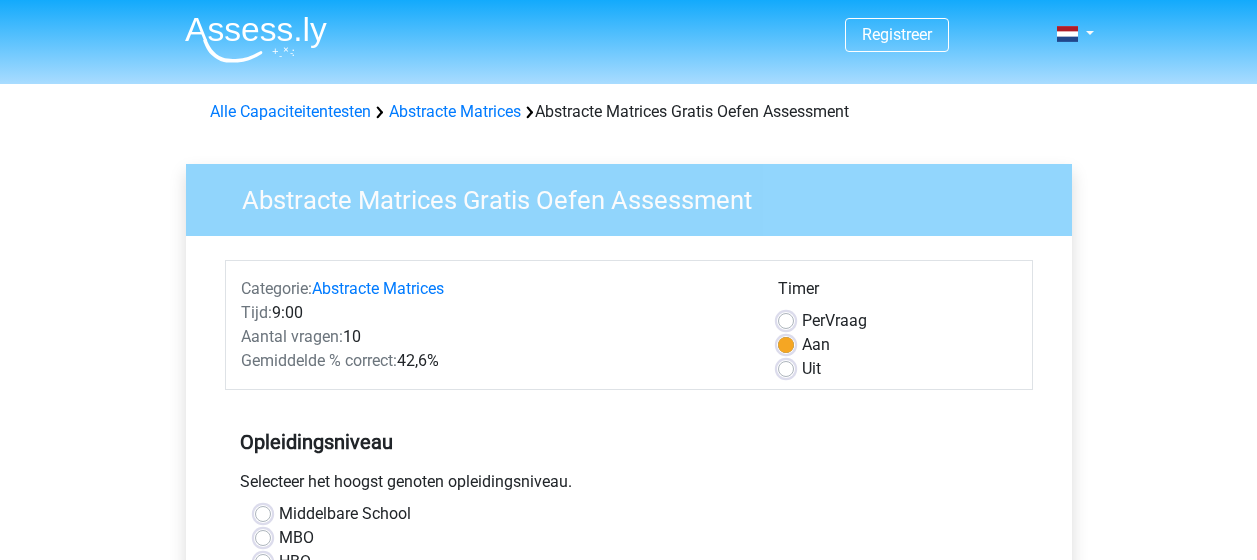 scroll, scrollTop: 424, scrollLeft: 0, axis: vertical 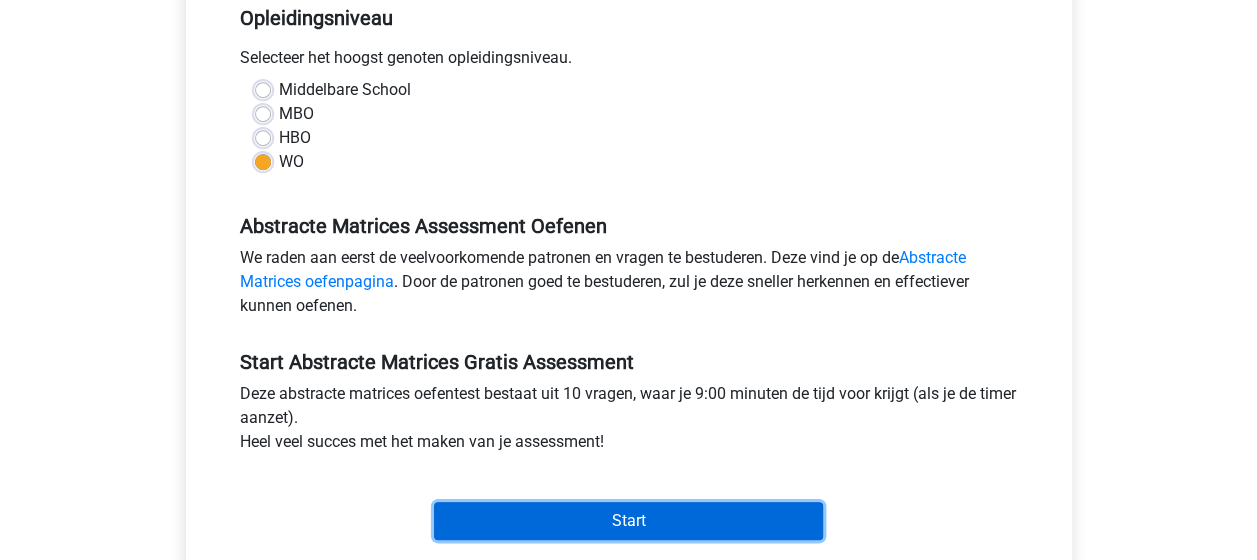 click on "Start" at bounding box center (628, 521) 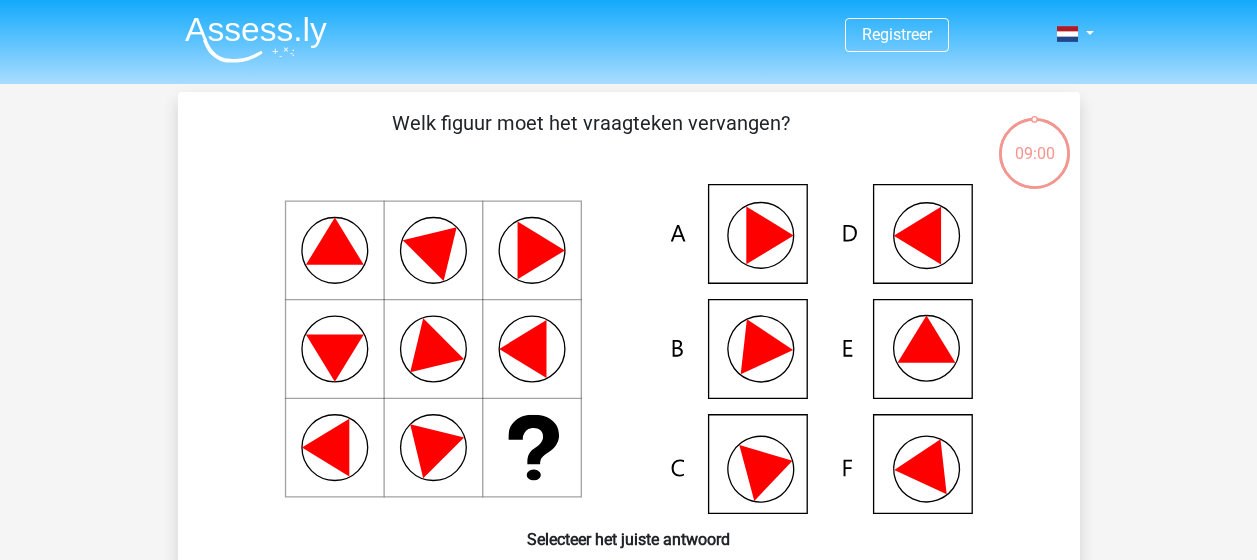 scroll, scrollTop: 0, scrollLeft: 0, axis: both 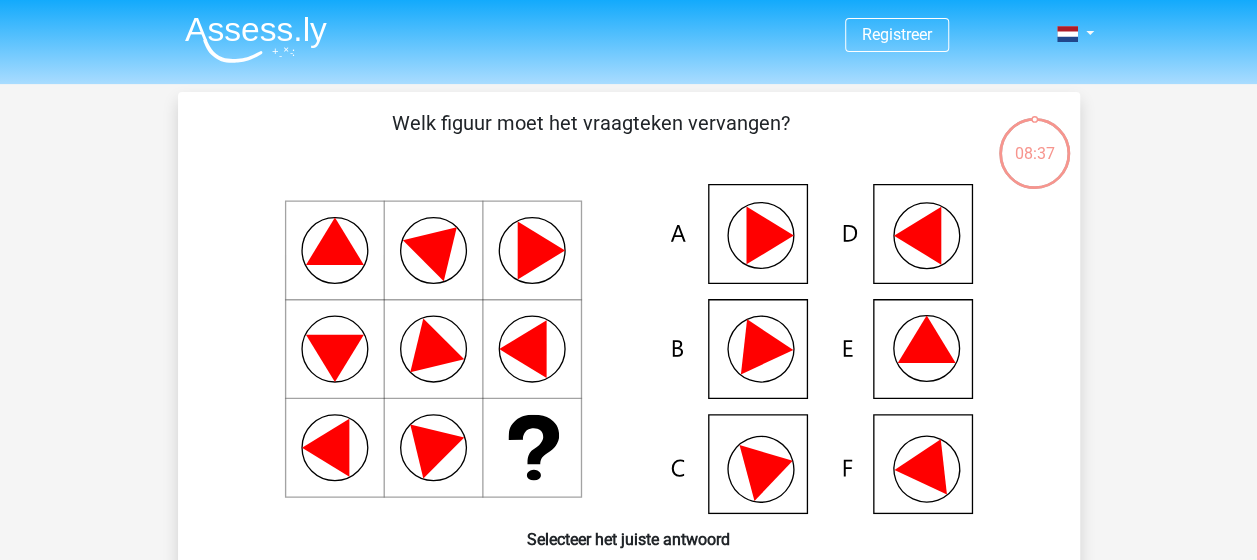 click 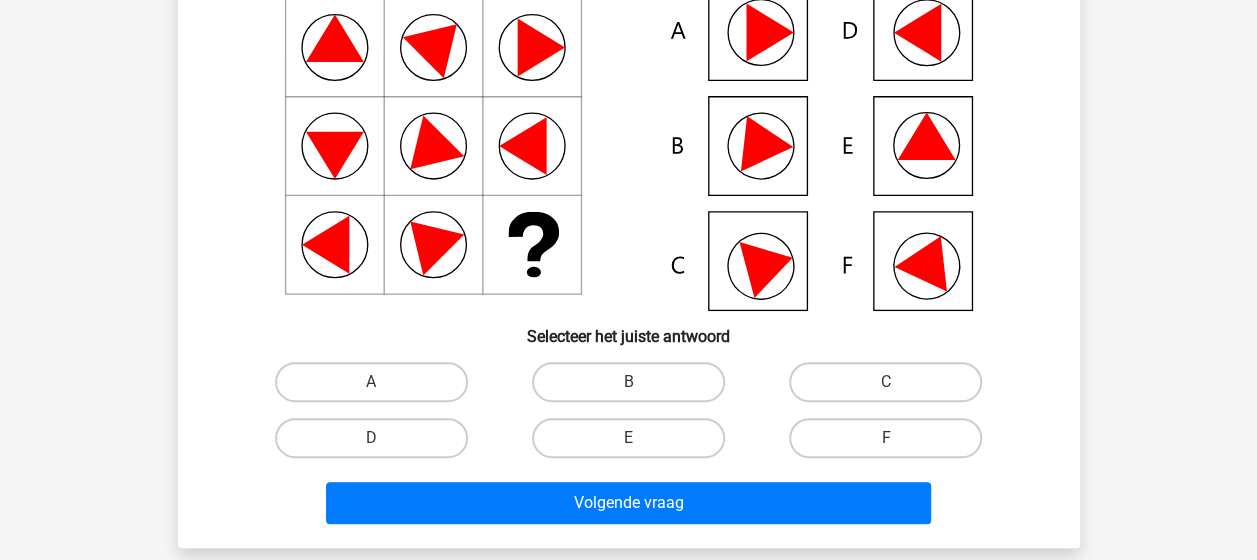 scroll, scrollTop: 204, scrollLeft: 0, axis: vertical 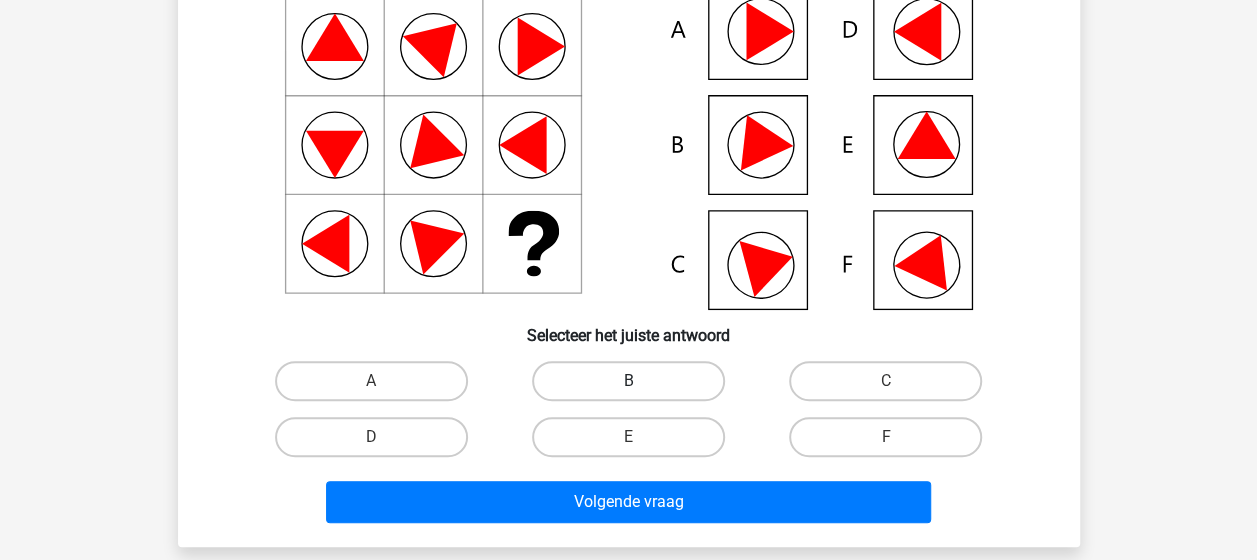 click on "B" at bounding box center (628, 381) 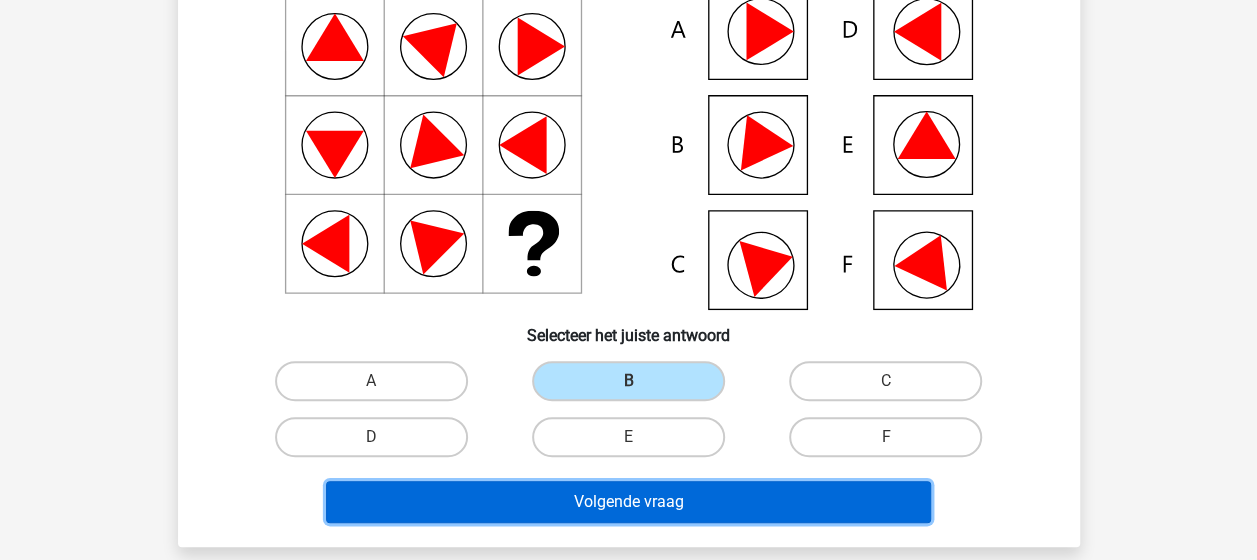 click on "Volgende vraag" at bounding box center (628, 502) 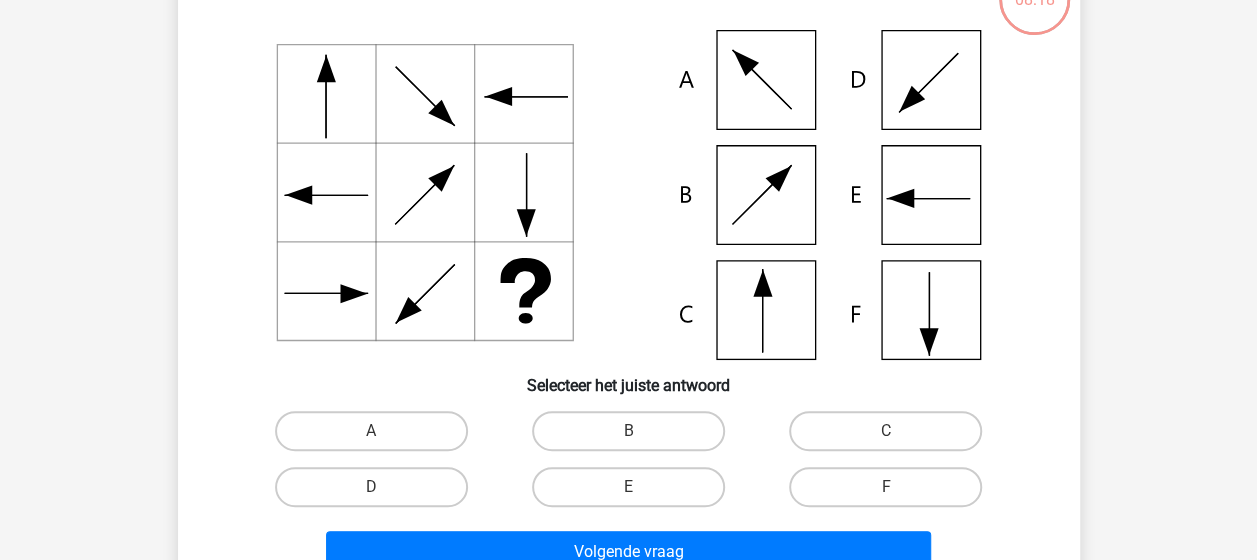 scroll, scrollTop: 155, scrollLeft: 0, axis: vertical 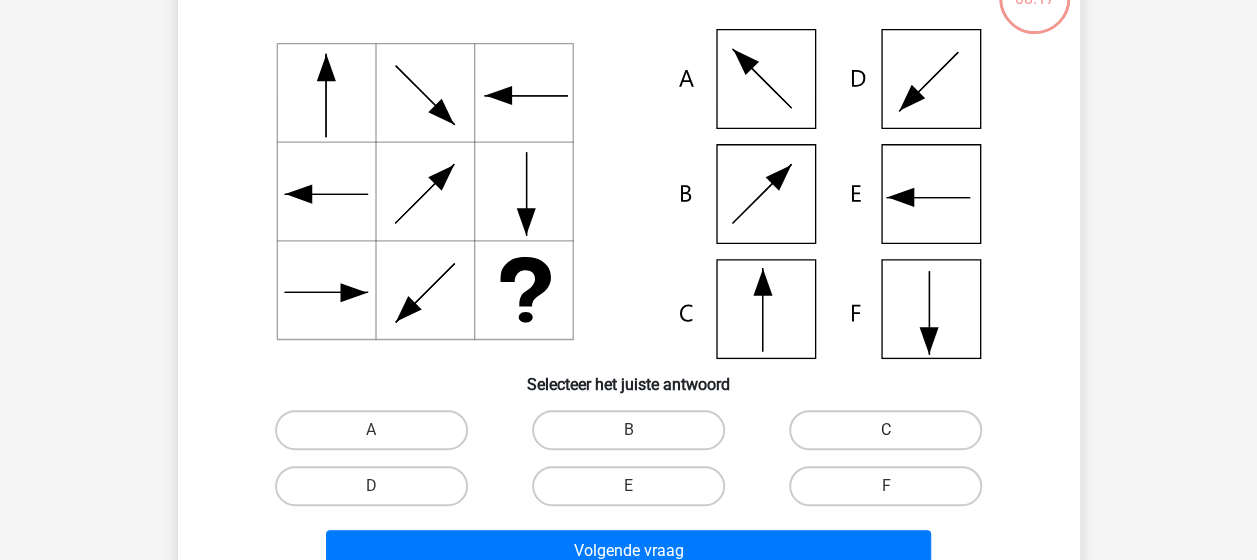 click on "C" at bounding box center [885, 430] 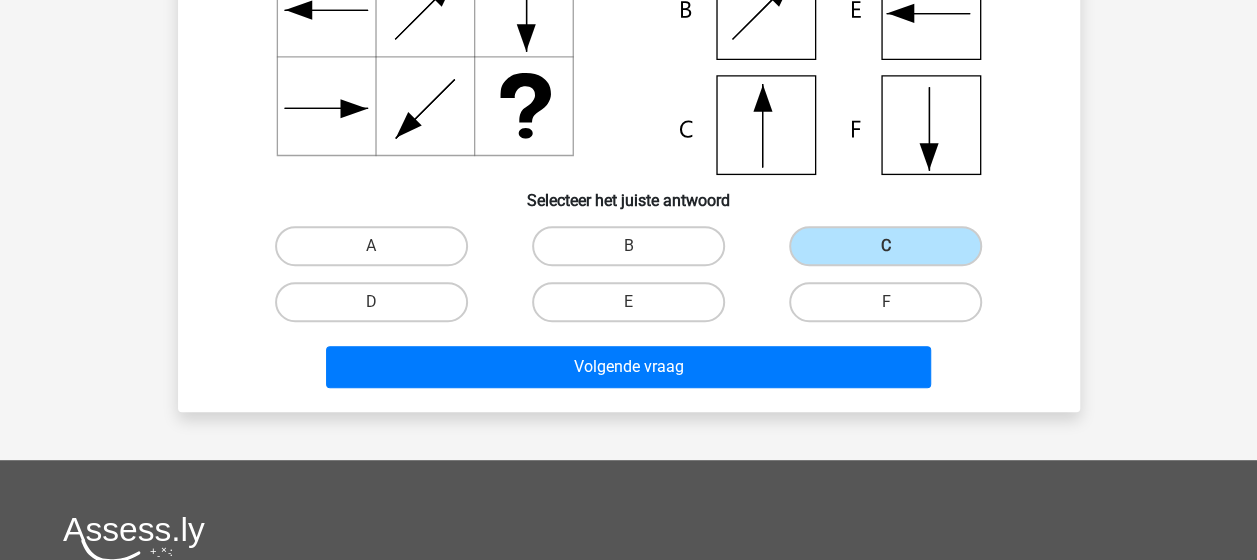 scroll, scrollTop: 340, scrollLeft: 0, axis: vertical 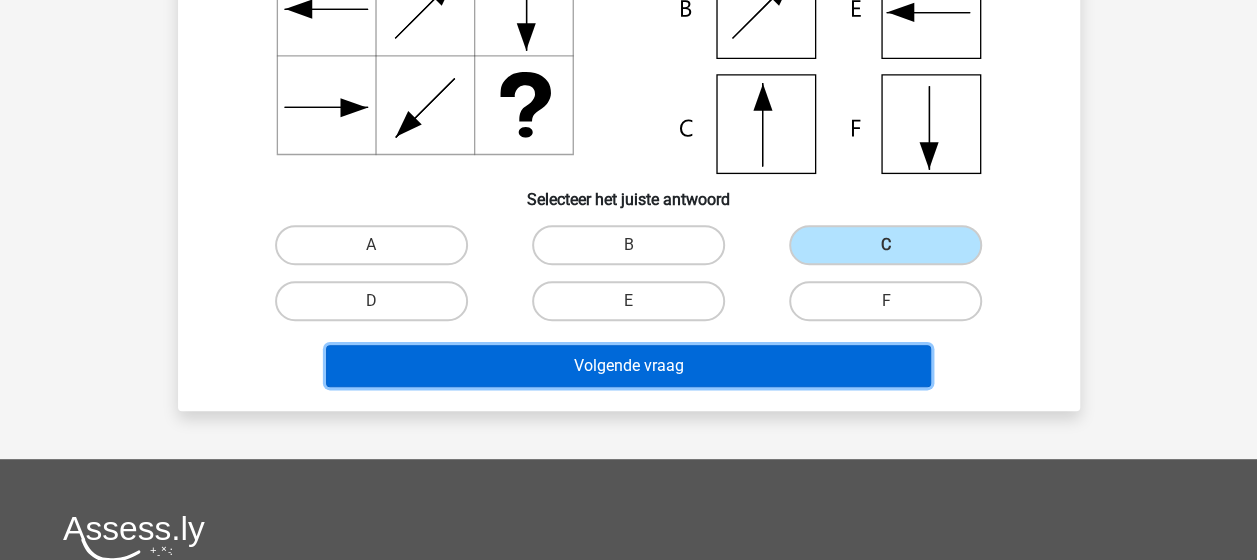 click on "Volgende vraag" at bounding box center [628, 366] 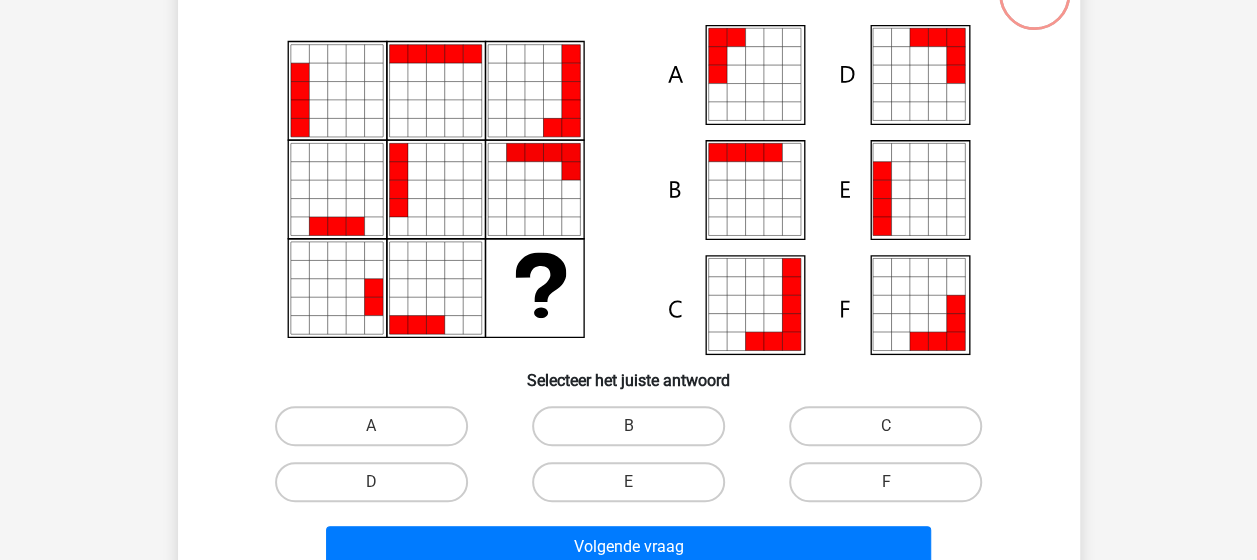 scroll, scrollTop: 160, scrollLeft: 0, axis: vertical 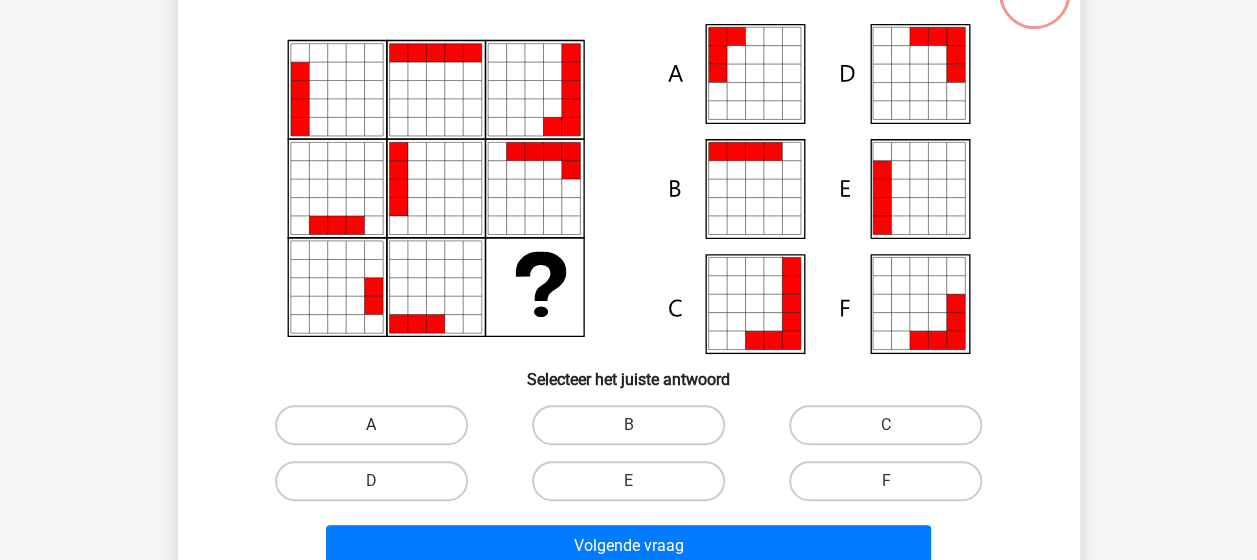 click on "A" at bounding box center [371, 425] 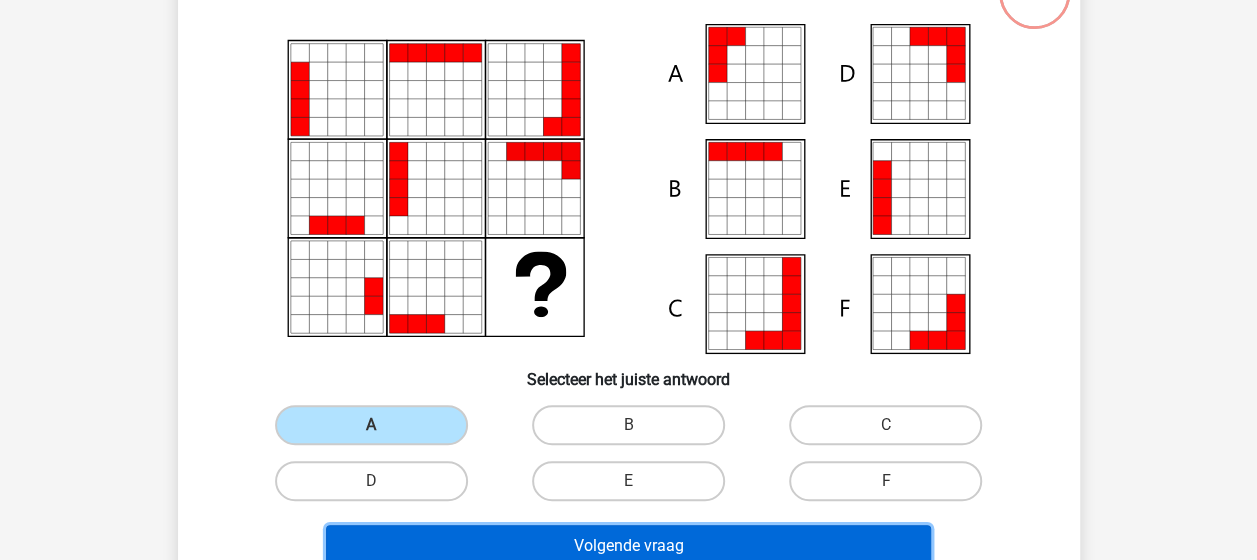 click on "Volgende vraag" at bounding box center (628, 546) 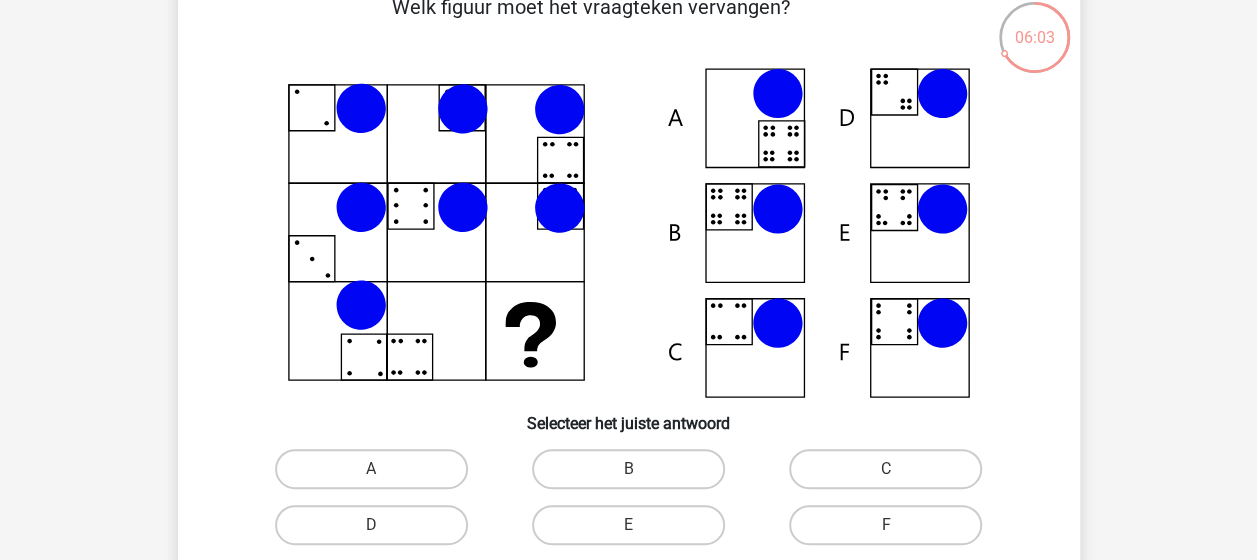 scroll, scrollTop: 118, scrollLeft: 0, axis: vertical 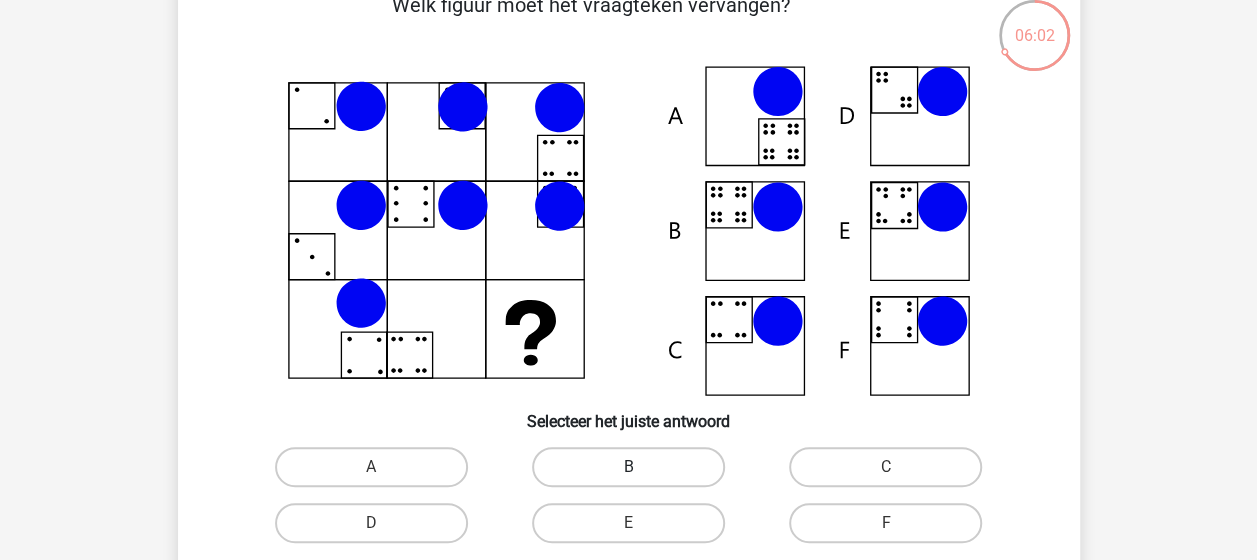 click on "B" at bounding box center (628, 467) 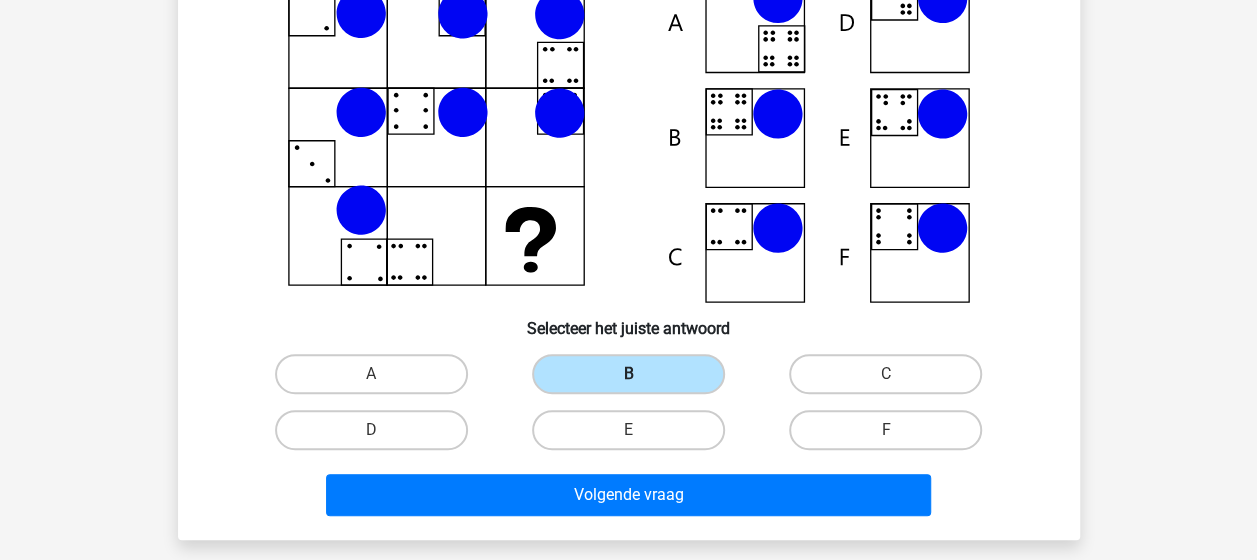 scroll, scrollTop: 212, scrollLeft: 0, axis: vertical 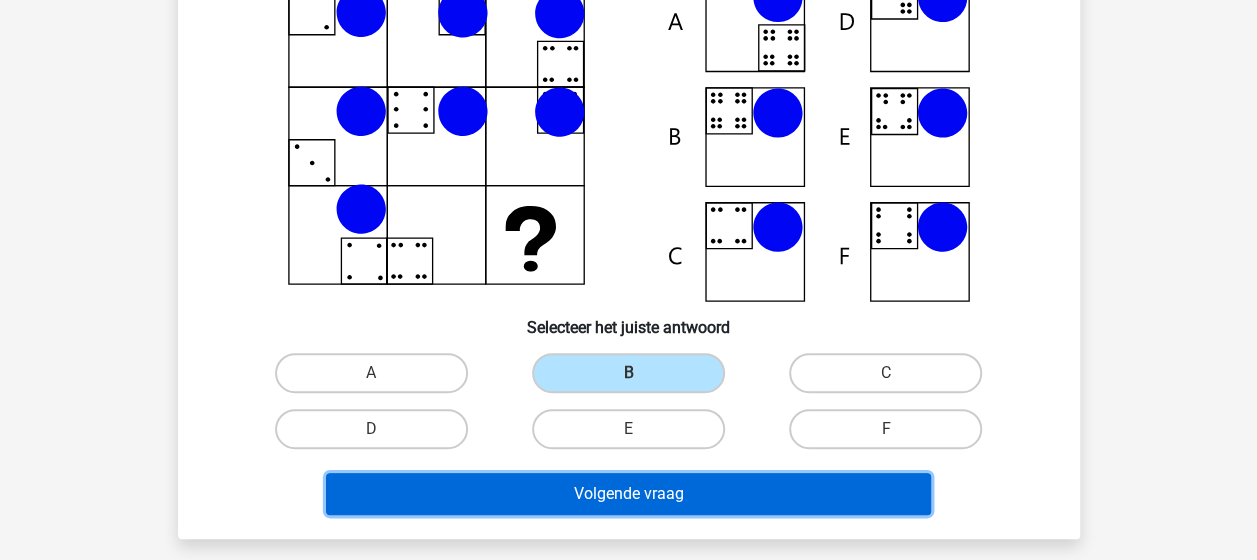 click on "Volgende vraag" at bounding box center (628, 494) 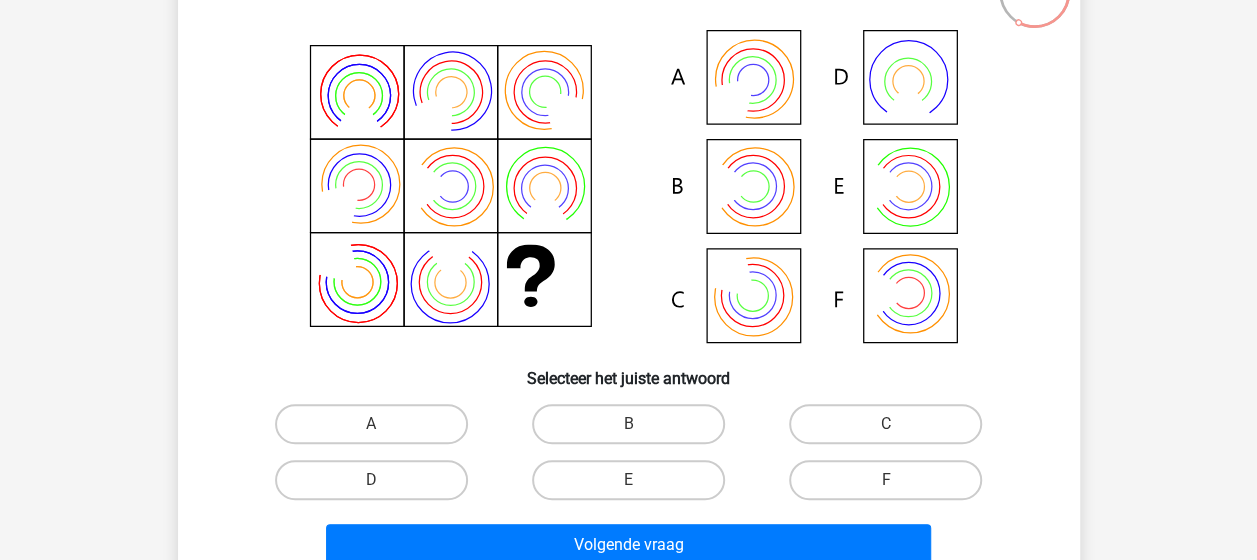 scroll, scrollTop: 163, scrollLeft: 0, axis: vertical 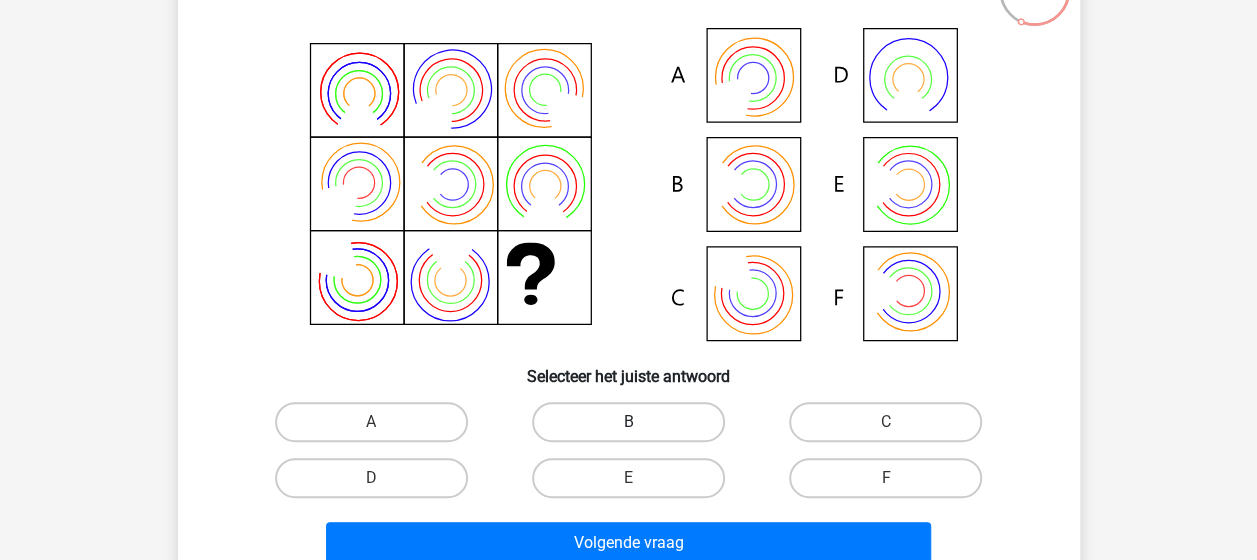 click on "B" at bounding box center (628, 422) 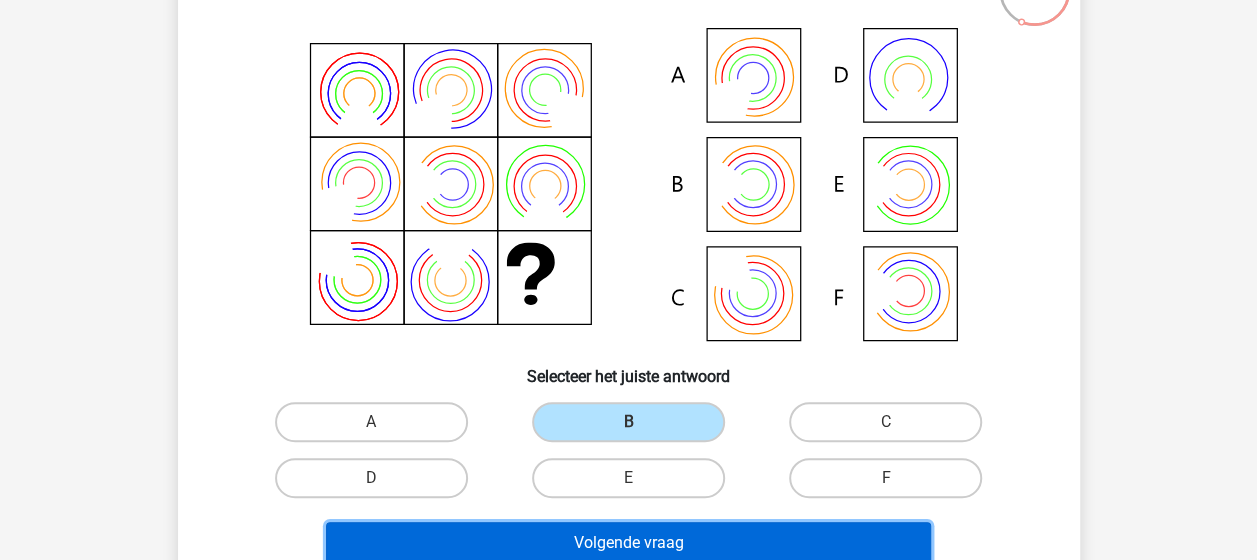 click on "Volgende vraag" at bounding box center [628, 543] 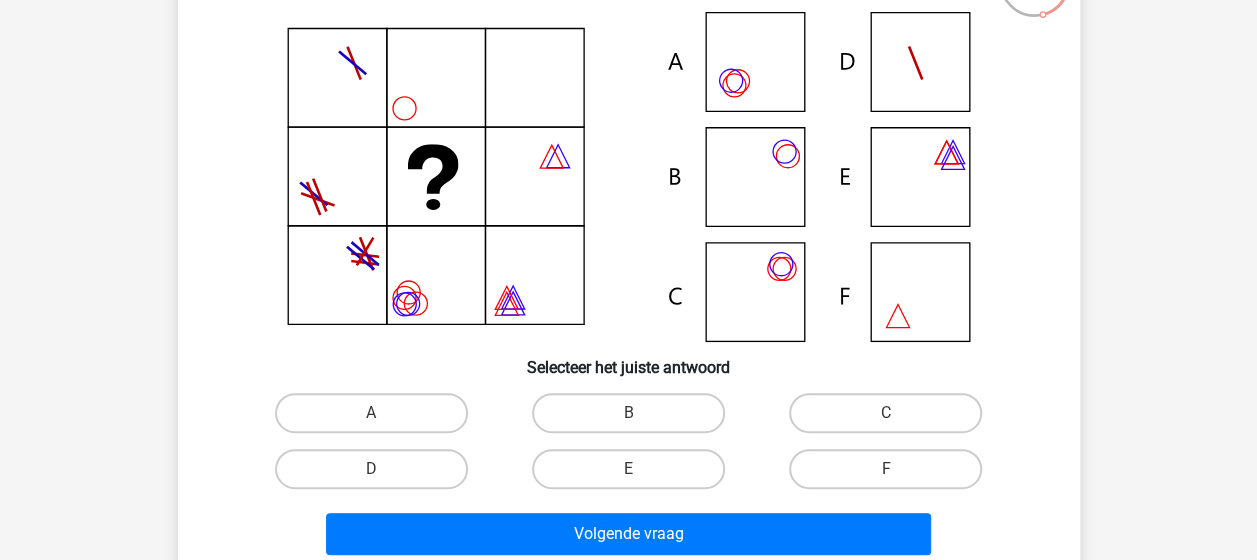 scroll, scrollTop: 173, scrollLeft: 0, axis: vertical 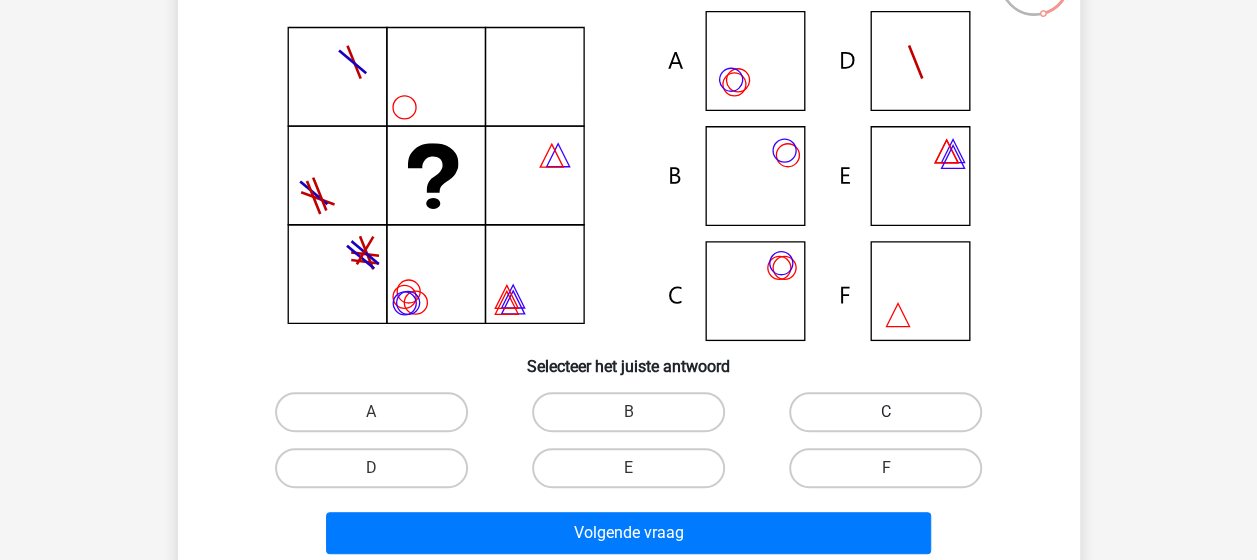click on "C" at bounding box center (885, 412) 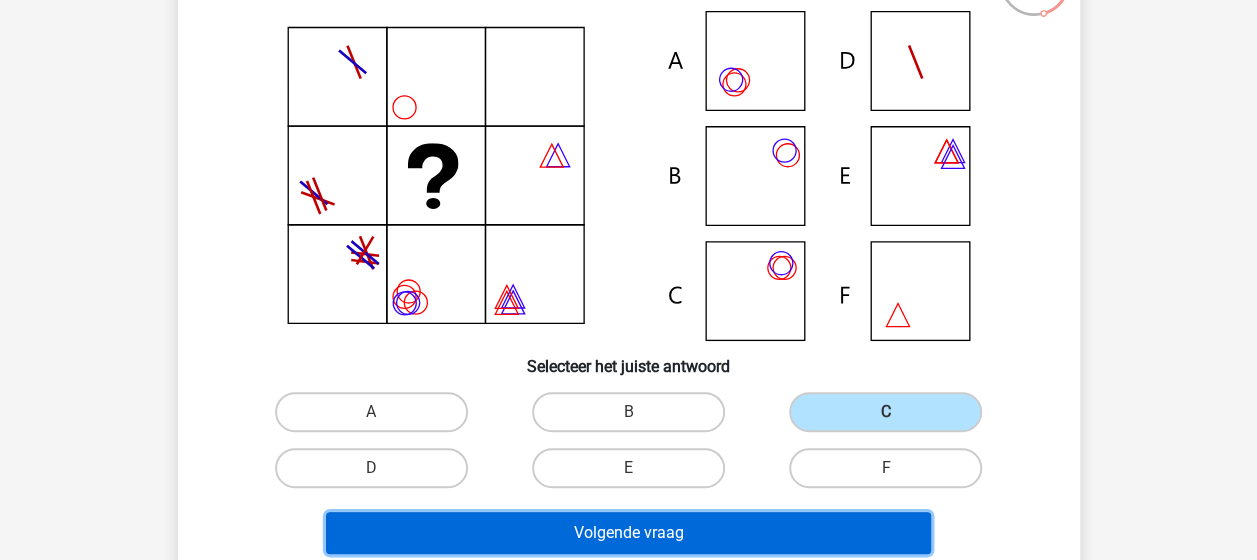 click on "Volgende vraag" at bounding box center [628, 533] 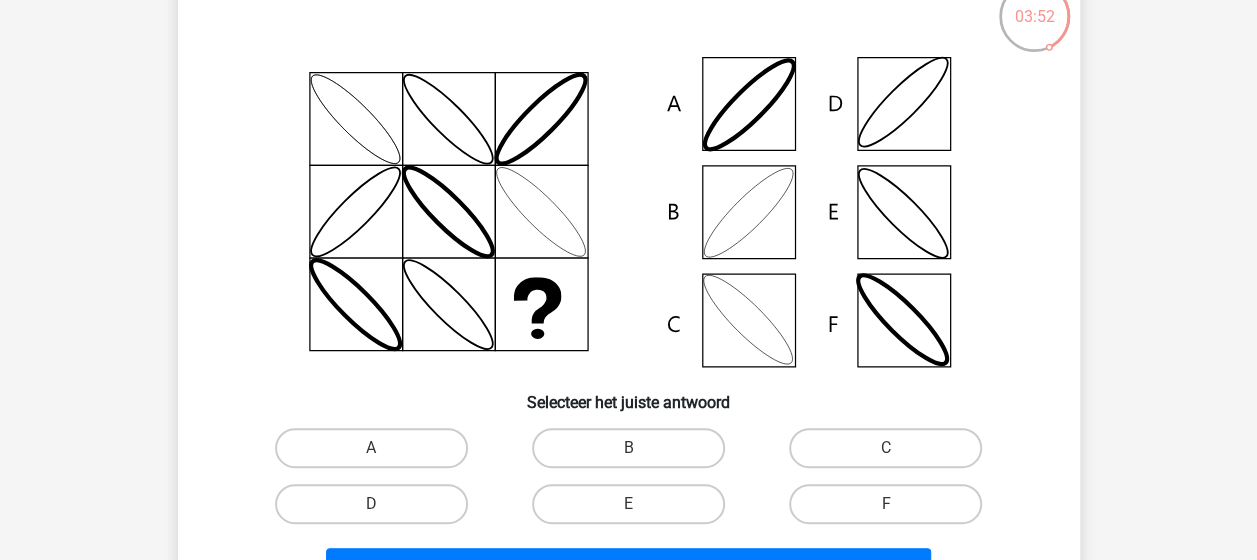 scroll, scrollTop: 164, scrollLeft: 0, axis: vertical 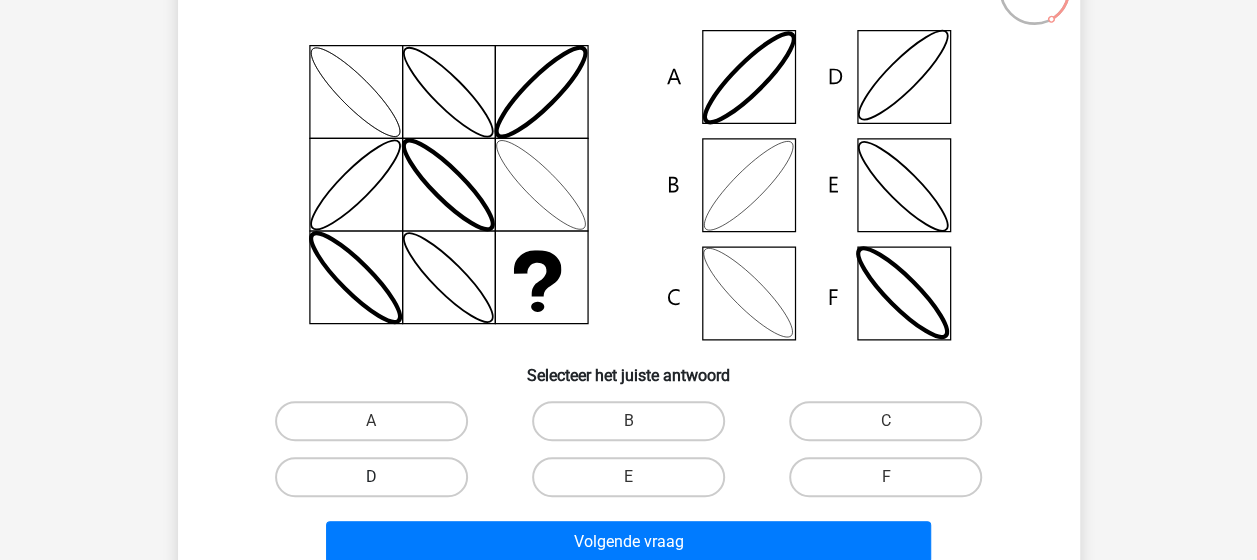 click on "D" at bounding box center (371, 477) 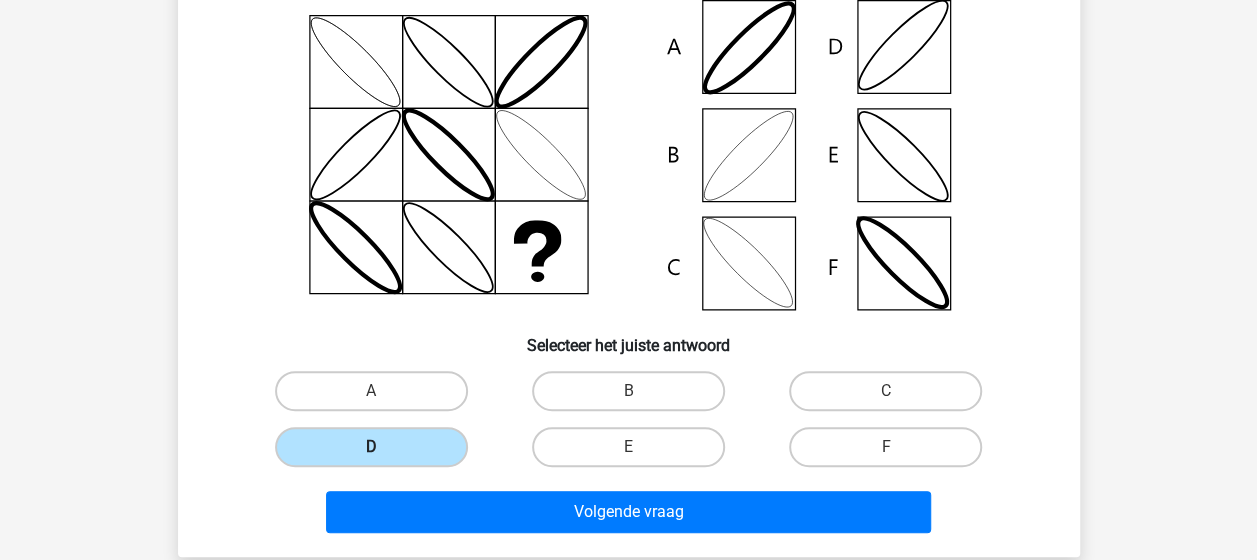scroll, scrollTop: 195, scrollLeft: 0, axis: vertical 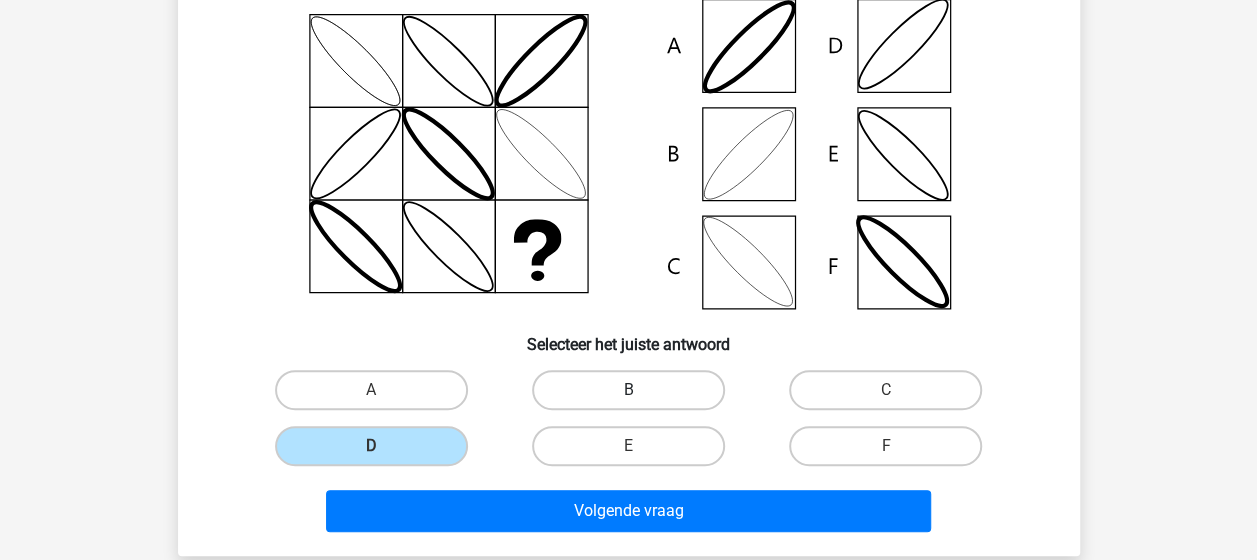 click on "B" at bounding box center (628, 390) 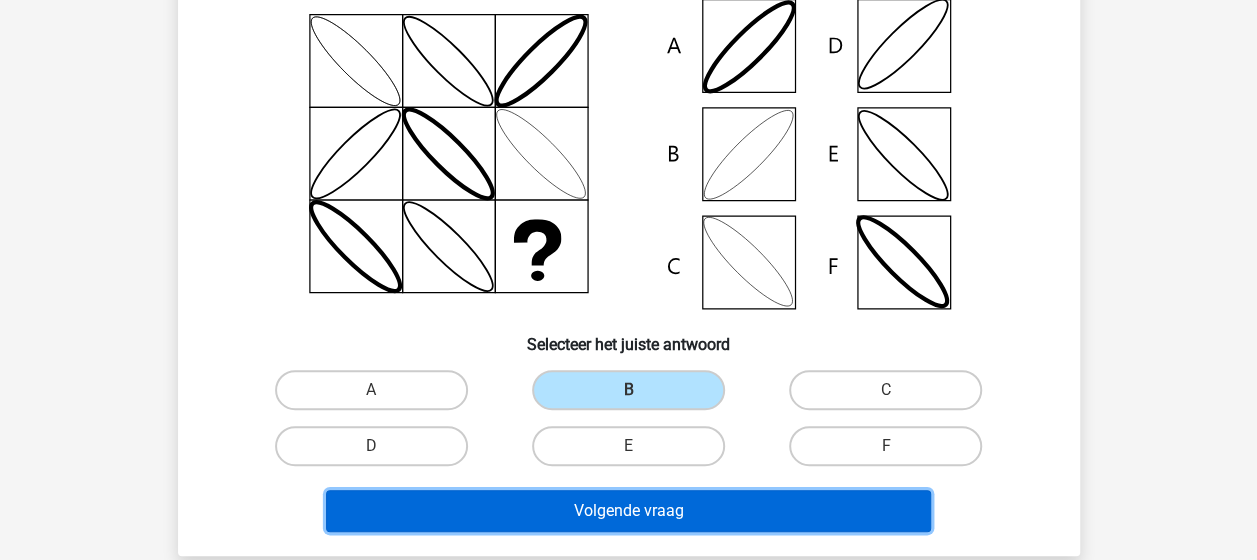 click on "Volgende vraag" at bounding box center (628, 511) 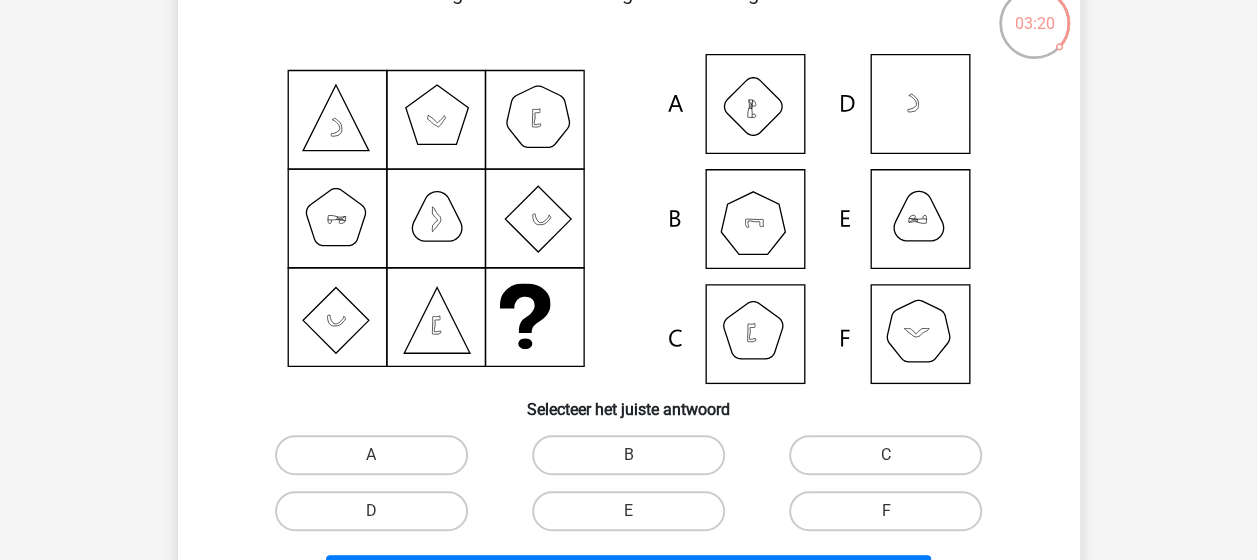 scroll, scrollTop: 138, scrollLeft: 0, axis: vertical 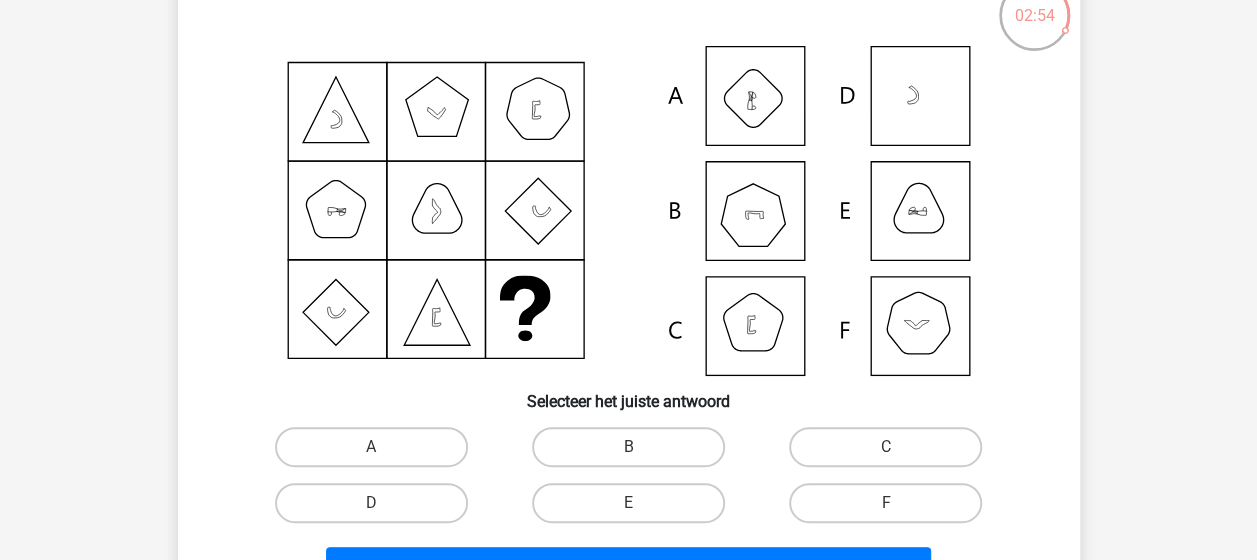 click 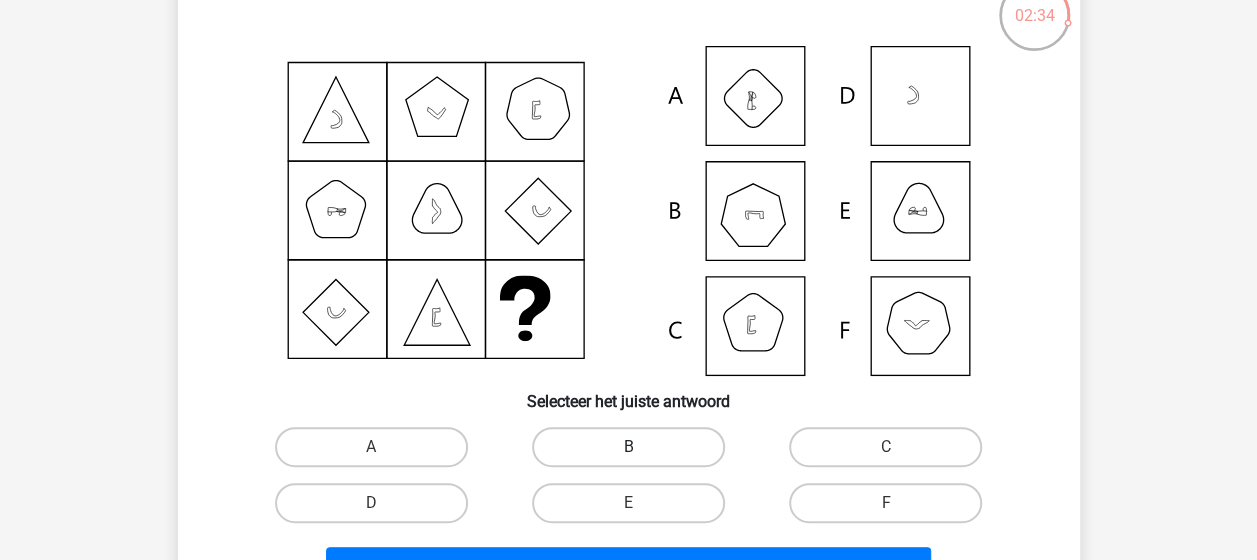 click on "B" at bounding box center [628, 447] 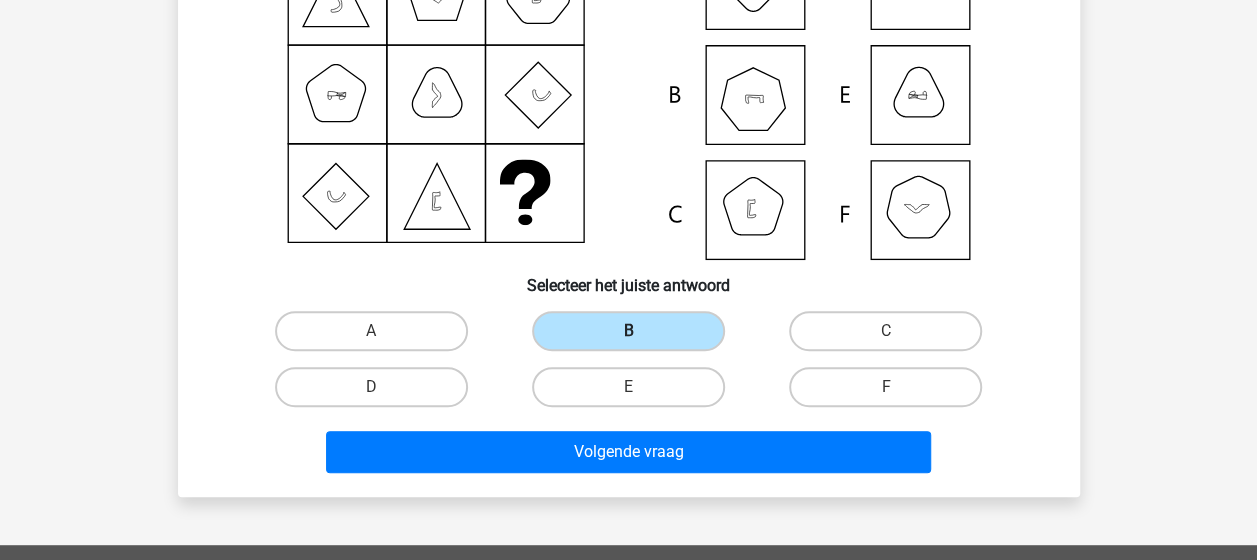 scroll, scrollTop: 286, scrollLeft: 0, axis: vertical 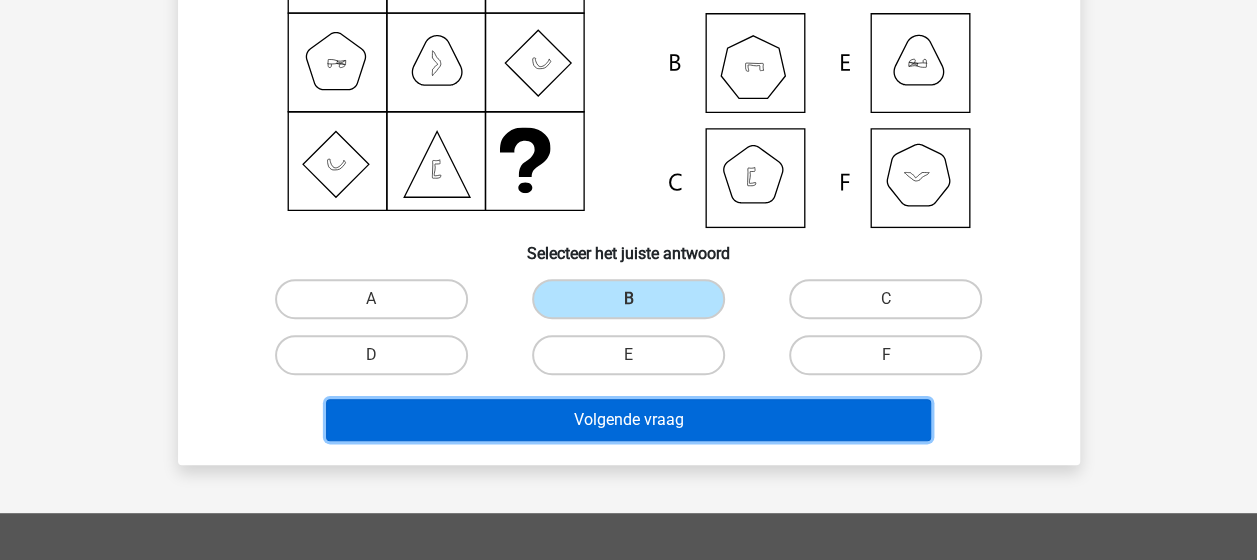 click on "Volgende vraag" at bounding box center [628, 420] 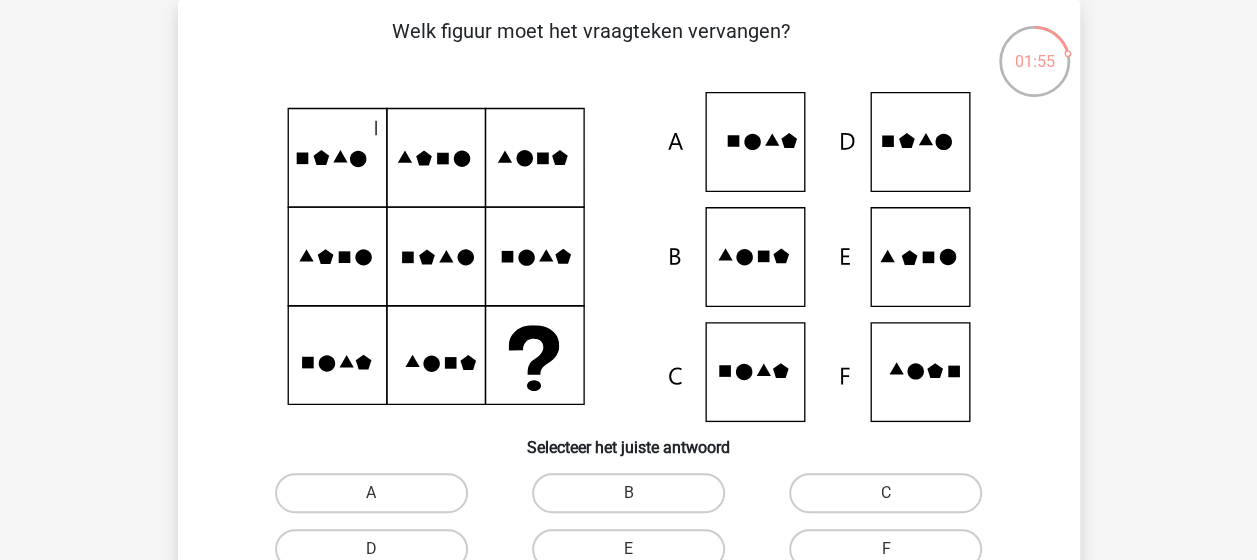 scroll, scrollTop: 137, scrollLeft: 0, axis: vertical 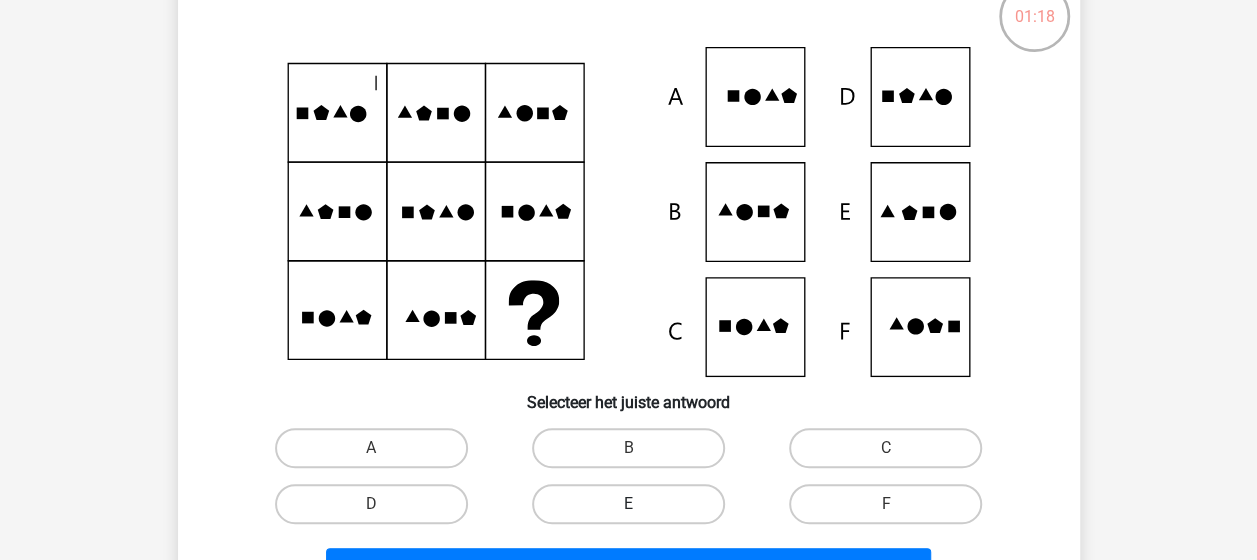 click on "E" at bounding box center (628, 504) 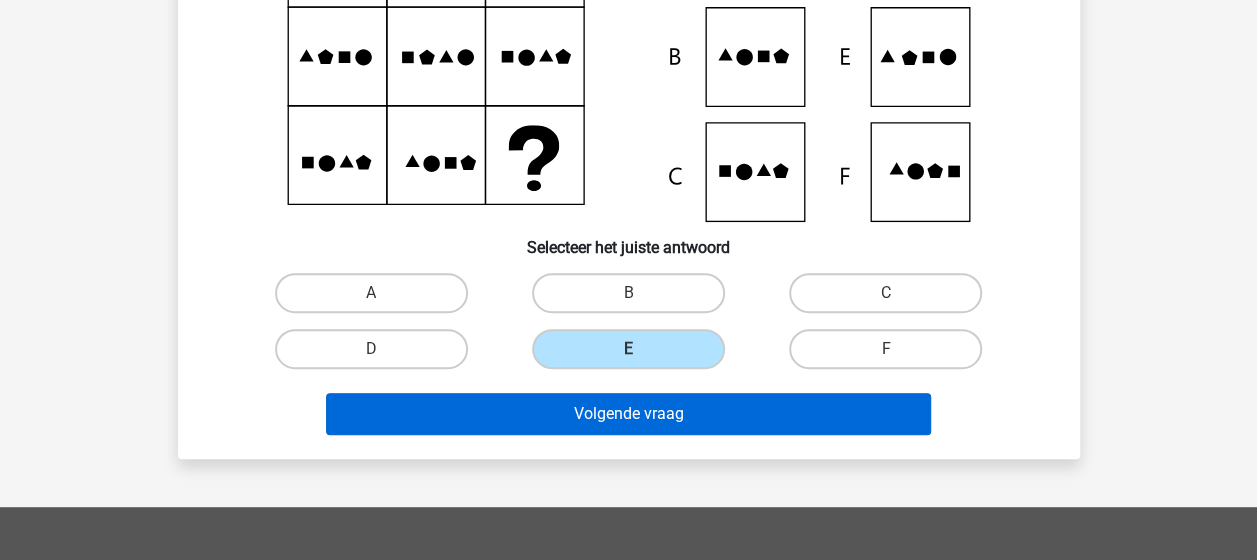 scroll, scrollTop: 293, scrollLeft: 0, axis: vertical 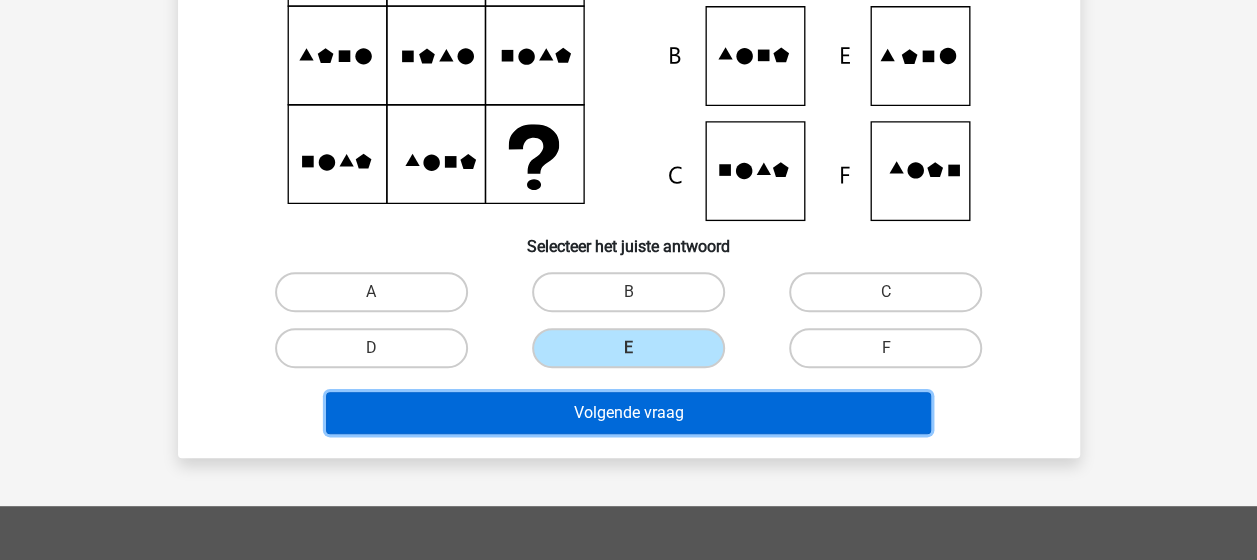 click on "Volgende vraag" at bounding box center [628, 413] 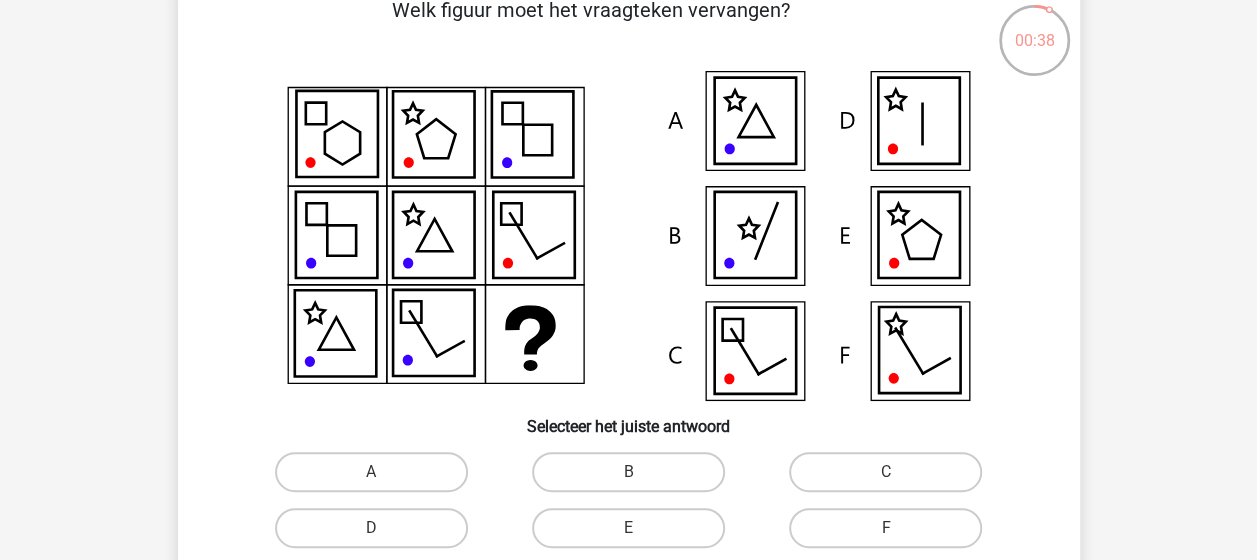 scroll, scrollTop: 115, scrollLeft: 0, axis: vertical 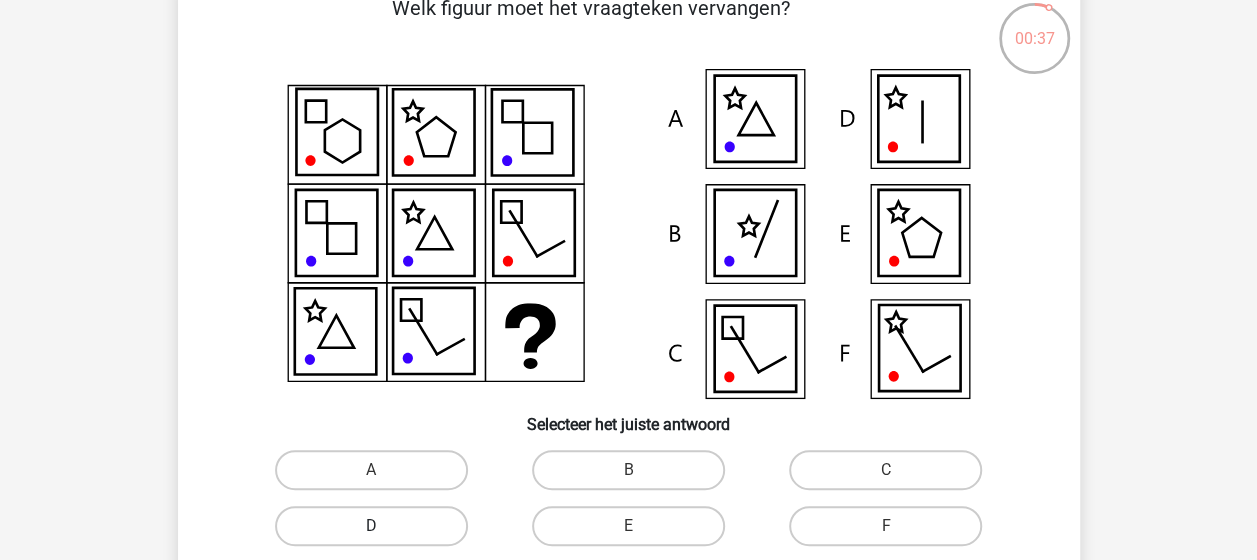 click on "D" at bounding box center [371, 526] 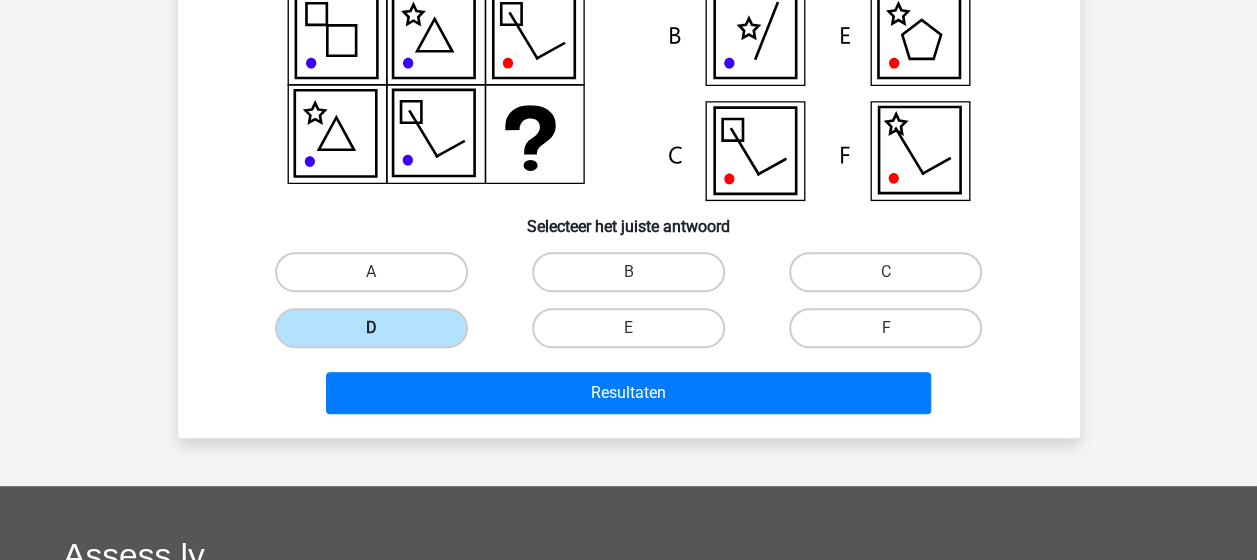 scroll, scrollTop: 329, scrollLeft: 0, axis: vertical 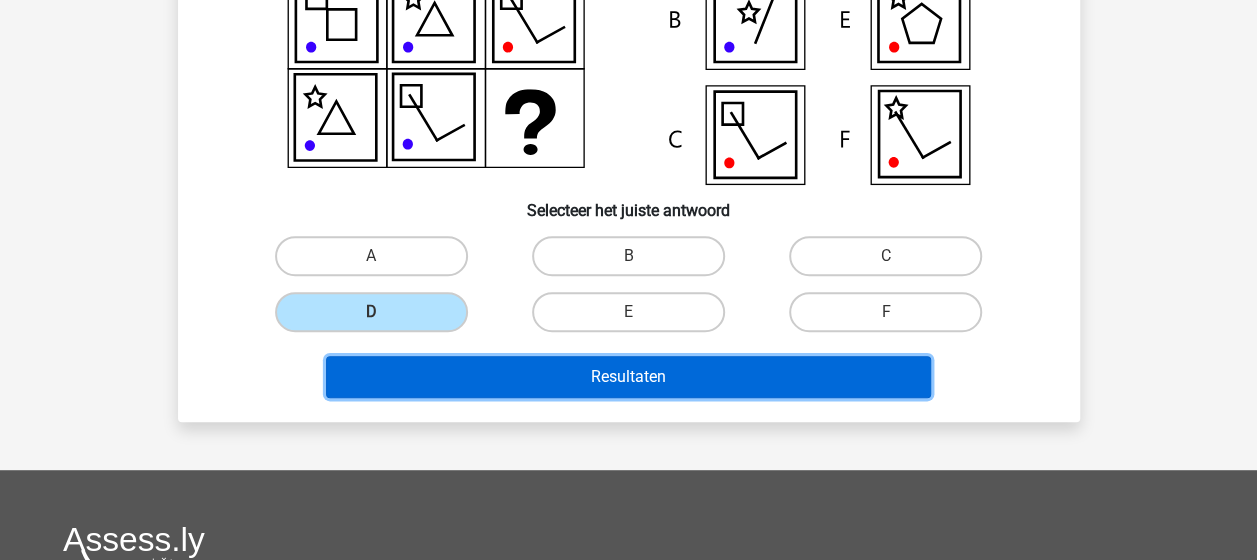 click on "Resultaten" at bounding box center (628, 377) 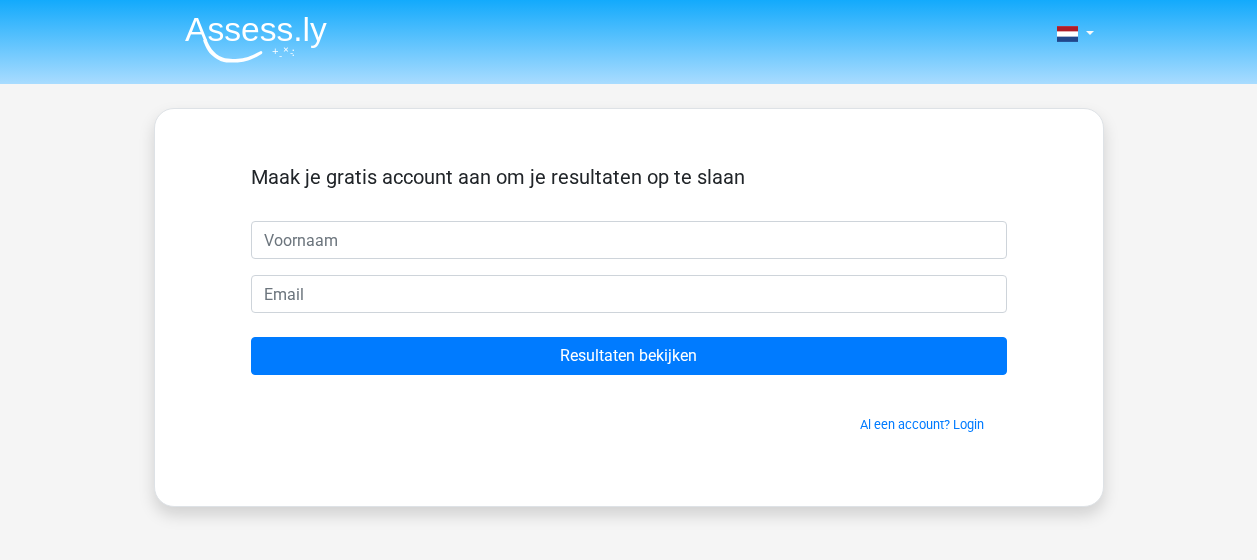 scroll, scrollTop: 0, scrollLeft: 0, axis: both 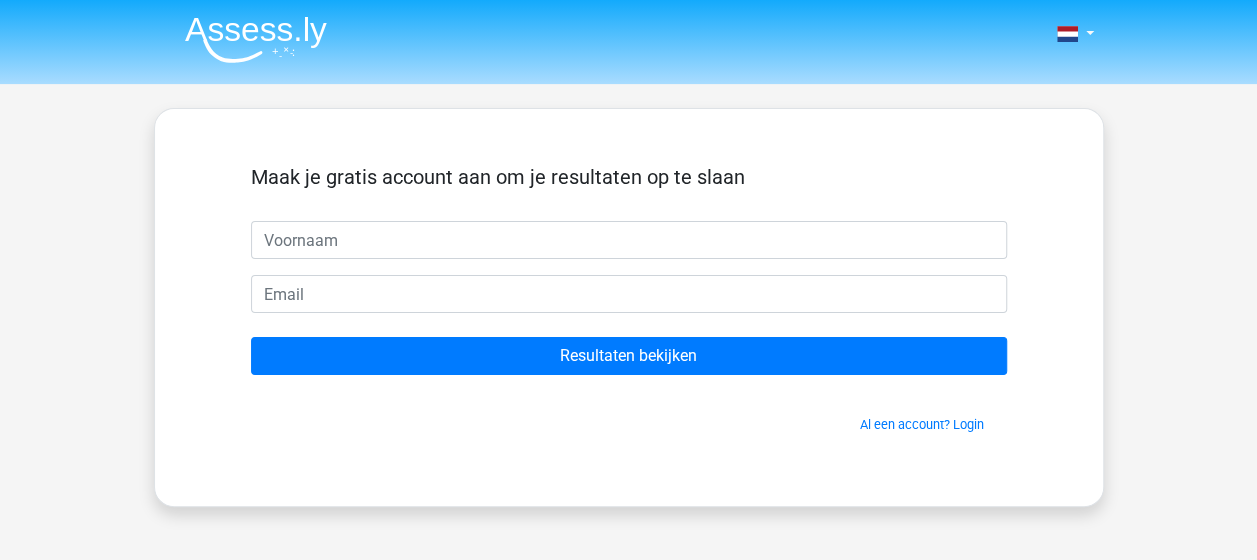 type on "[FIRST]" 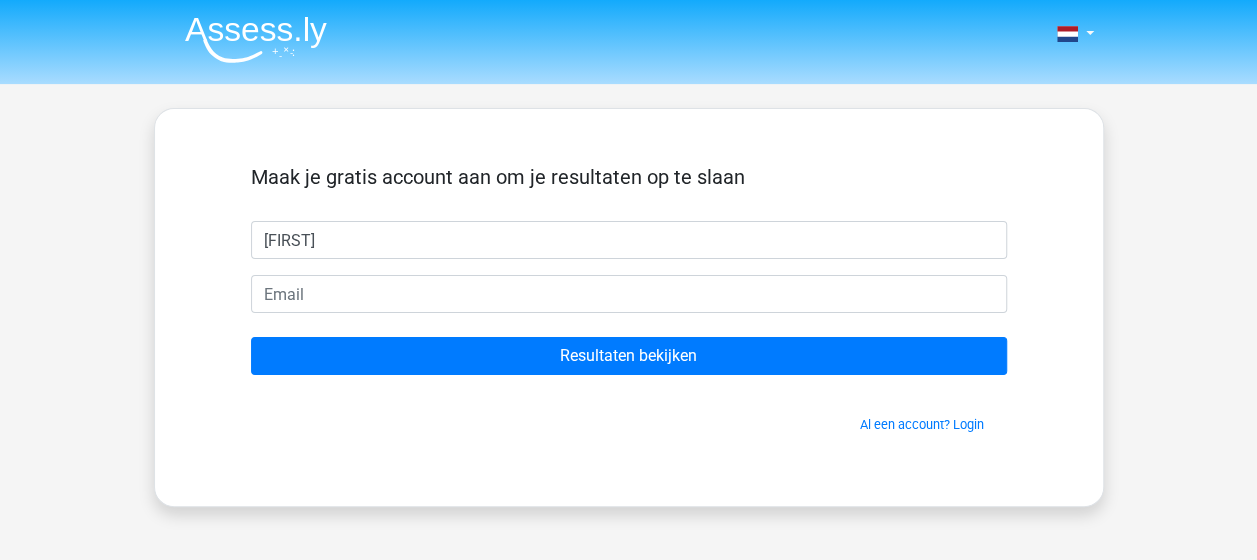 type on "[FIRST]" 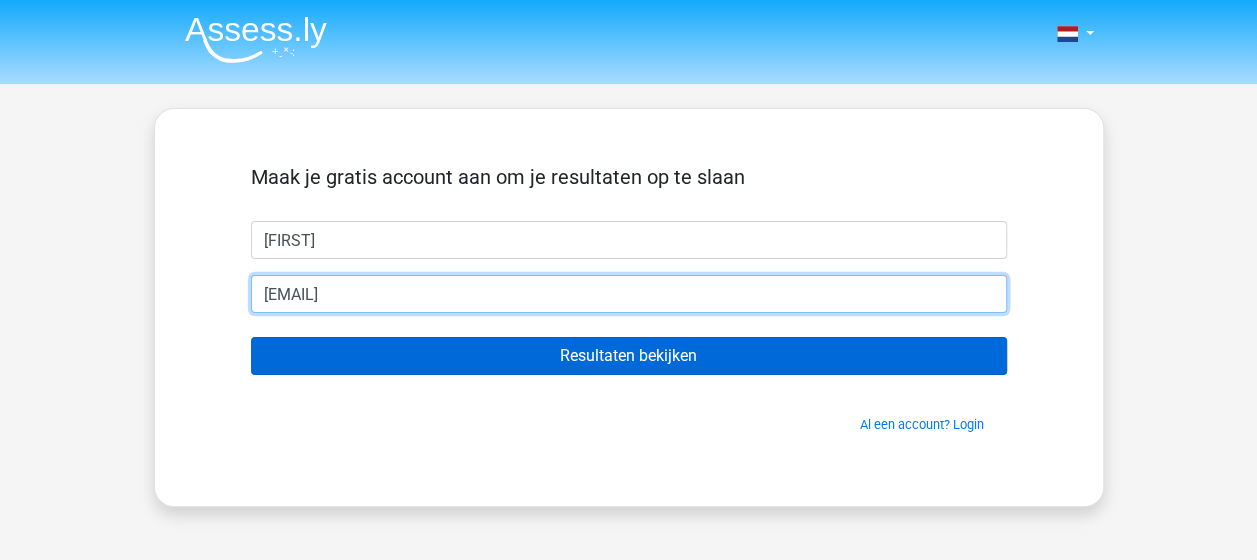 type on "[EMAIL]" 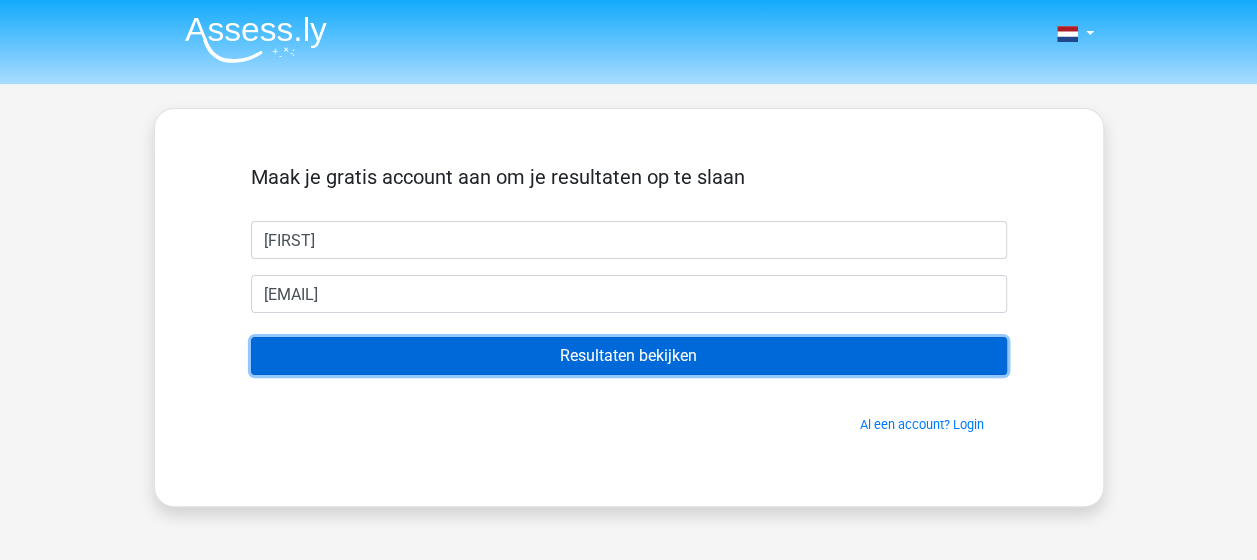 click on "Resultaten bekijken" at bounding box center [629, 356] 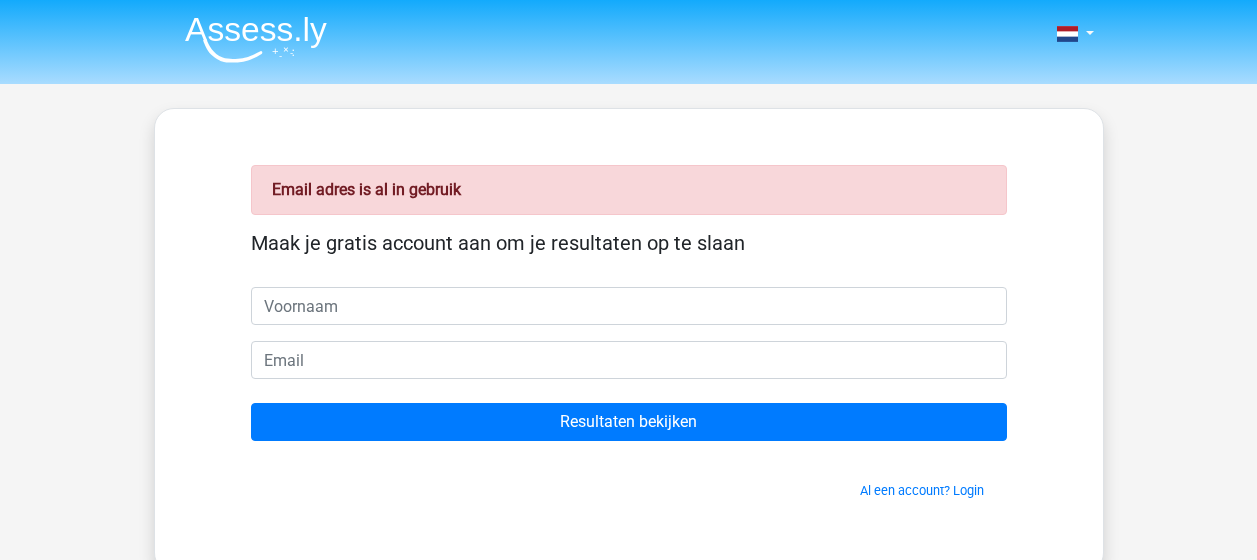 scroll, scrollTop: 0, scrollLeft: 0, axis: both 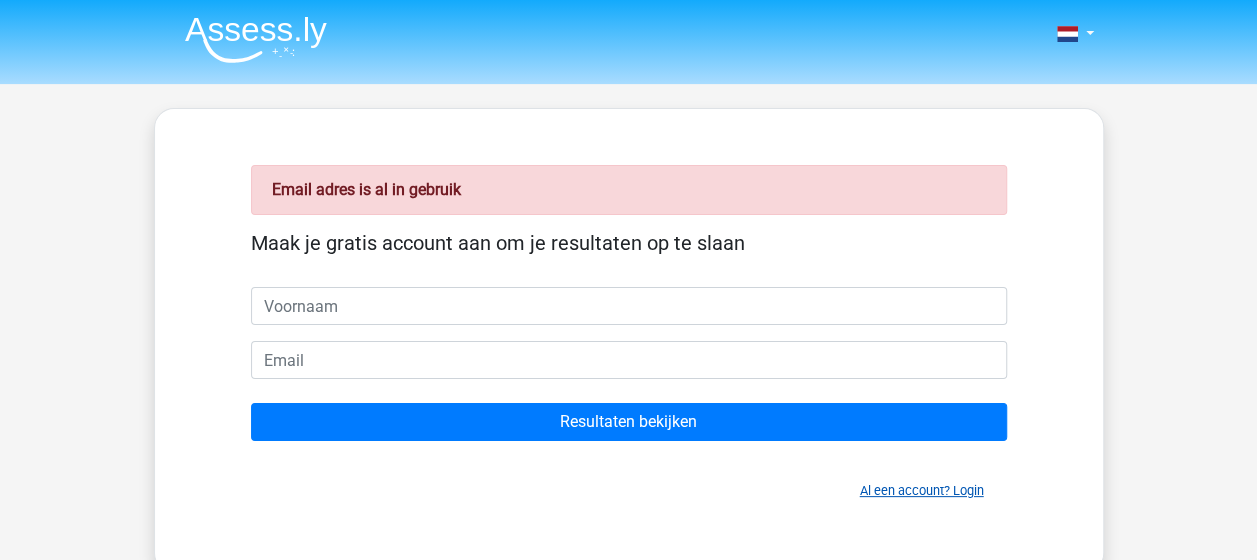 click on "Al een account? Login" at bounding box center [922, 490] 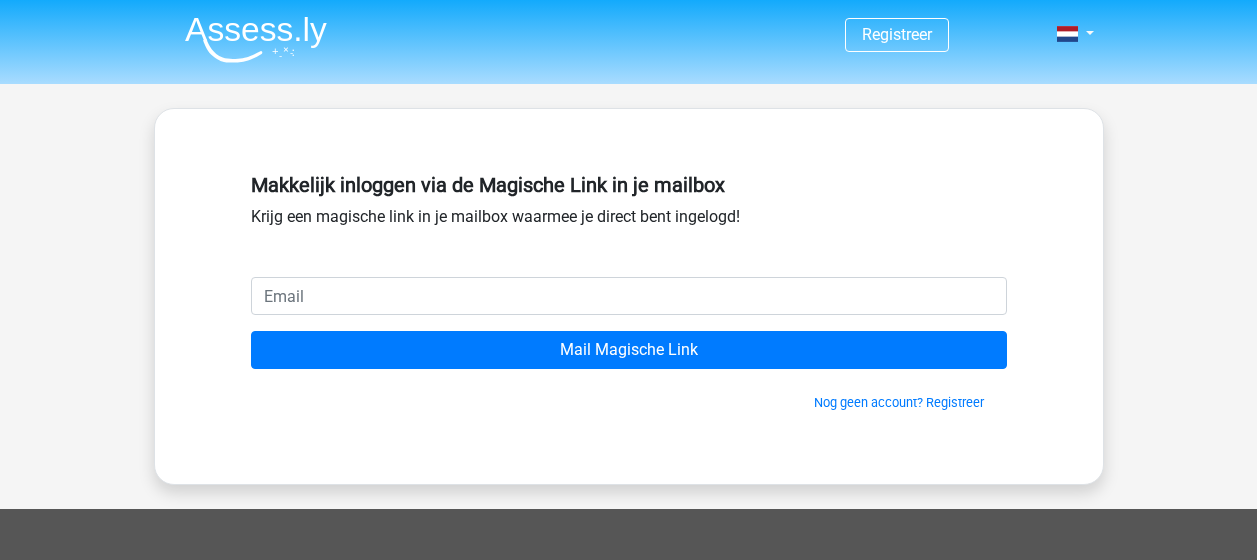 scroll, scrollTop: 0, scrollLeft: 0, axis: both 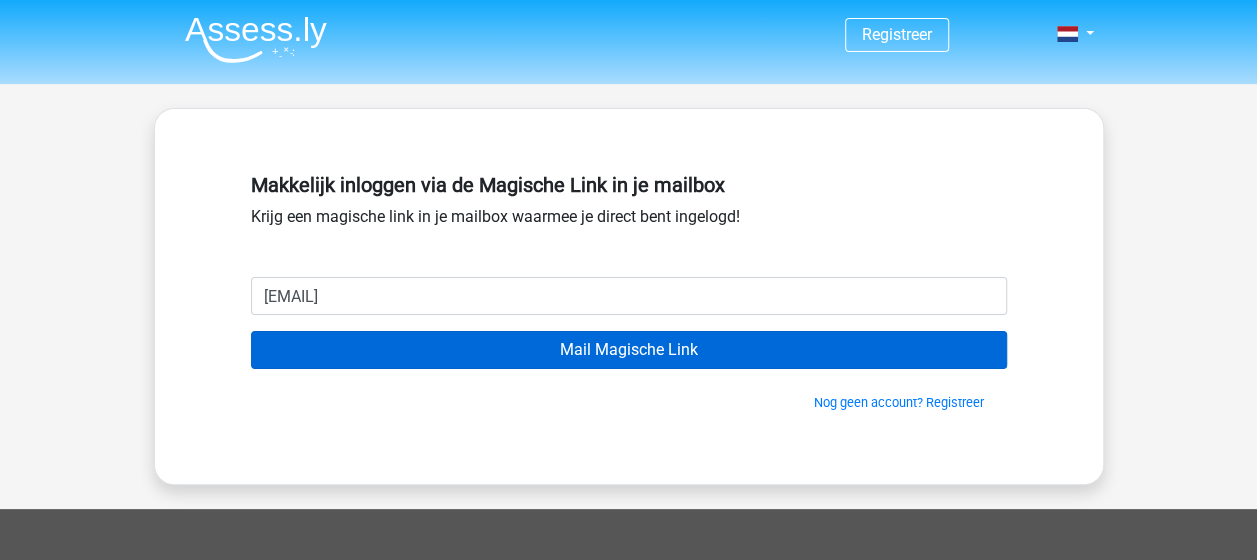 type on "[EMAIL]" 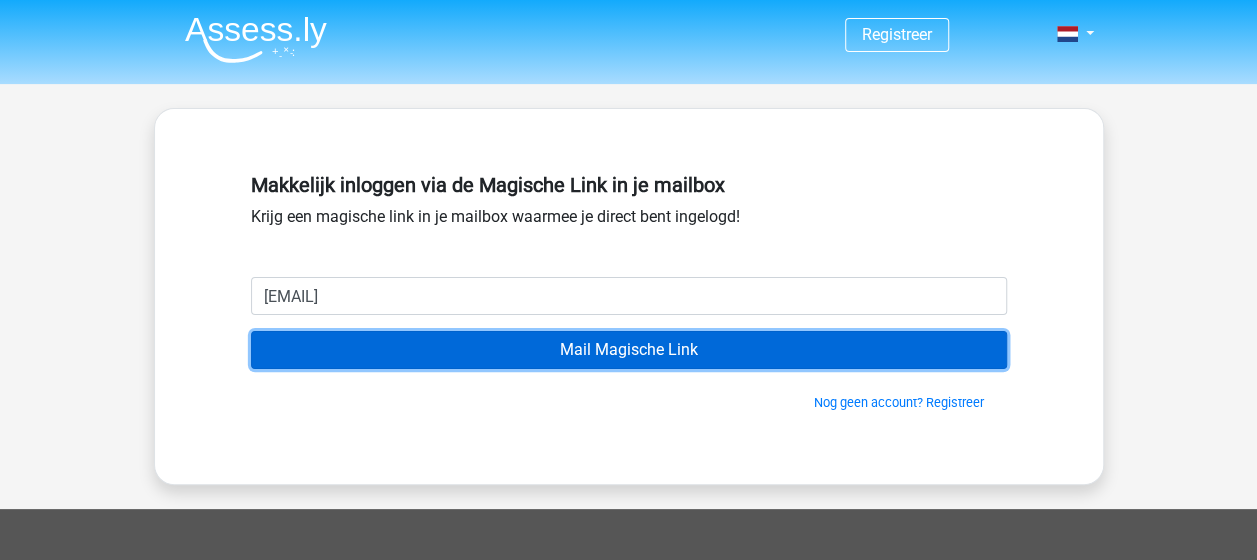 click on "Mail Magische Link" at bounding box center [629, 350] 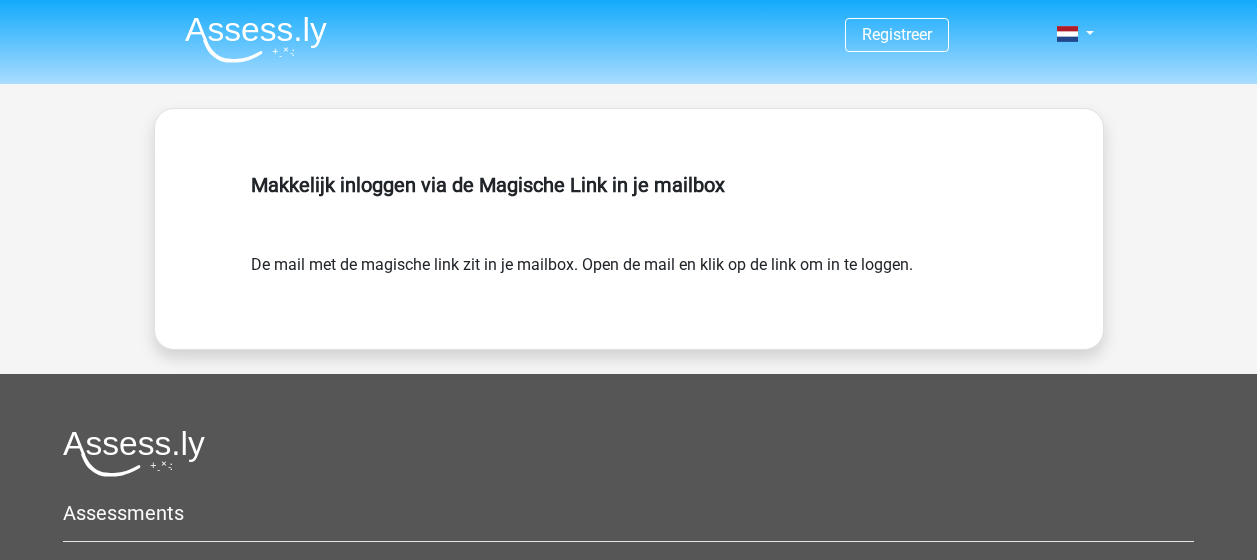 scroll, scrollTop: 0, scrollLeft: 0, axis: both 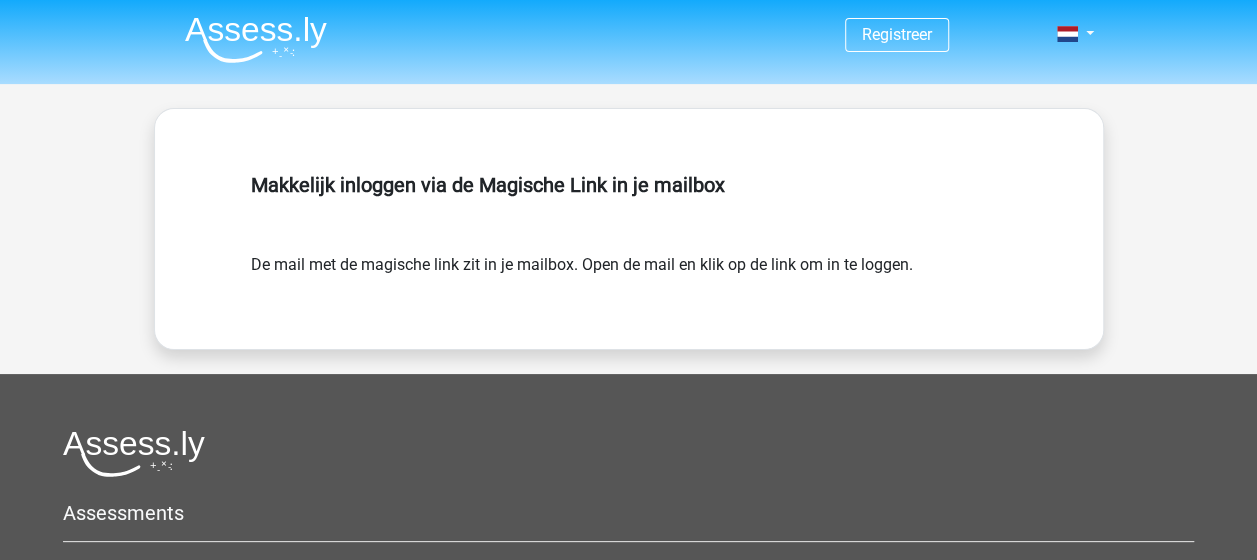 click on "Makkelijk inloggen via de Magische Link in je mailbox" at bounding box center (629, 185) 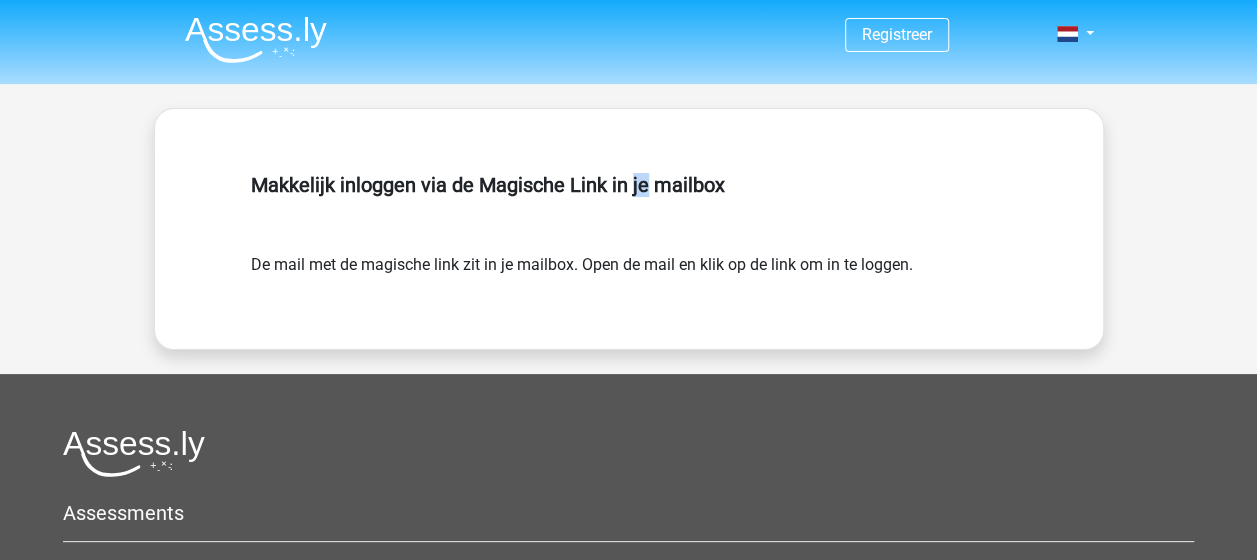 click on "Makkelijk inloggen via de Magische Link in je mailbox" at bounding box center (629, 185) 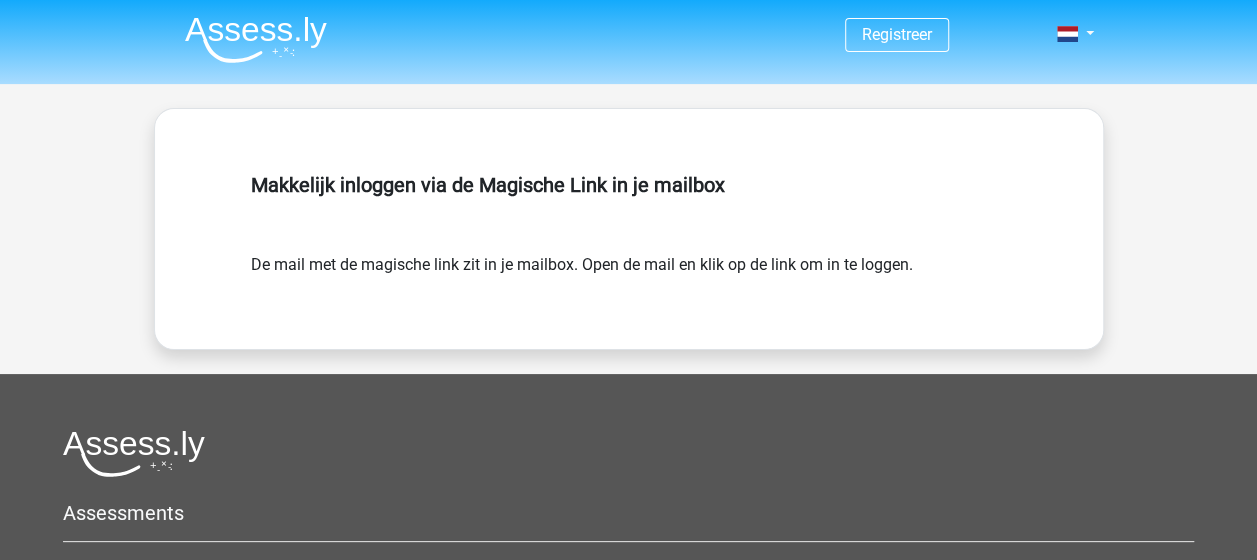 drag, startPoint x: 639, startPoint y: 182, endPoint x: 568, endPoint y: 271, distance: 113.85078 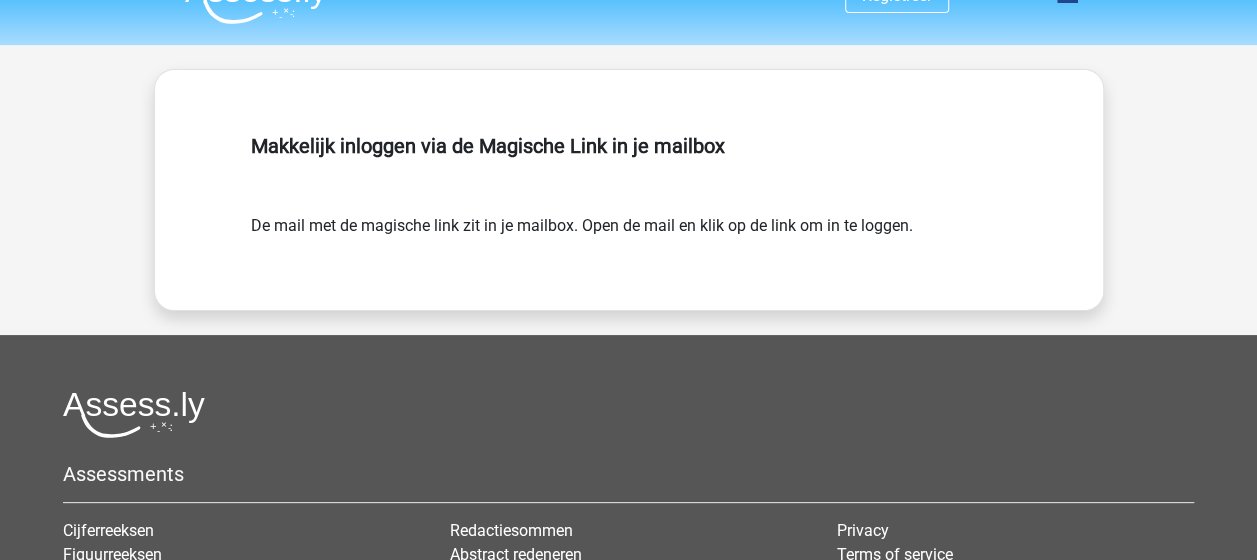 scroll, scrollTop: 0, scrollLeft: 0, axis: both 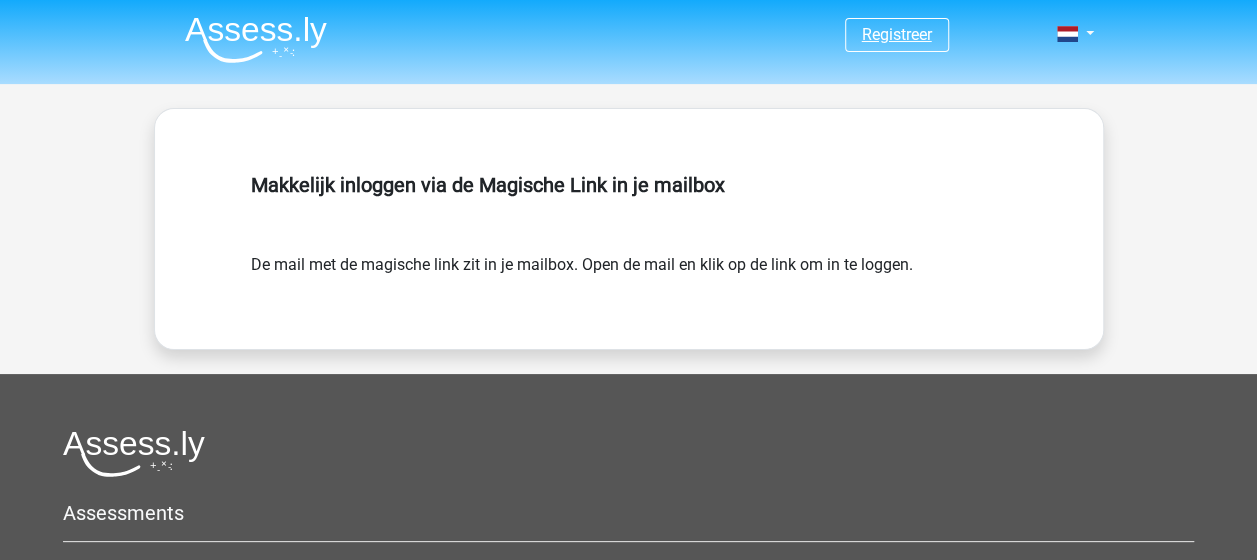 click on "Registreer" at bounding box center [897, 34] 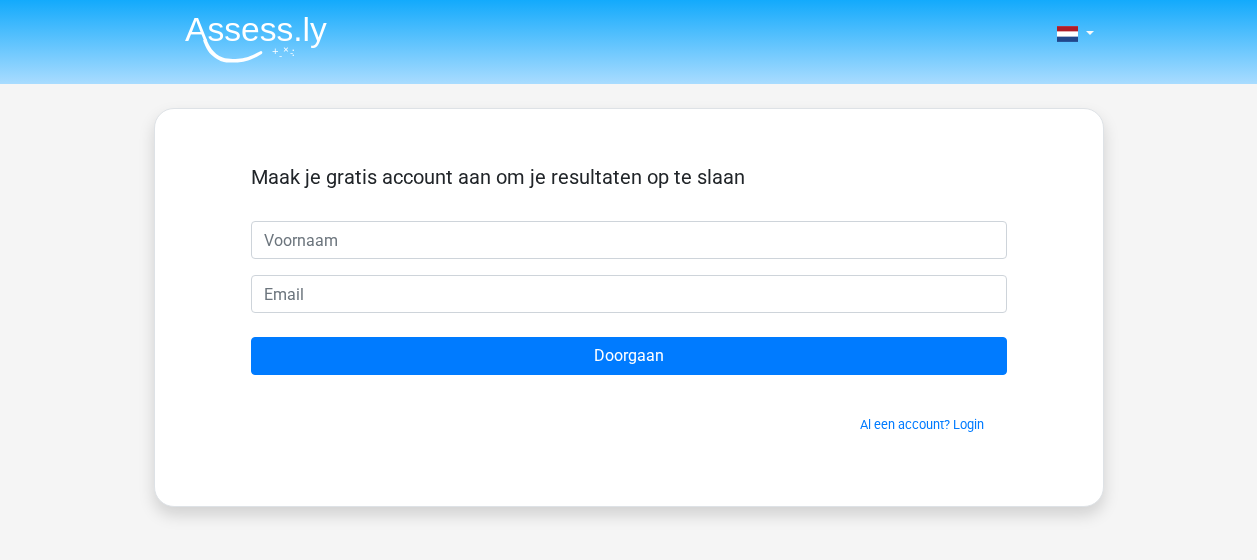 scroll, scrollTop: 0, scrollLeft: 0, axis: both 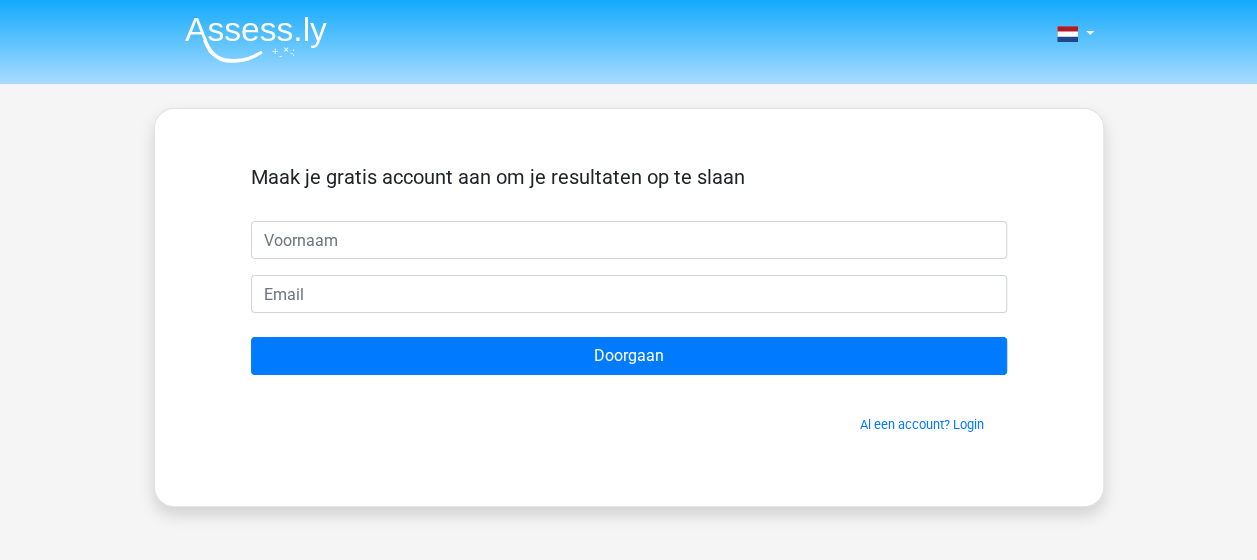 type on "m" 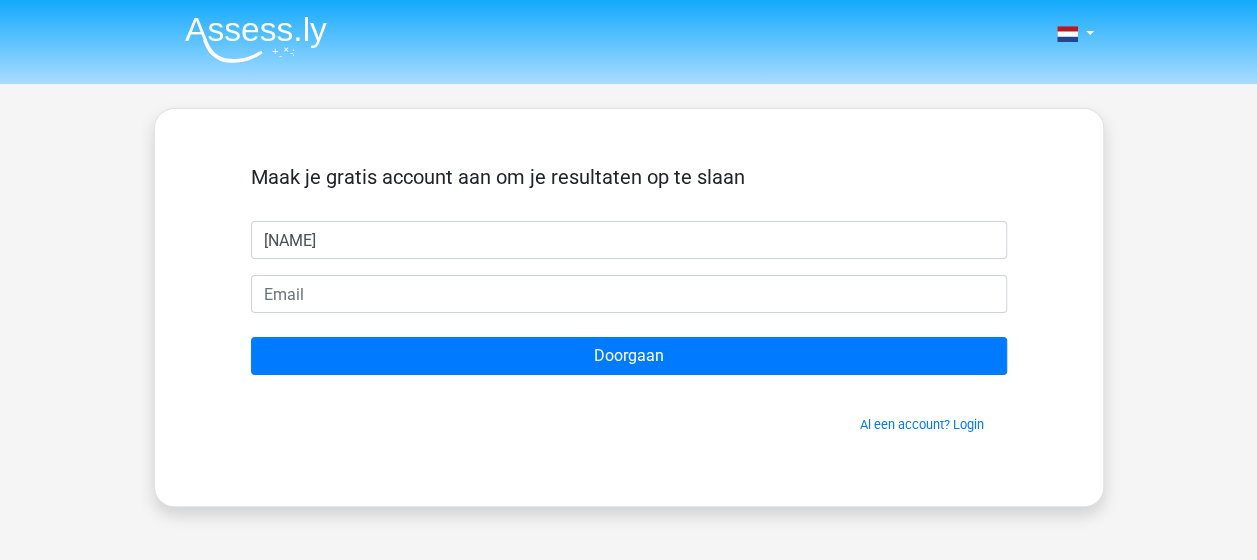 type on "[NAME]" 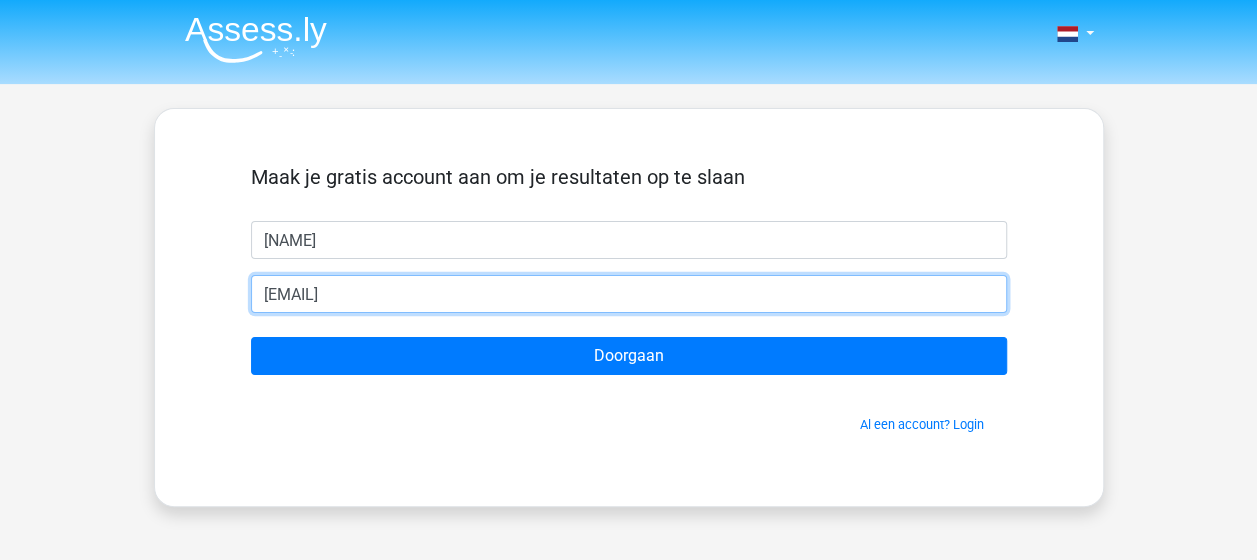 type on "[EMAIL]" 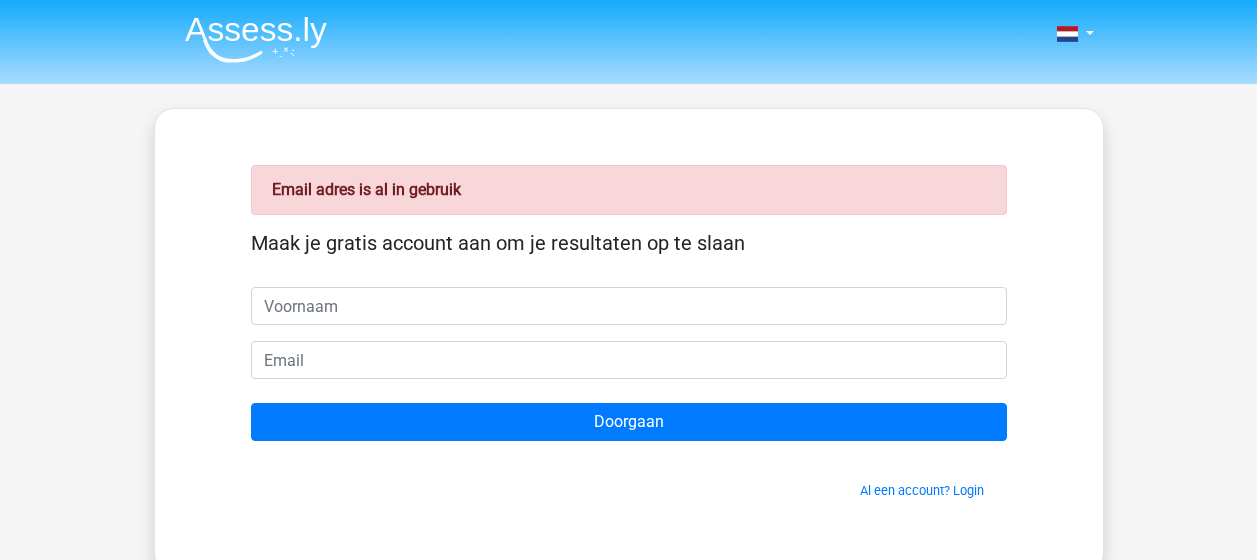 scroll, scrollTop: 0, scrollLeft: 0, axis: both 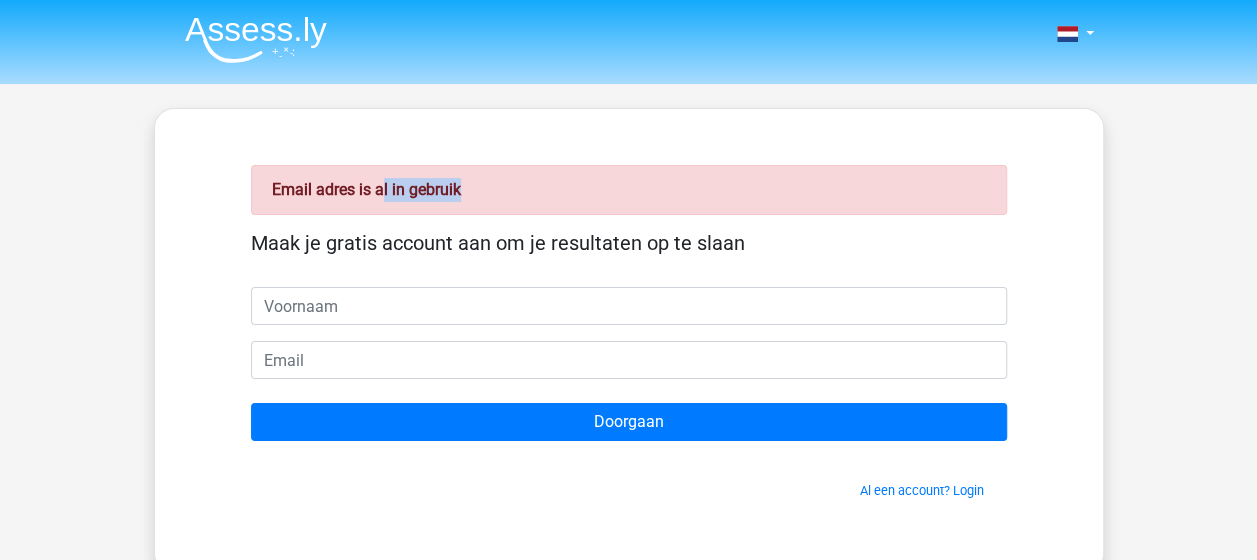 drag, startPoint x: 380, startPoint y: 176, endPoint x: 1006, endPoint y: 191, distance: 626.1797 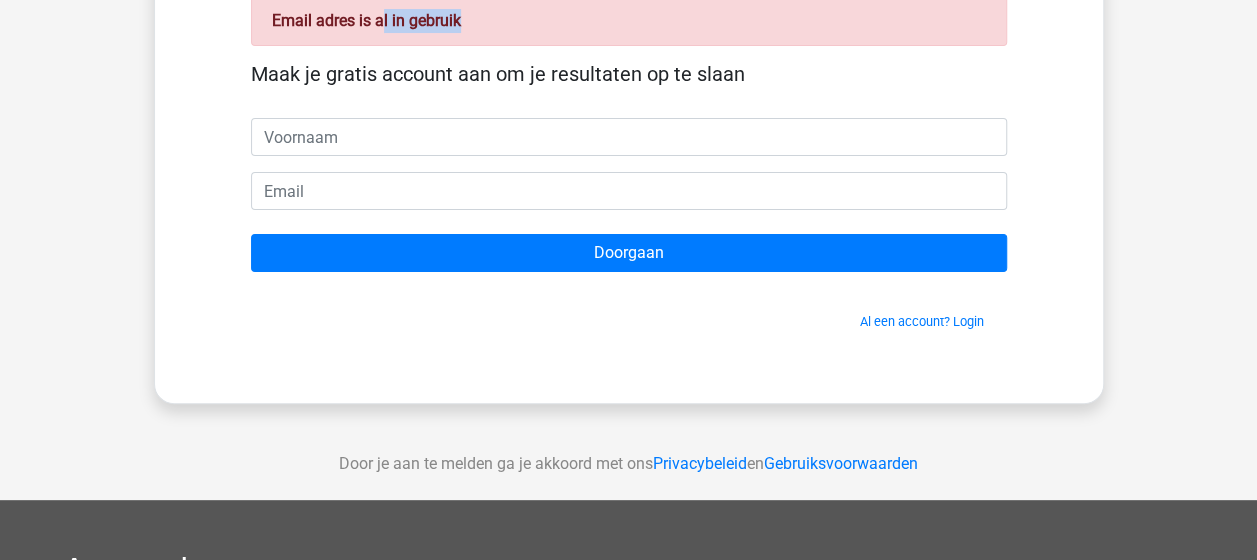 scroll, scrollTop: 0, scrollLeft: 0, axis: both 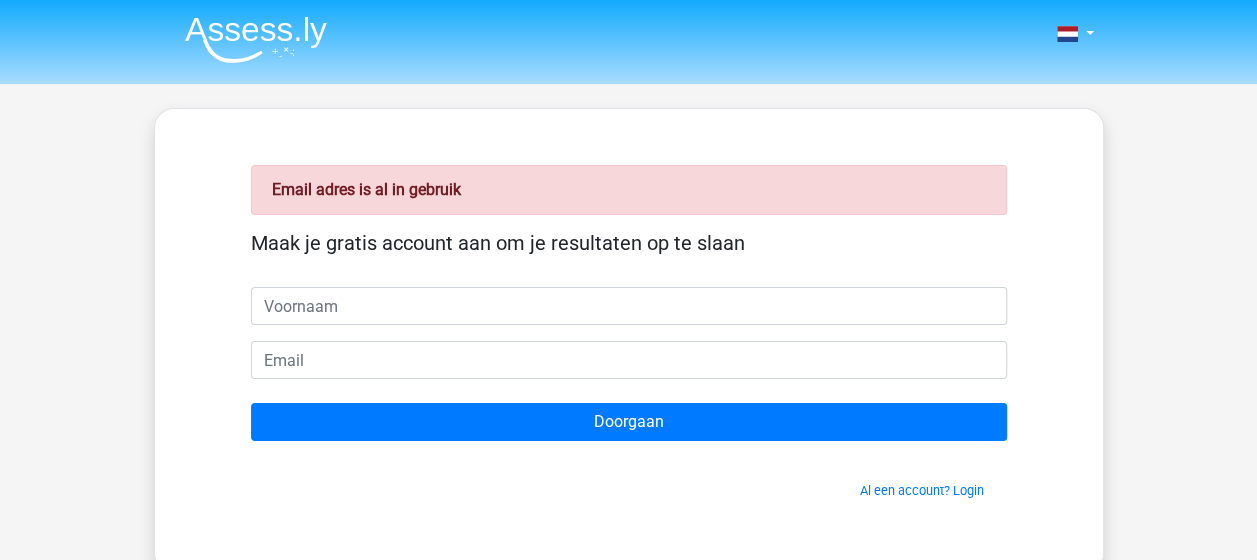 click on "Email adres is al in gebruik
Maak je gratis account aan om je resultaten op te slaan
Doorgaan
Al een account? Login" at bounding box center (629, 340) 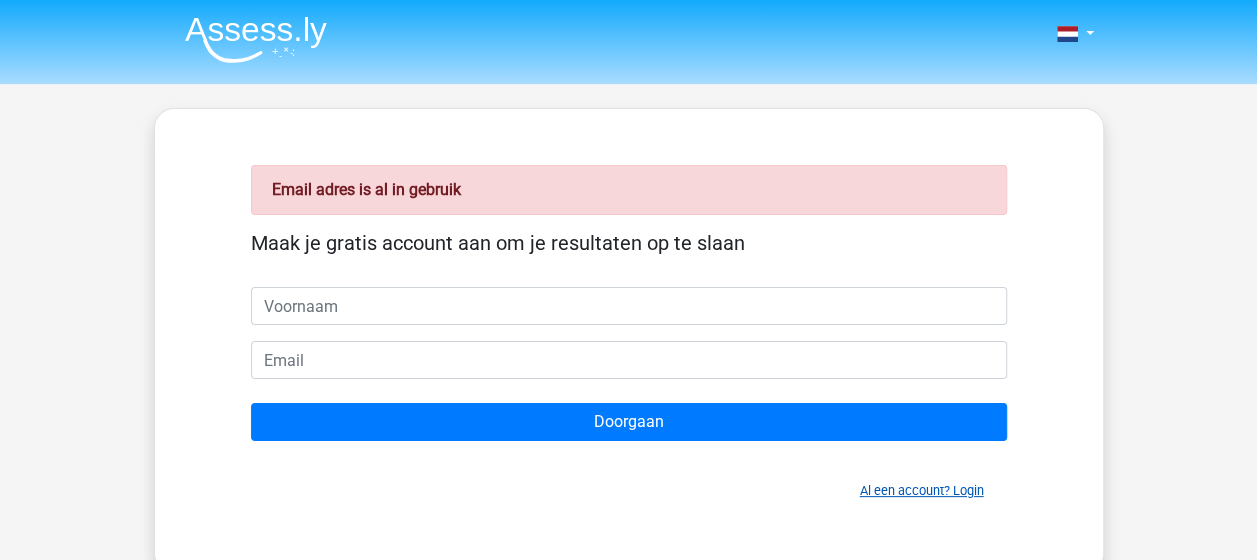 click on "Al een account? Login" at bounding box center [922, 490] 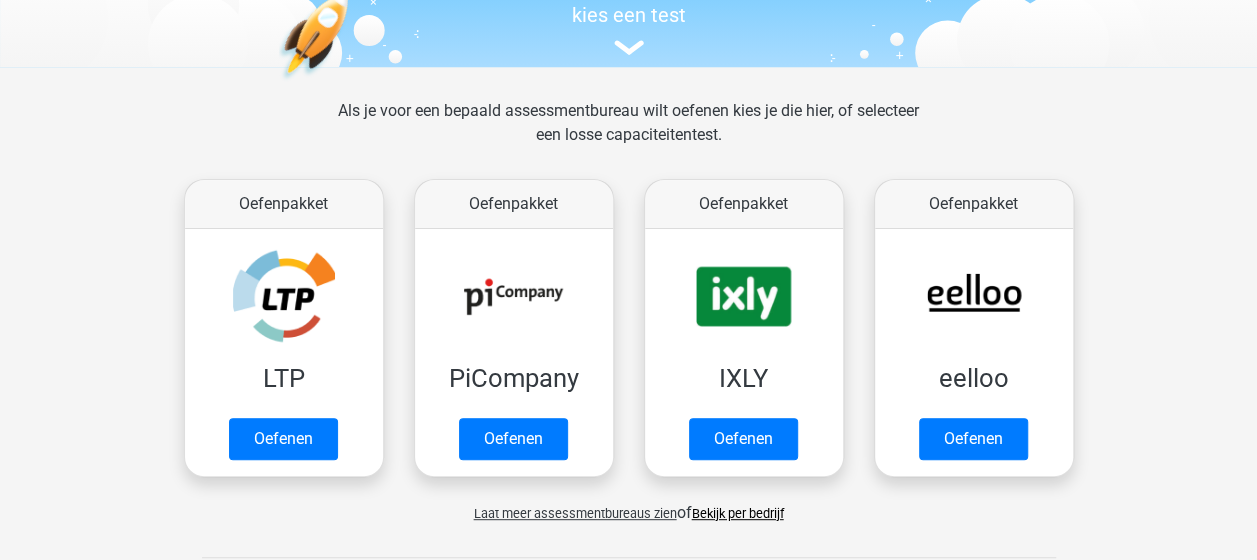 scroll, scrollTop: 0, scrollLeft: 0, axis: both 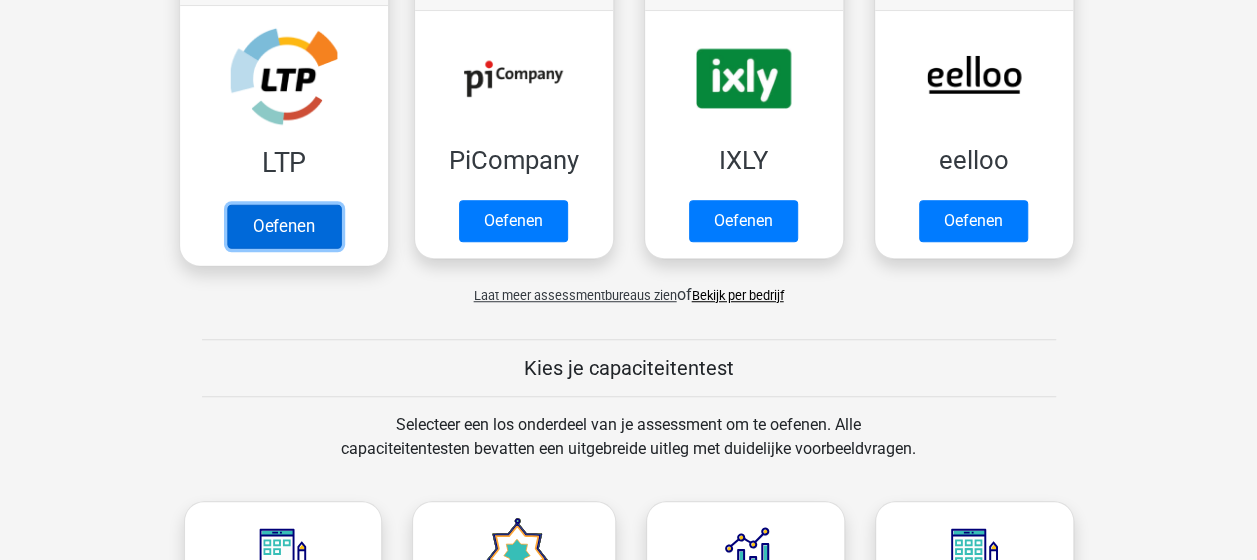 click on "Oefenen" at bounding box center [283, 226] 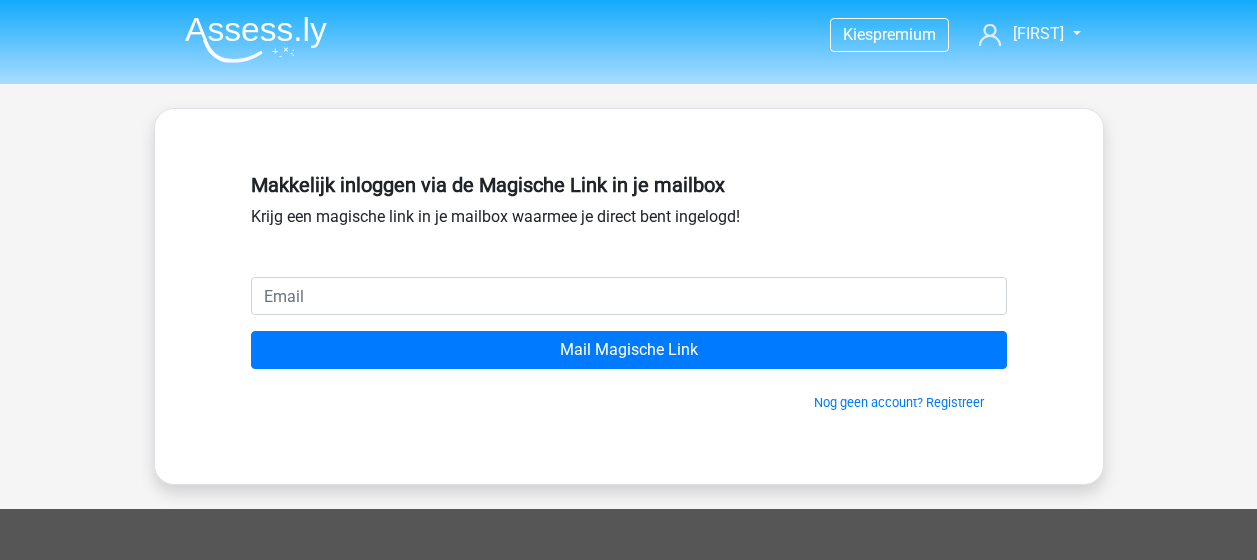 scroll, scrollTop: 0, scrollLeft: 0, axis: both 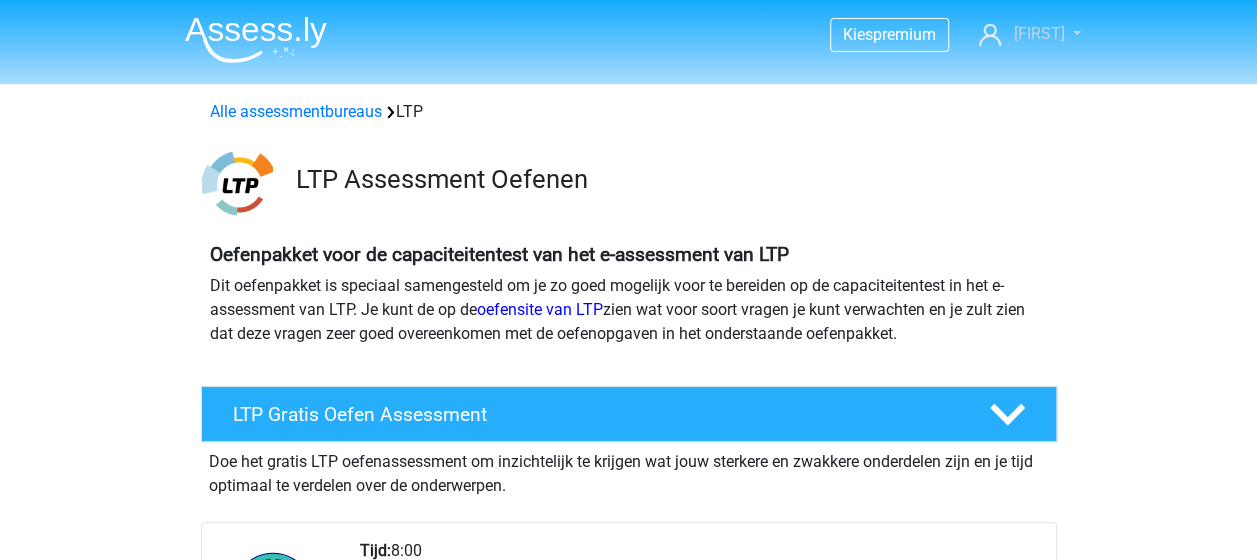click on "[FIRST]" at bounding box center (1029, 34) 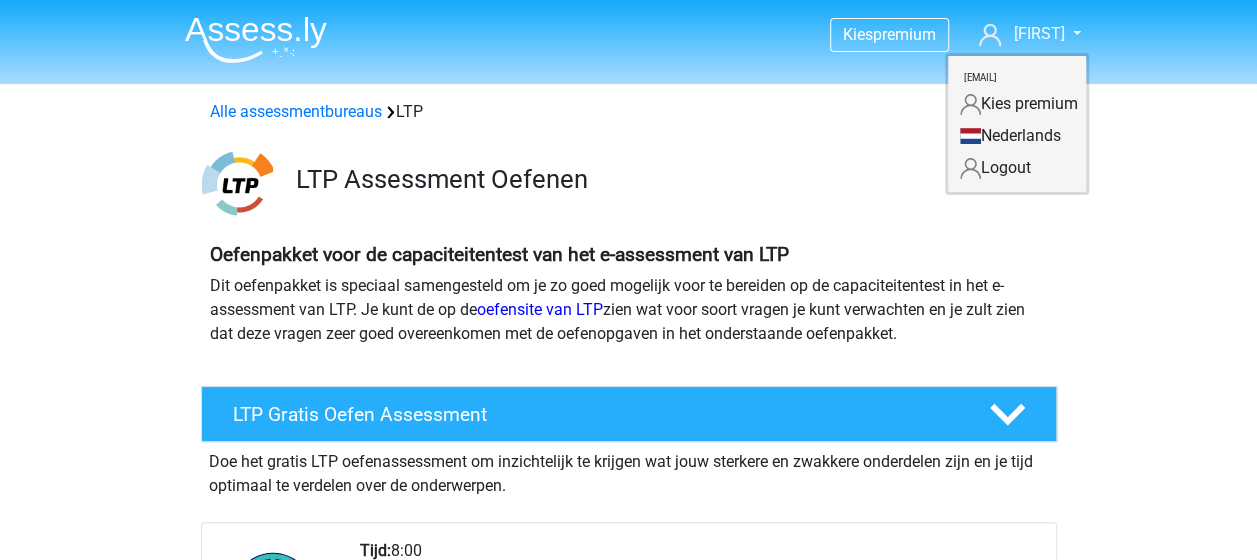 click on "Dit oefenpakket is speciaal samengesteld om je zo goed mogelijk voor te bereiden op de capaciteitentest in het e-assessment van LTP. Je kunt de op de  oefensite van LTP  zien wat voor soort vragen je kunt verwachten en je zult zien dat deze vragen zeer goed overeenkomen met de oefenopgaven in het onderstaande oefenpakket." at bounding box center (629, 310) 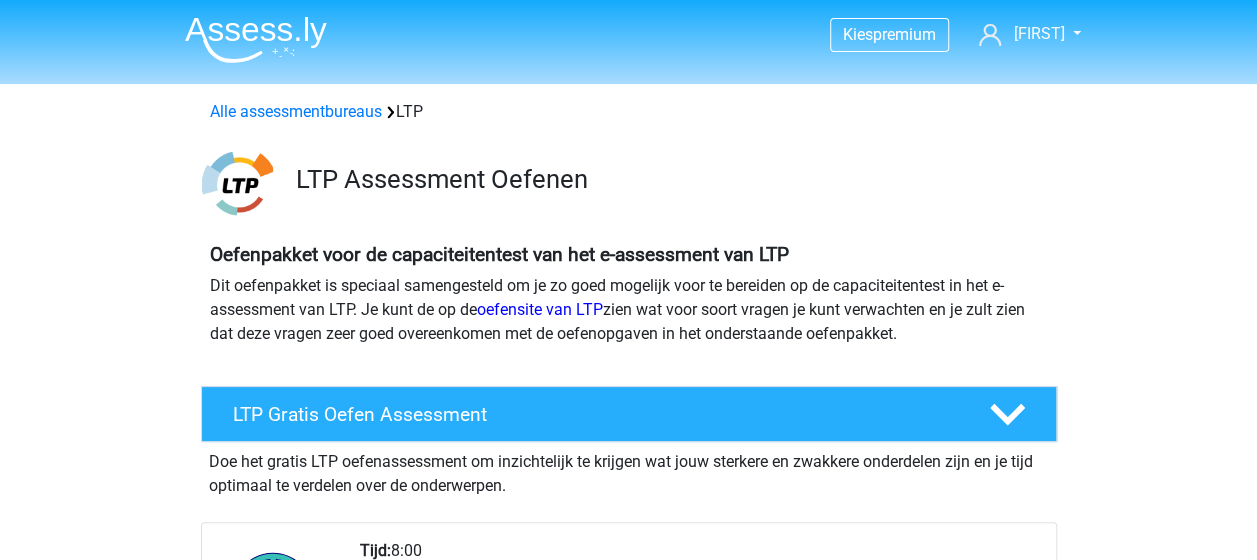 click on "Oefenpakket voor de capaciteitentest van het e-assessment van LTP Dit oefenpakket is speciaal samengesteld om je zo goed mogelijk voor te bereiden op de capaciteitentest in het e-assessment van LTP. Je kunt de op de  oefensite van LTP  zien wat voor soort vragen je kunt verwachten en je zult zien dat deze vragen zeer goed overeenkomen met de oefenopgaven in het onderstaande oefenpakket." at bounding box center (629, 302) 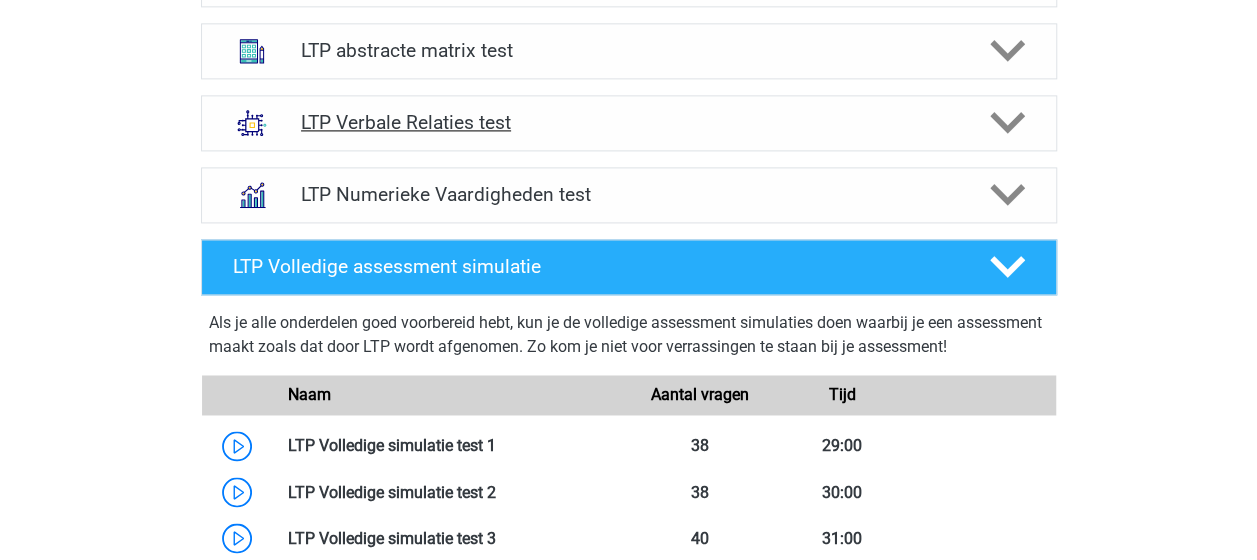 scroll, scrollTop: 1403, scrollLeft: 0, axis: vertical 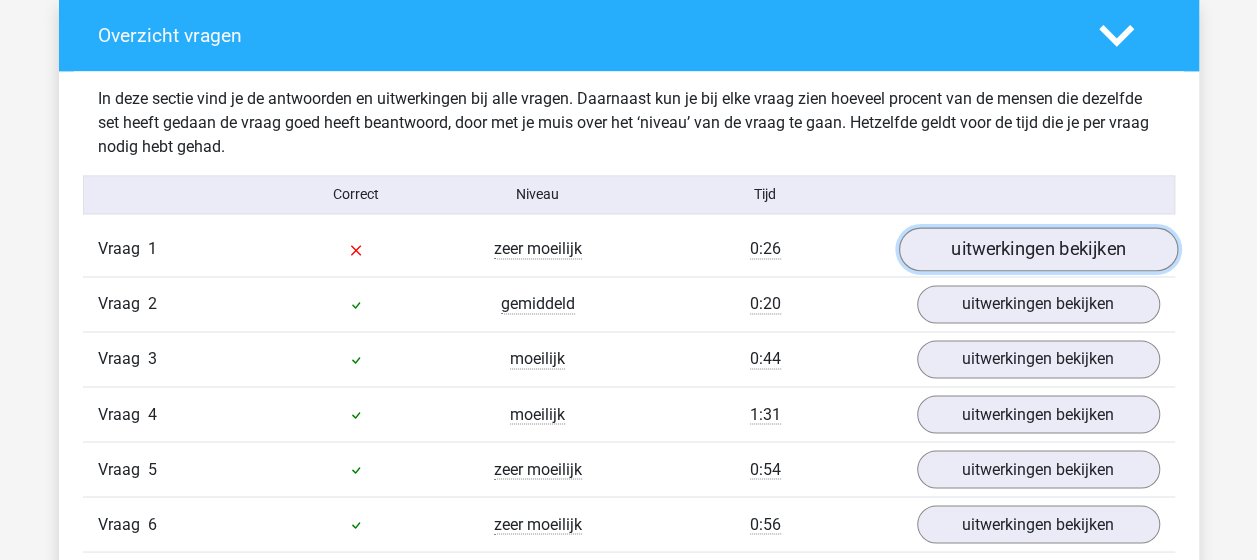 click on "uitwerkingen bekijken" at bounding box center (1037, 249) 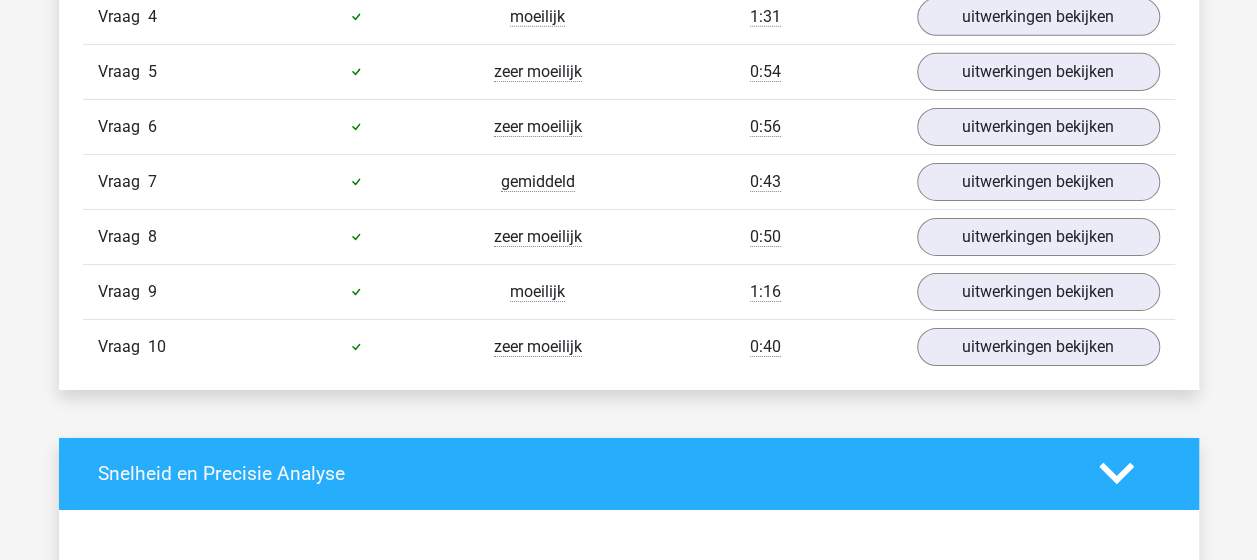 scroll, scrollTop: 3221, scrollLeft: 0, axis: vertical 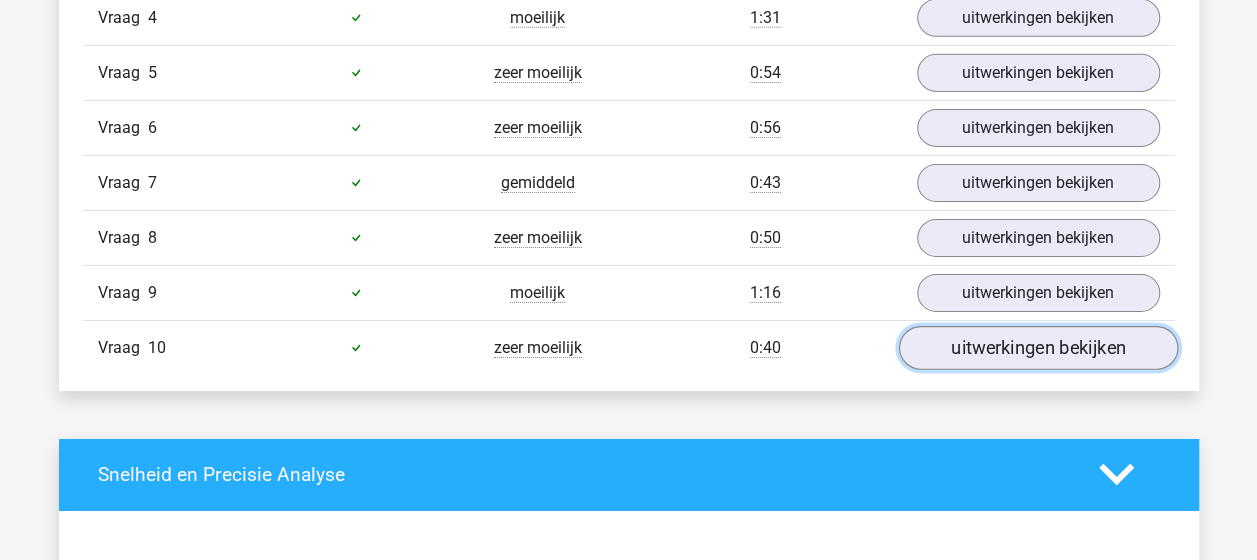 click on "uitwerkingen bekijken" at bounding box center (1037, 348) 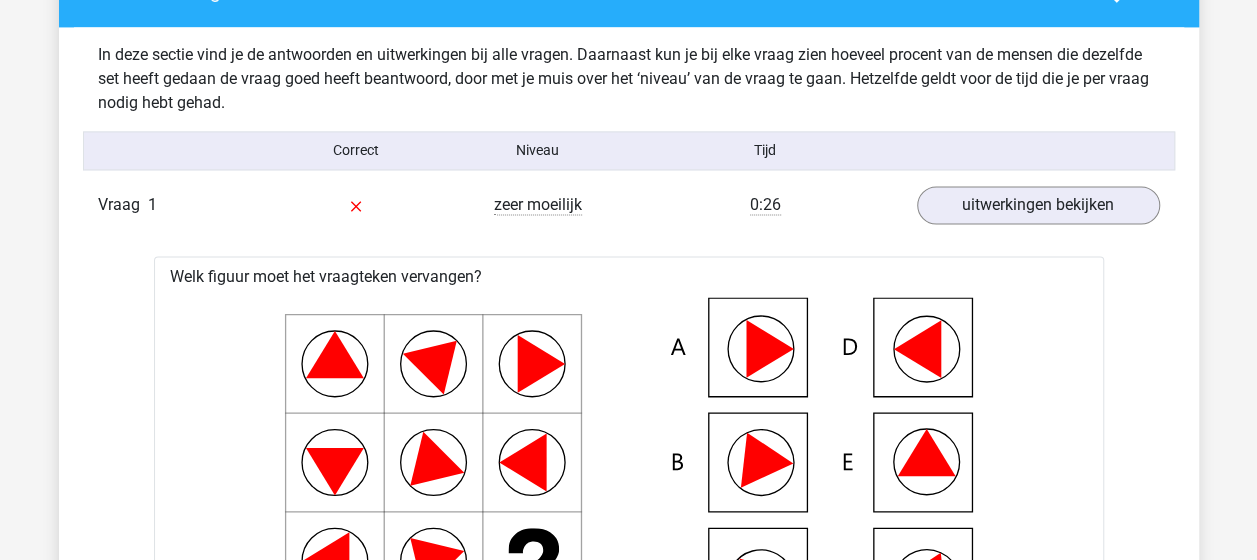 scroll, scrollTop: 1533, scrollLeft: 0, axis: vertical 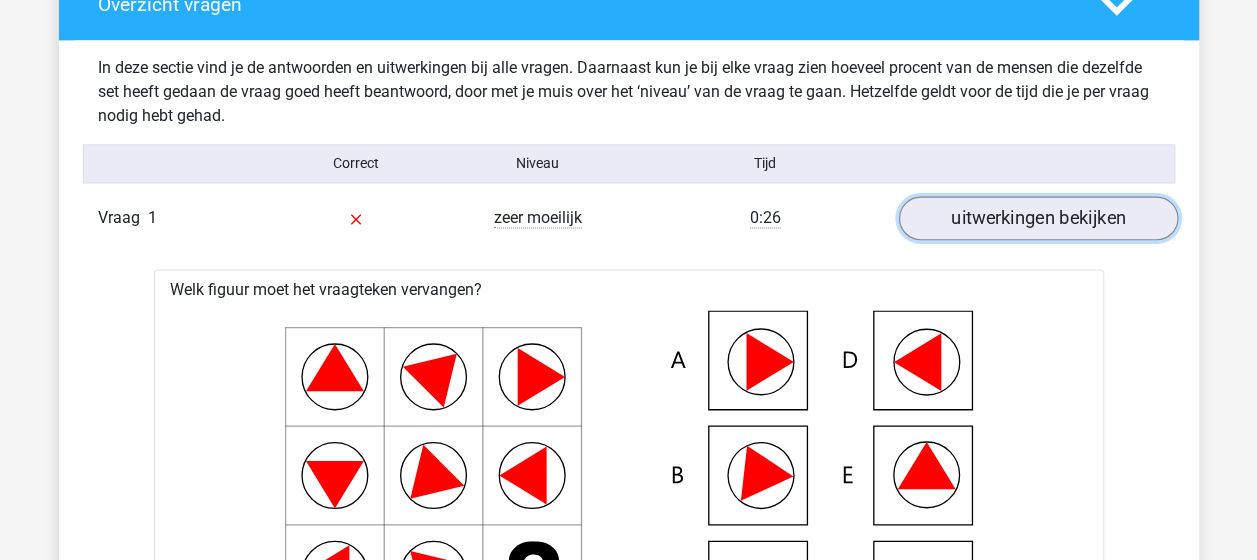 click on "uitwerkingen bekijken" at bounding box center (1037, 218) 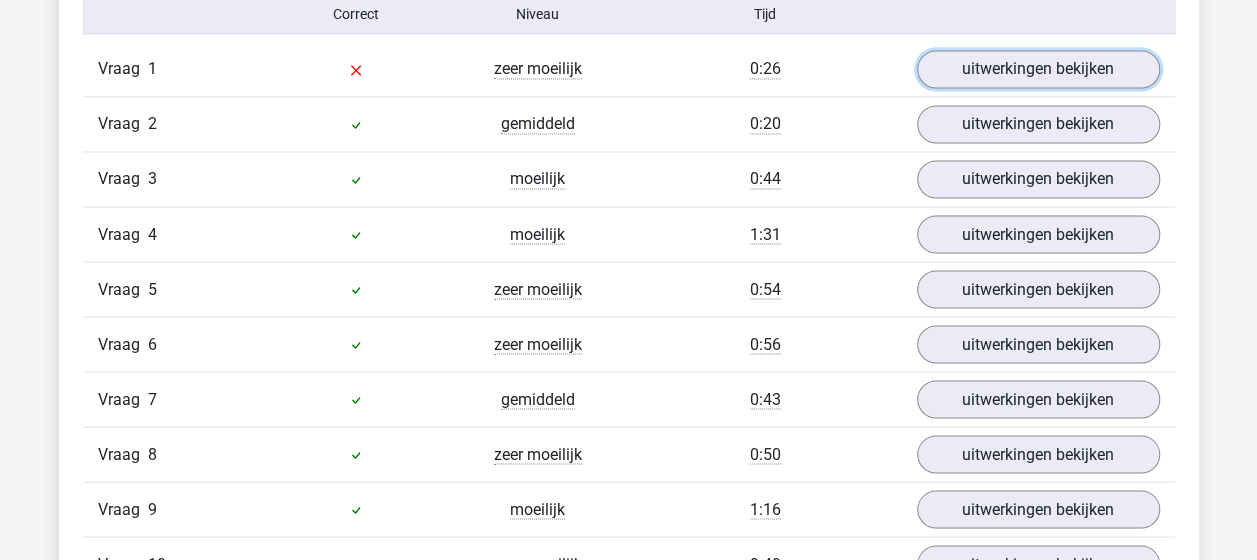 scroll, scrollTop: 1681, scrollLeft: 0, axis: vertical 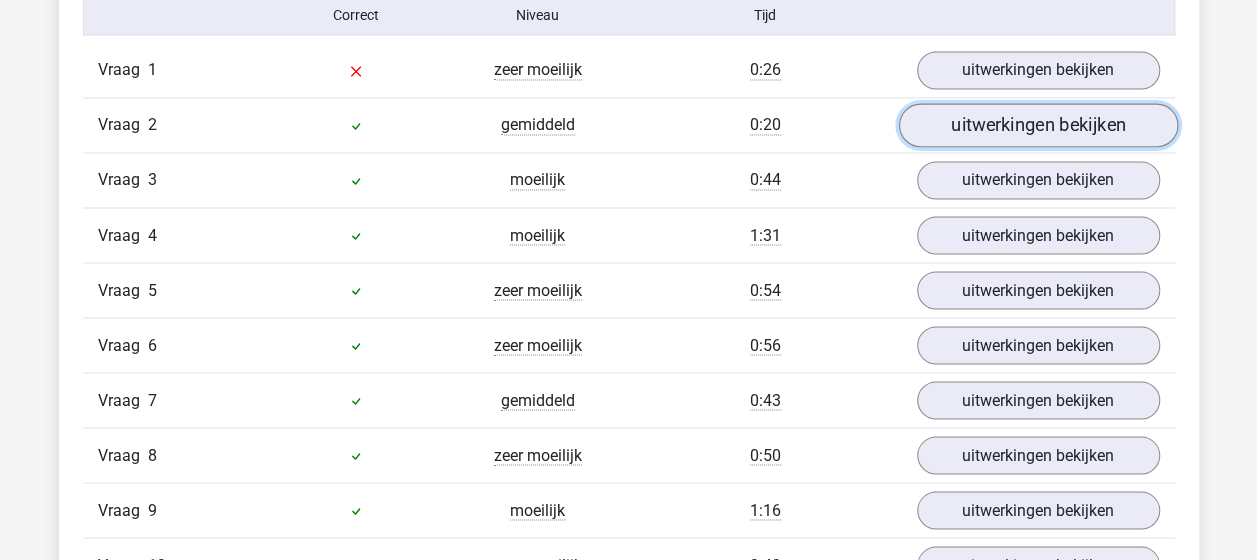 click on "uitwerkingen bekijken" at bounding box center [1037, 125] 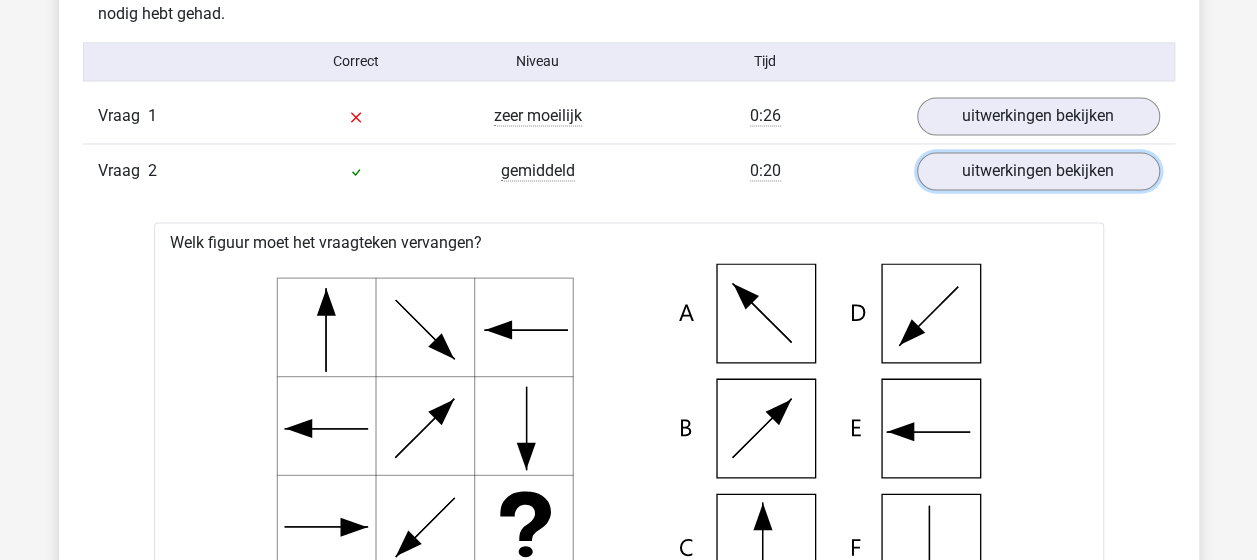 scroll, scrollTop: 1633, scrollLeft: 0, axis: vertical 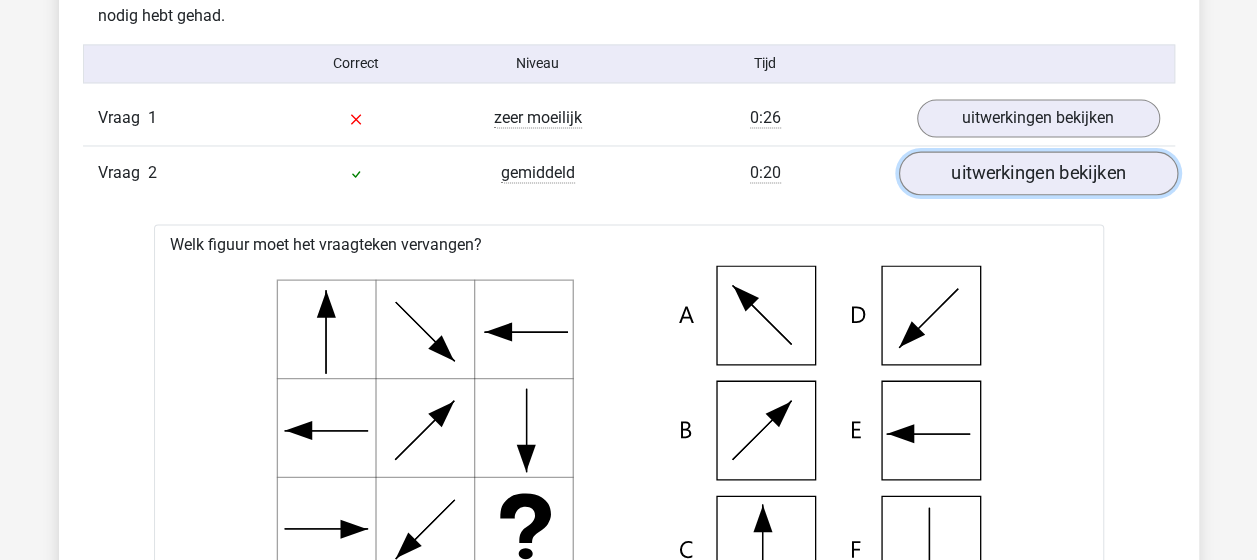 click on "uitwerkingen bekijken" at bounding box center (1037, 173) 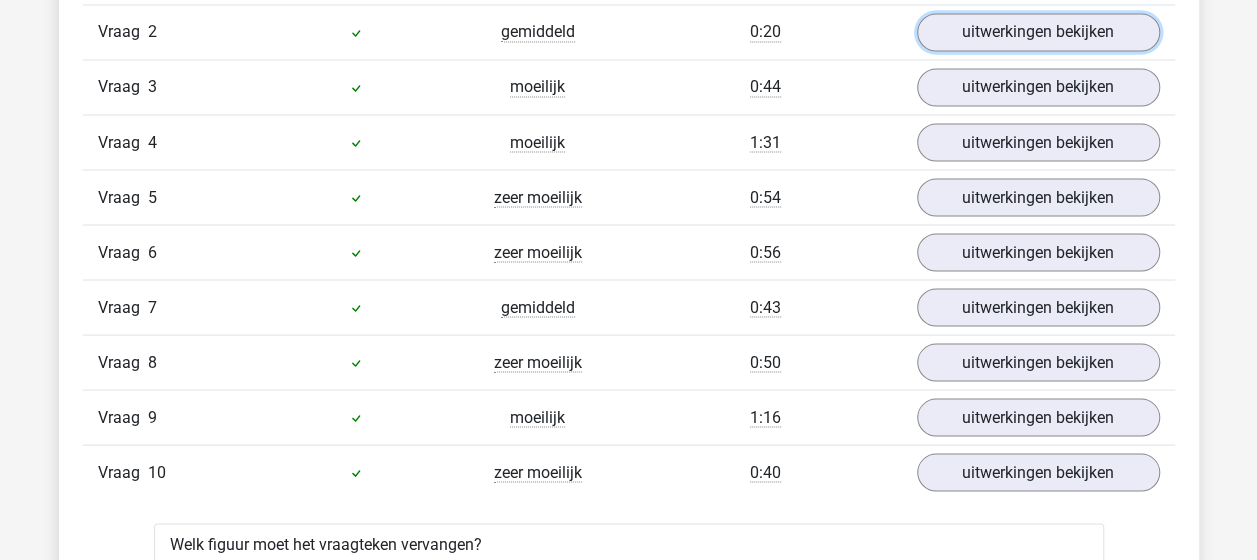 scroll, scrollTop: 1777, scrollLeft: 0, axis: vertical 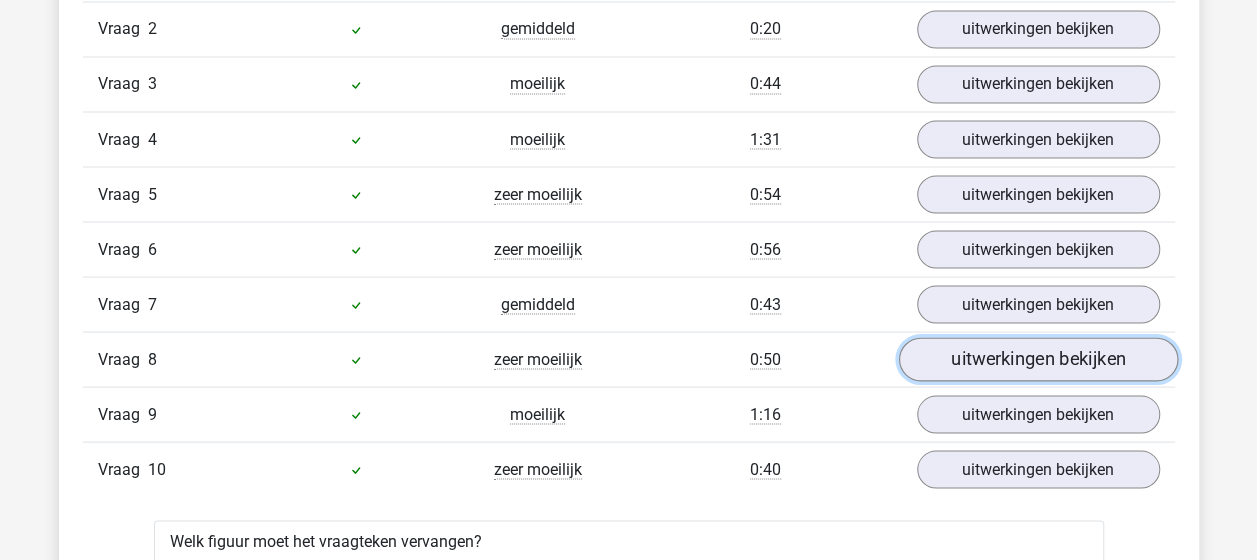 click on "uitwerkingen bekijken" at bounding box center [1037, 359] 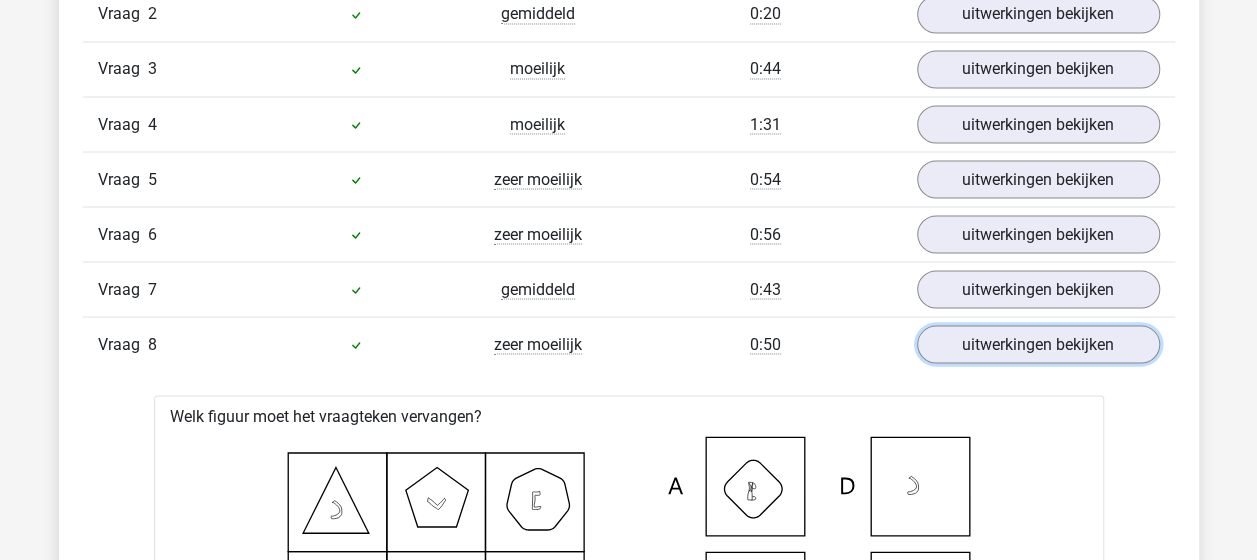 scroll, scrollTop: 1776, scrollLeft: 0, axis: vertical 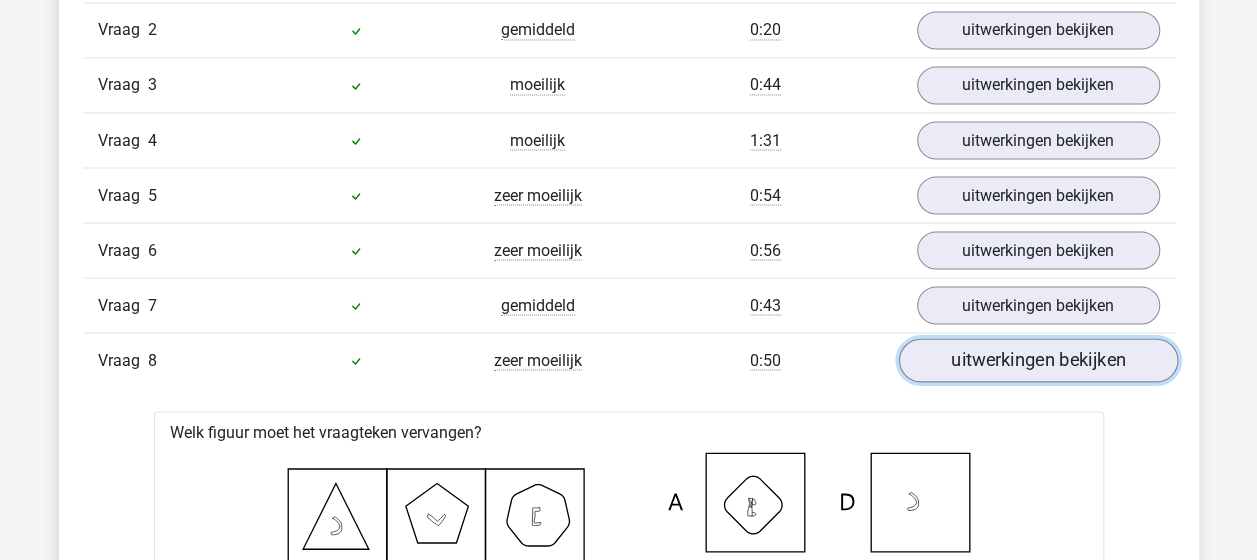 click on "uitwerkingen bekijken" at bounding box center [1037, 360] 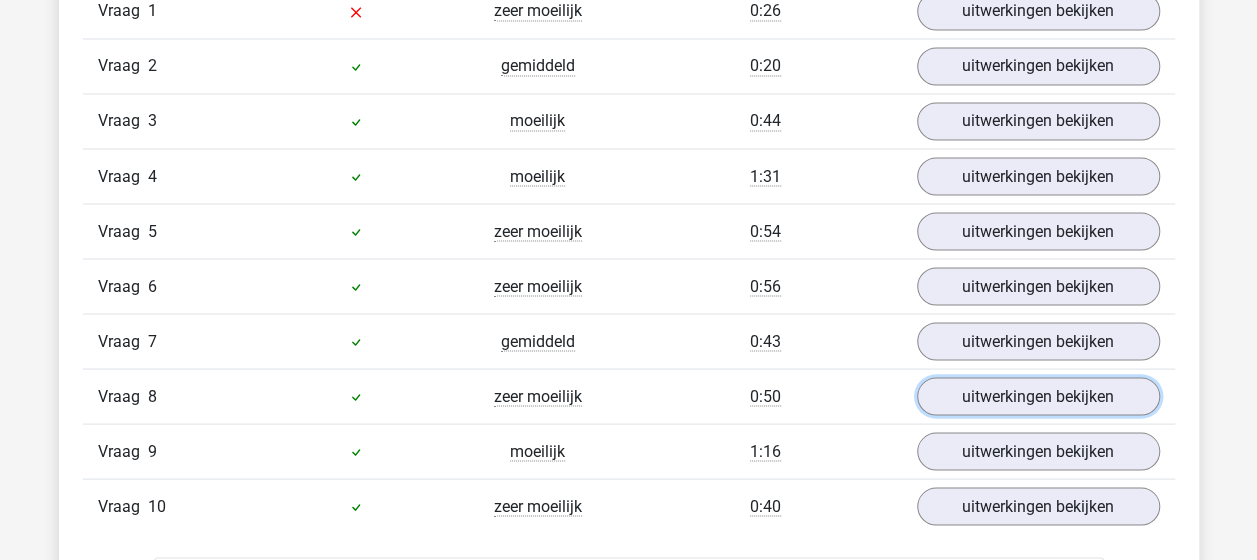 scroll, scrollTop: 1739, scrollLeft: 0, axis: vertical 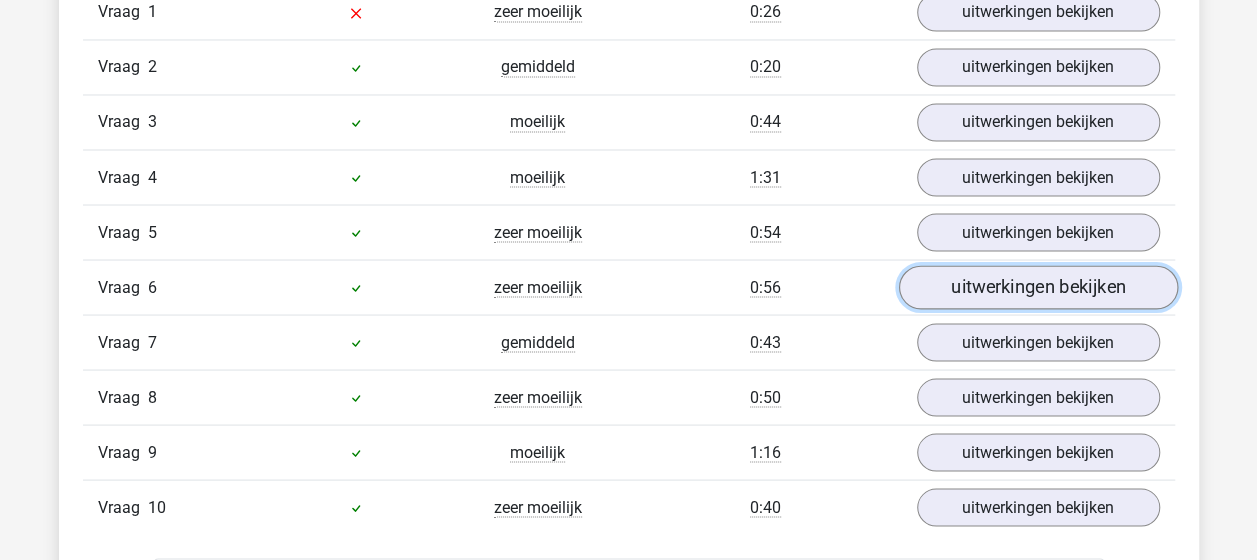click on "uitwerkingen bekijken" at bounding box center (1037, 287) 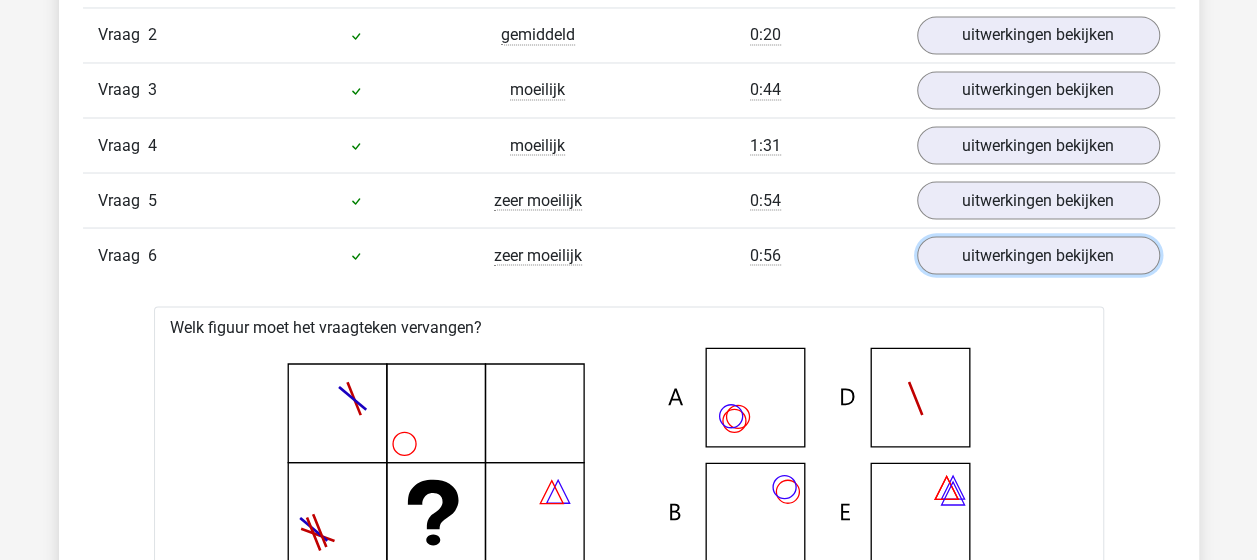 scroll, scrollTop: 1762, scrollLeft: 0, axis: vertical 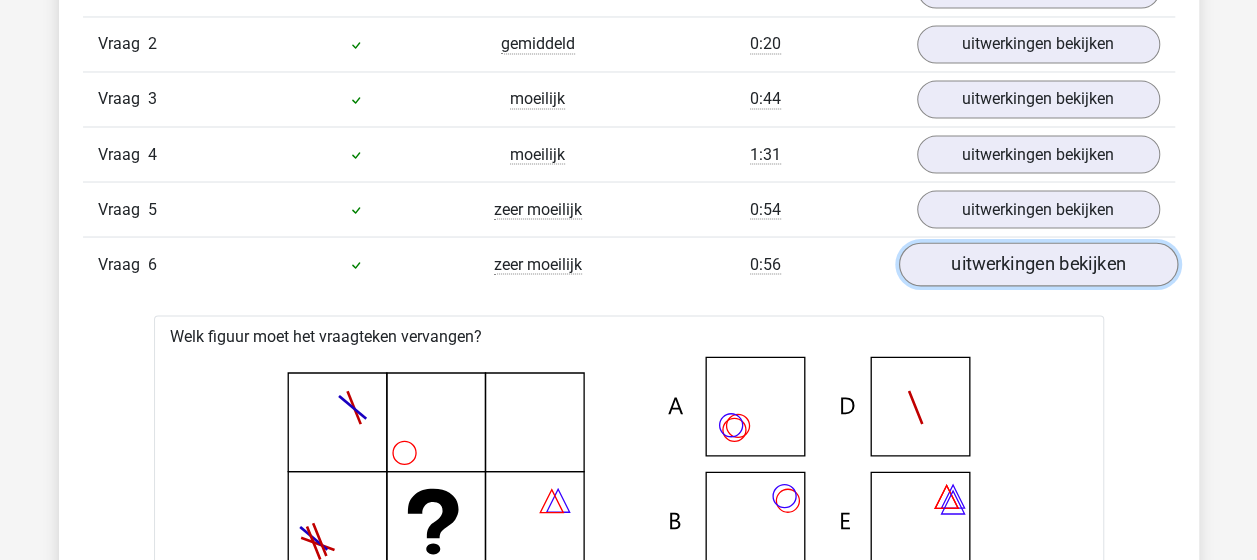 click on "uitwerkingen bekijken" at bounding box center (1037, 264) 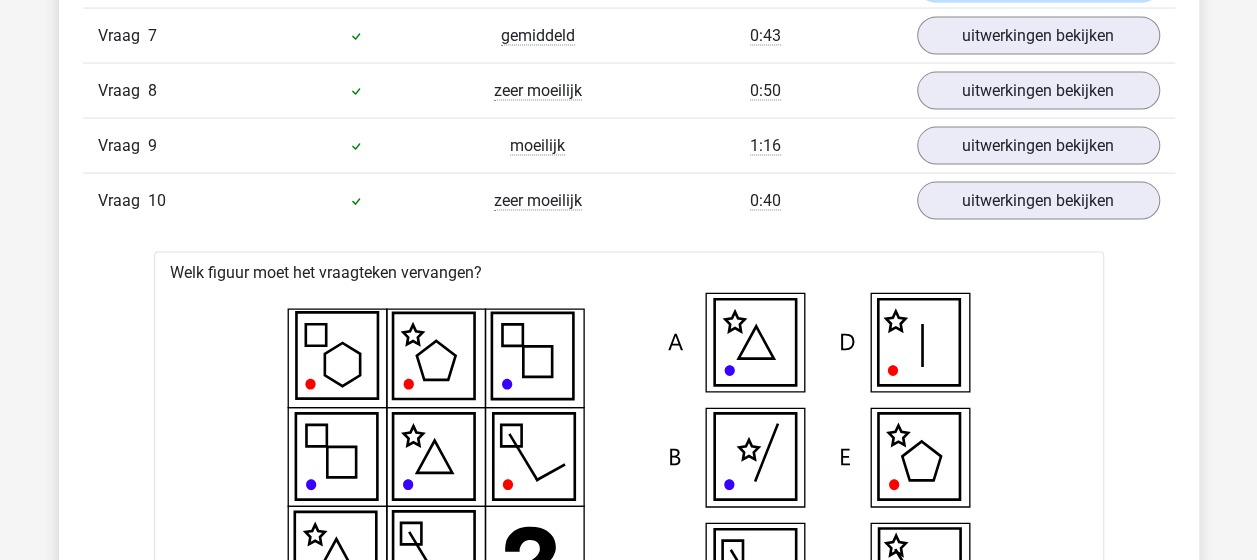 scroll, scrollTop: 2046, scrollLeft: 0, axis: vertical 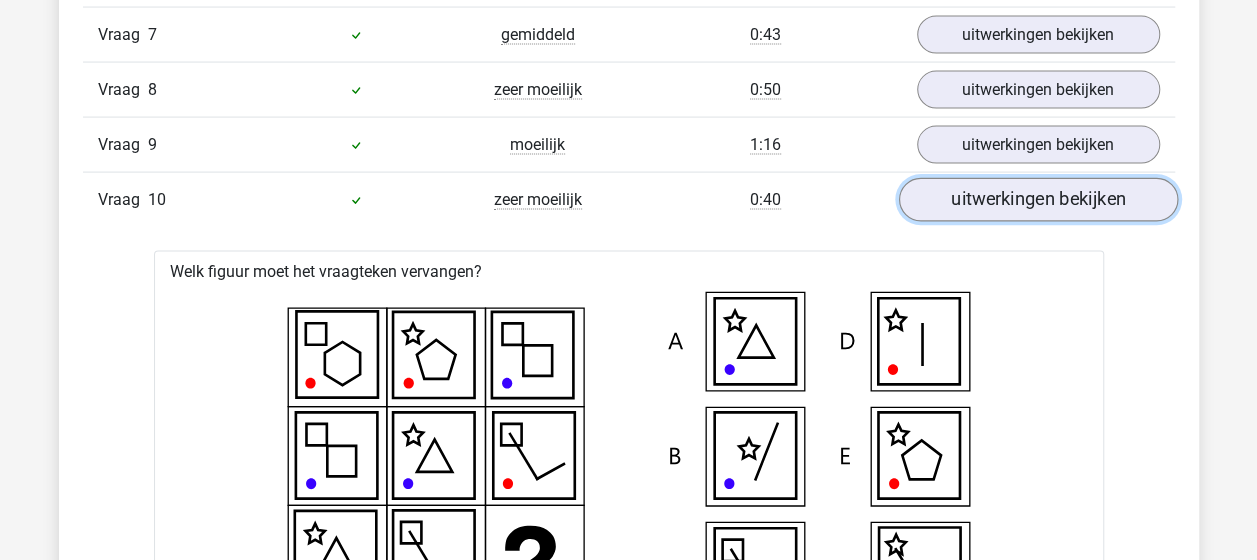 click on "uitwerkingen bekijken" at bounding box center (1037, 200) 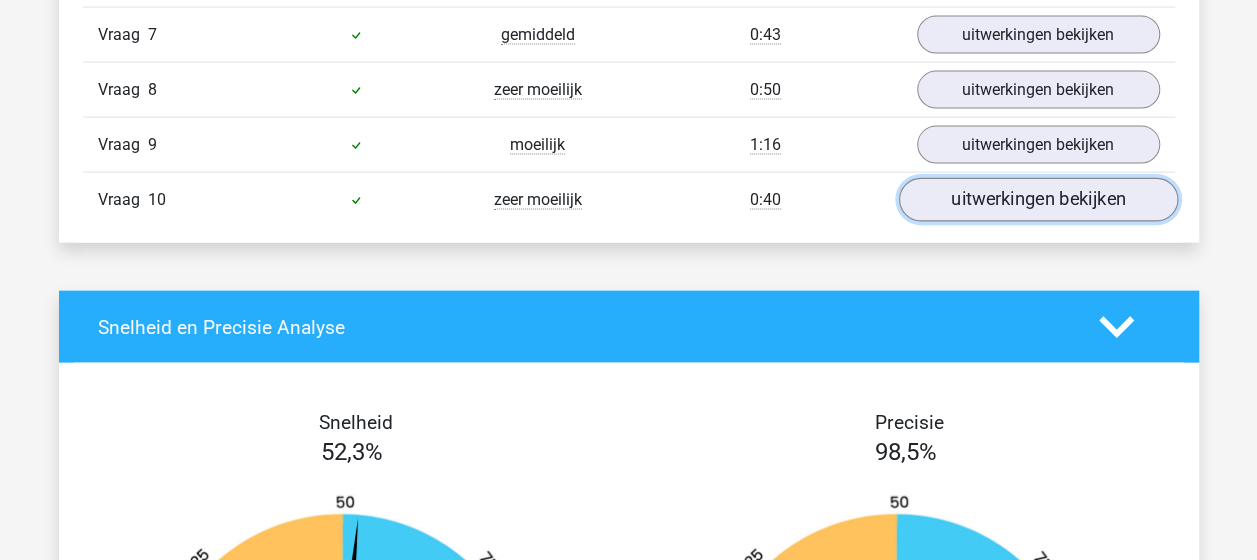 click on "uitwerkingen bekijken" at bounding box center (1037, 200) 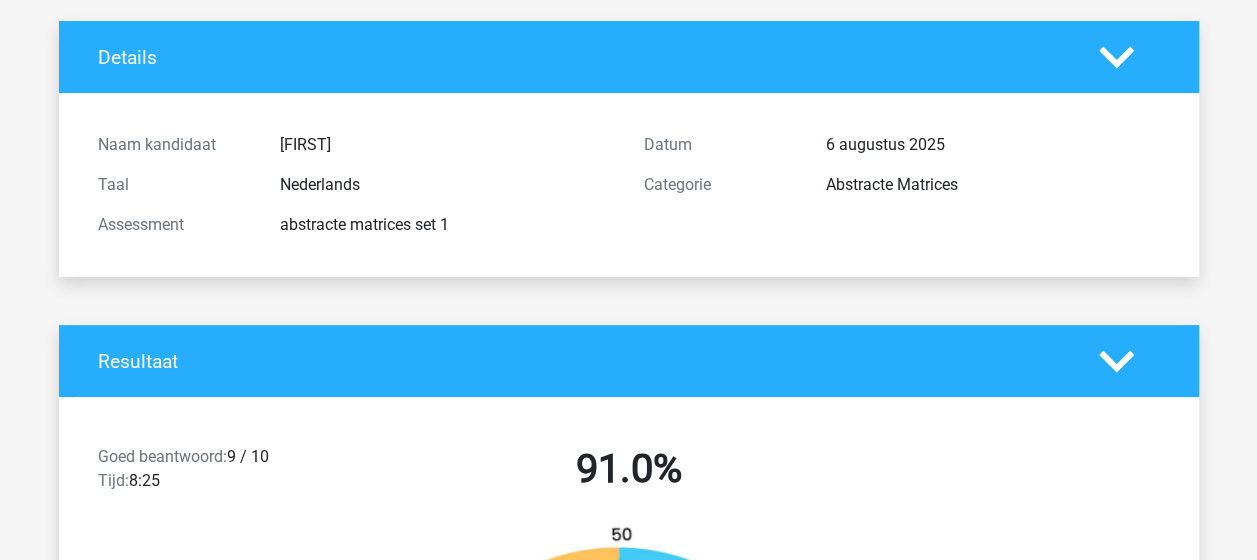 scroll, scrollTop: 0, scrollLeft: 0, axis: both 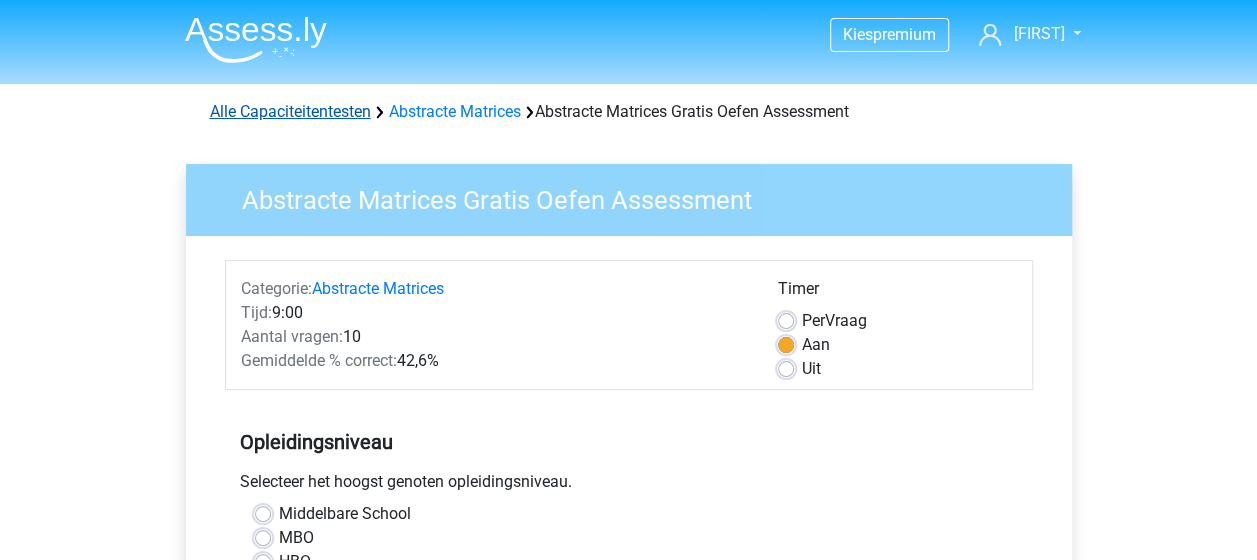click on "Alle Capaciteitentesten" at bounding box center (290, 111) 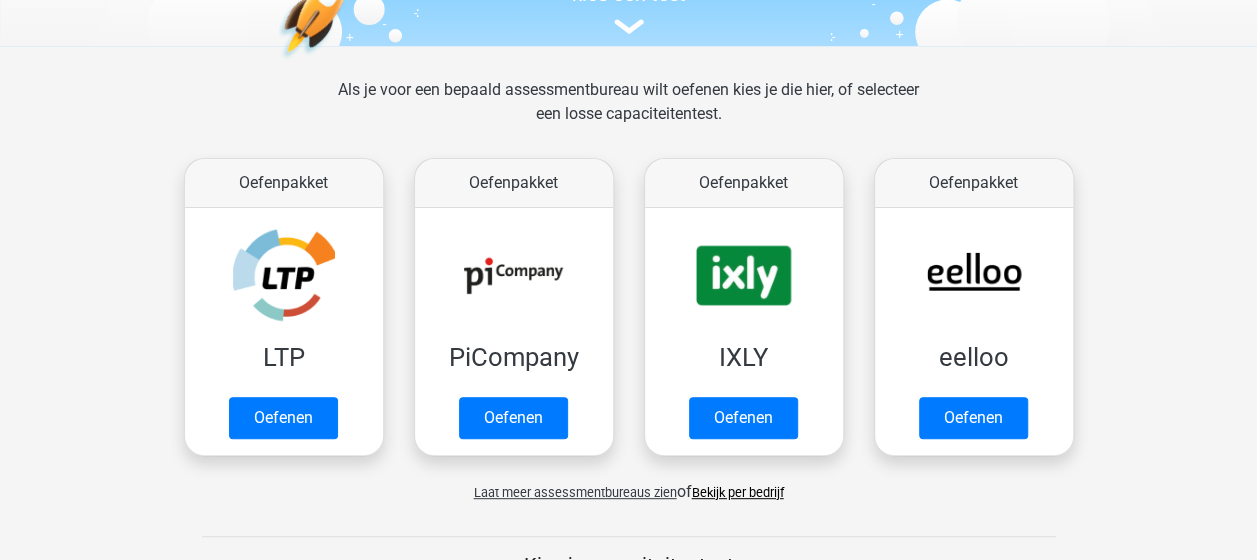 scroll, scrollTop: 245, scrollLeft: 0, axis: vertical 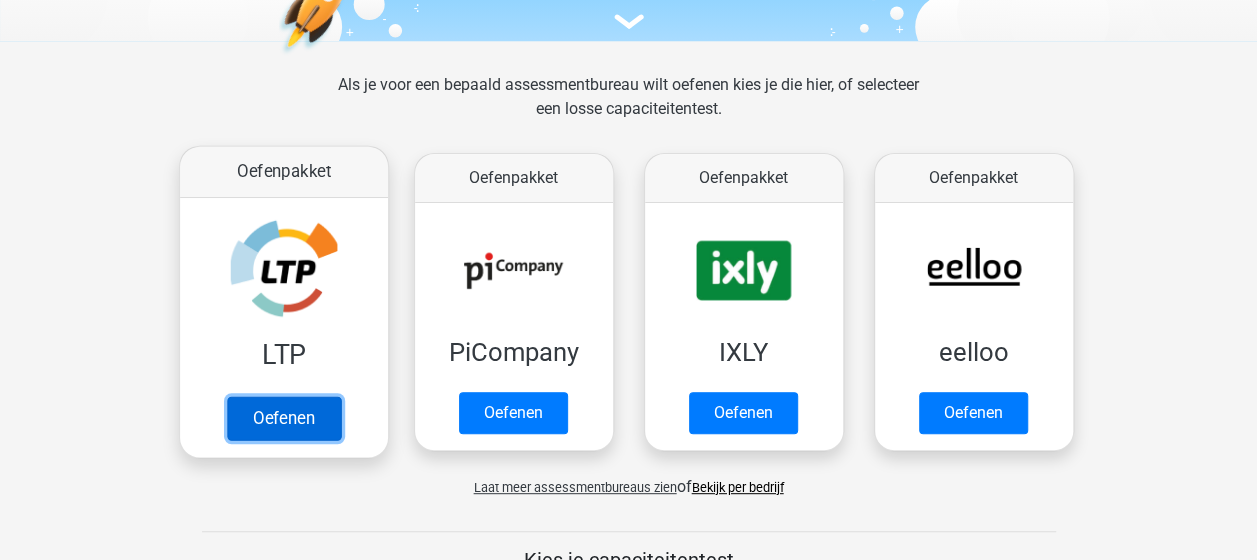 click on "Oefenen" at bounding box center (283, 418) 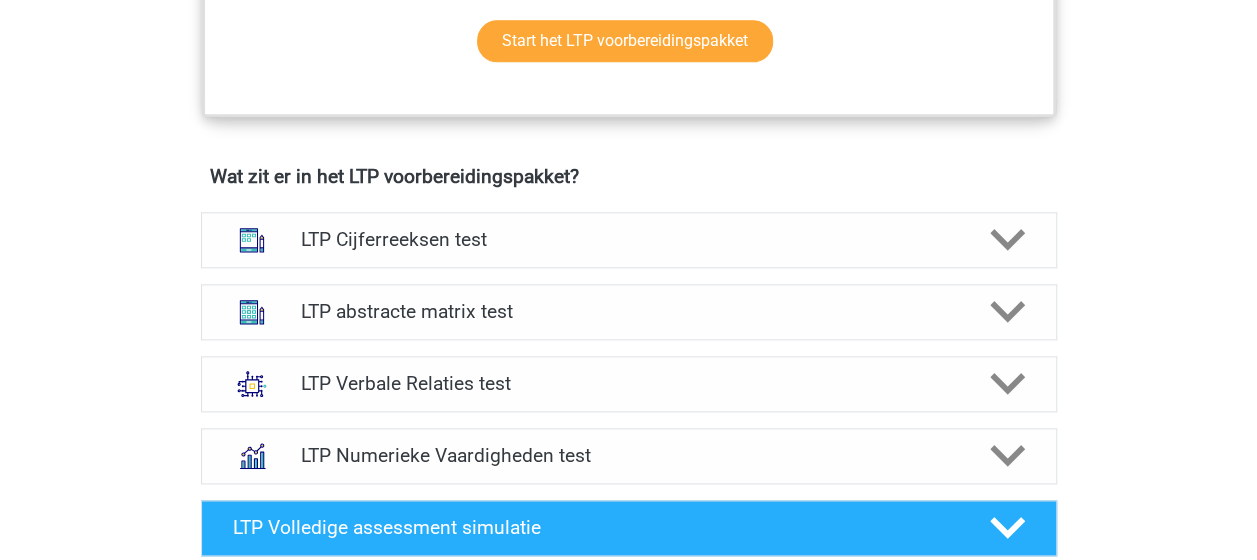 scroll, scrollTop: 1138, scrollLeft: 0, axis: vertical 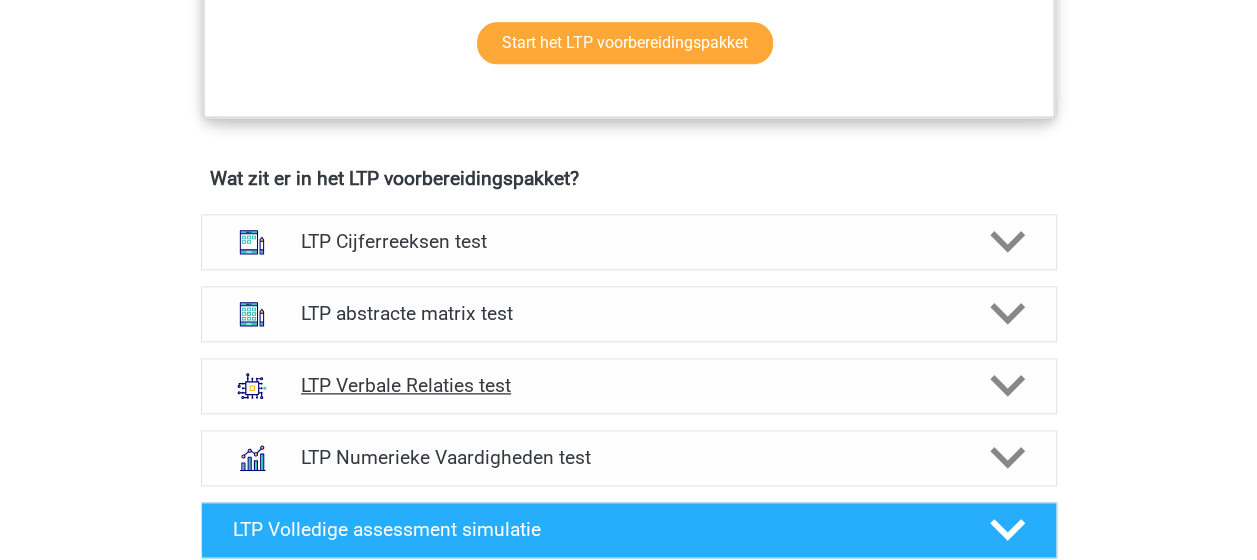 click on "LTP Verbale Relaties test" at bounding box center (628, 385) 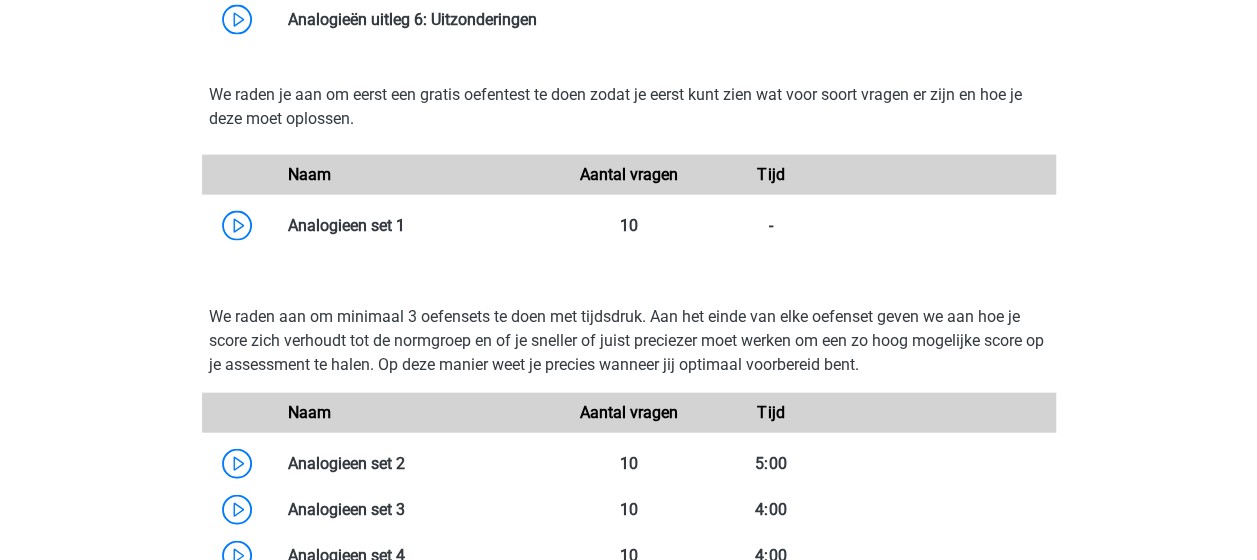 scroll, scrollTop: 2106, scrollLeft: 0, axis: vertical 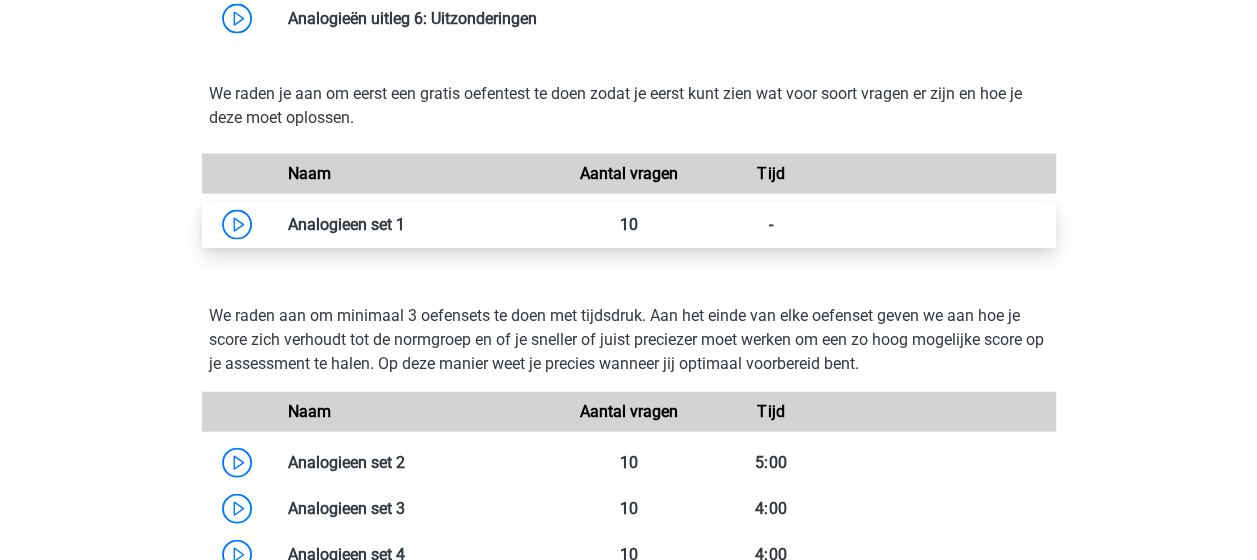 click at bounding box center [405, 224] 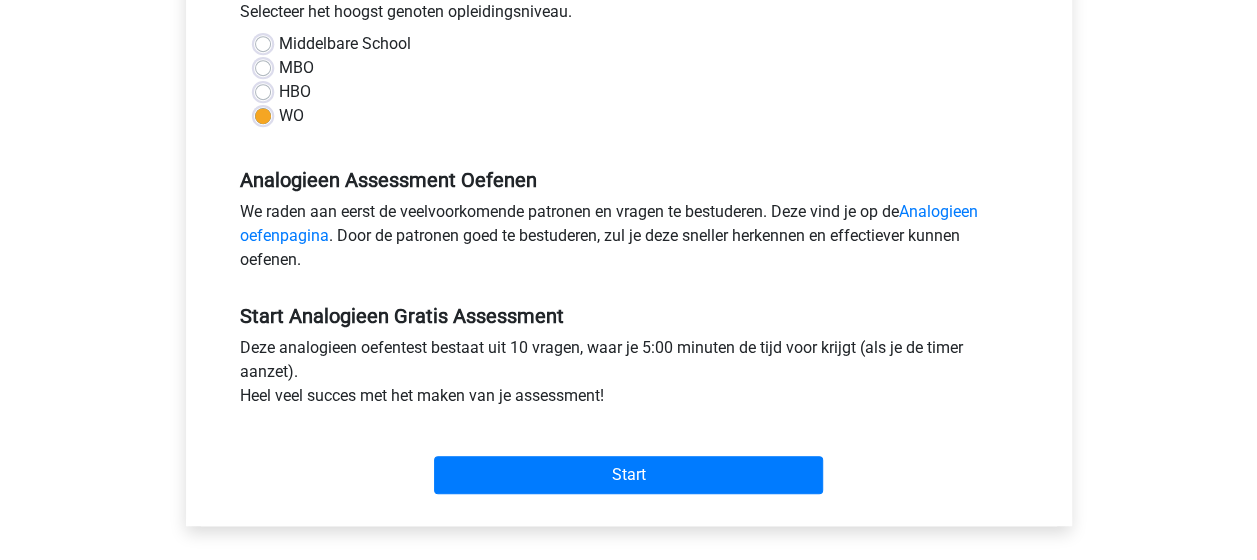 scroll, scrollTop: 472, scrollLeft: 0, axis: vertical 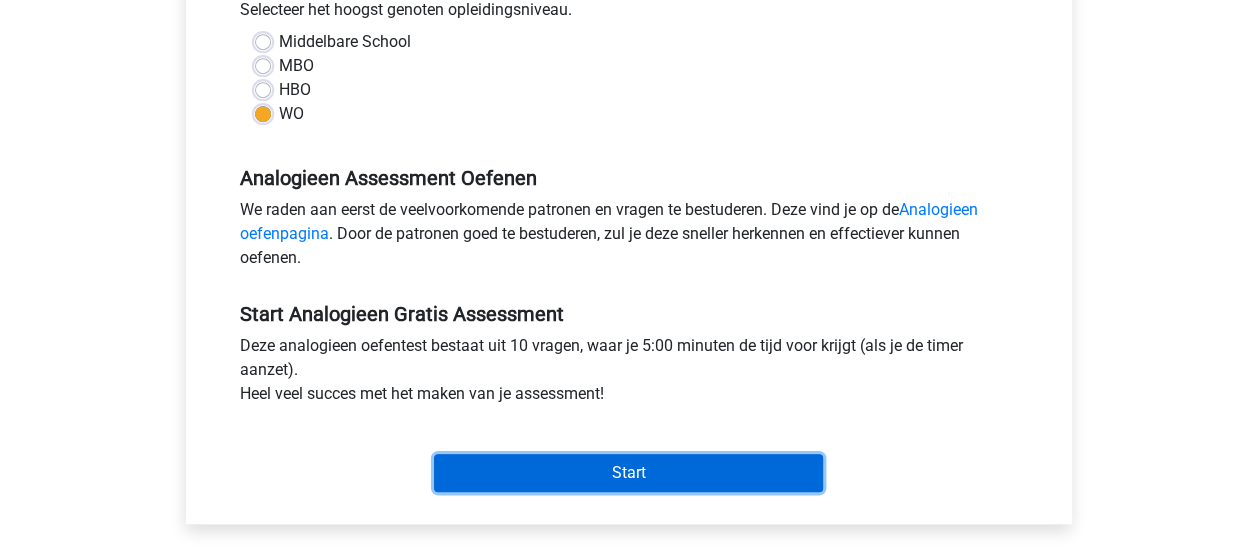 click on "Start" at bounding box center [628, 473] 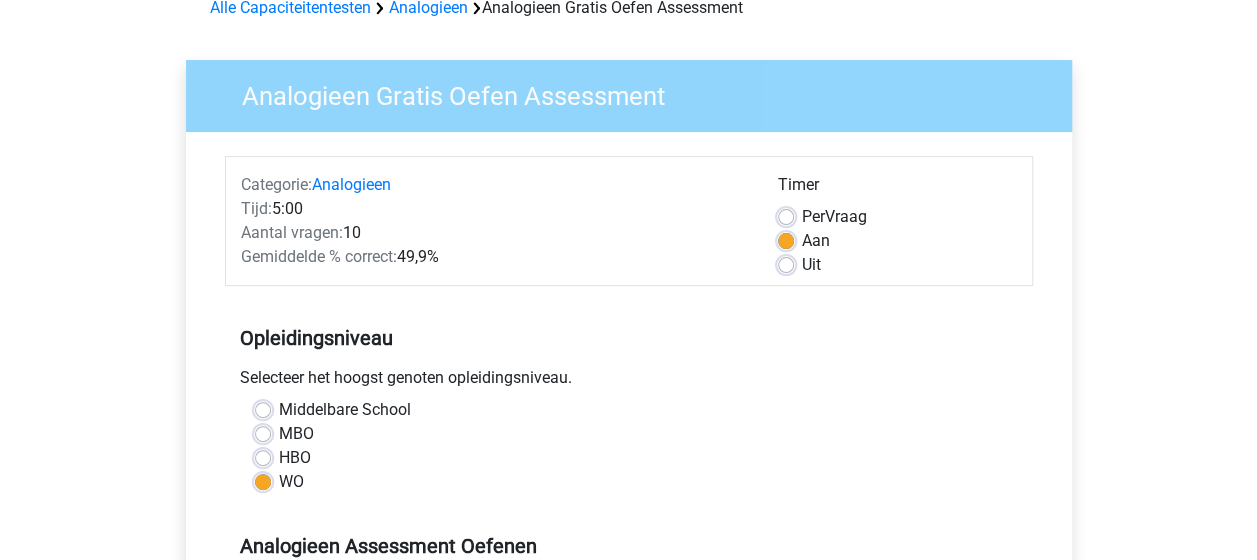 scroll, scrollTop: 0, scrollLeft: 0, axis: both 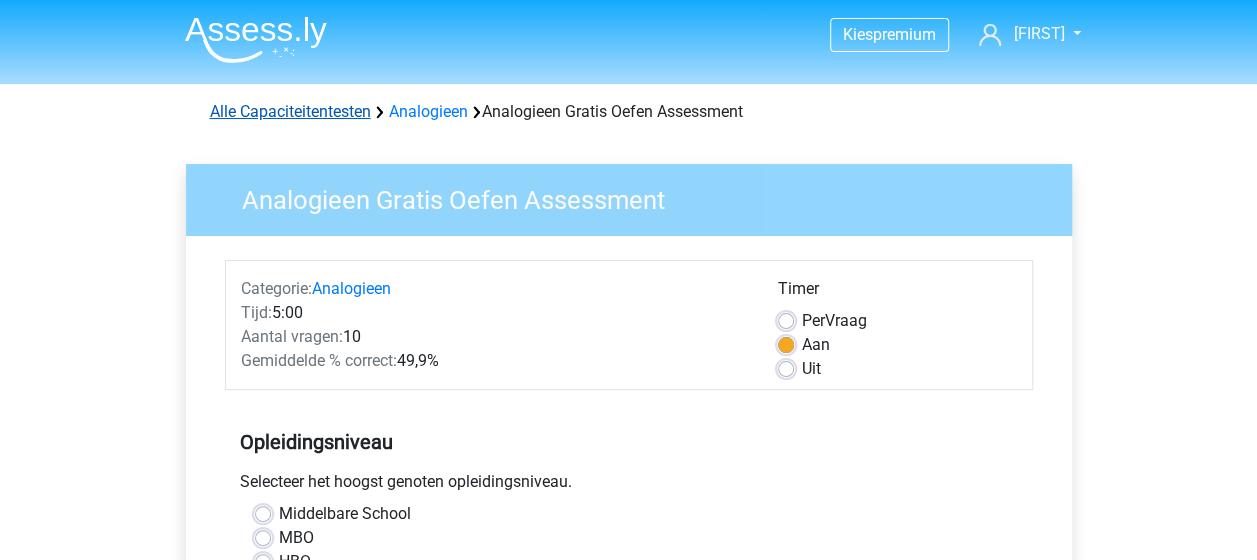 click on "Alle Capaciteitentesten" at bounding box center [290, 111] 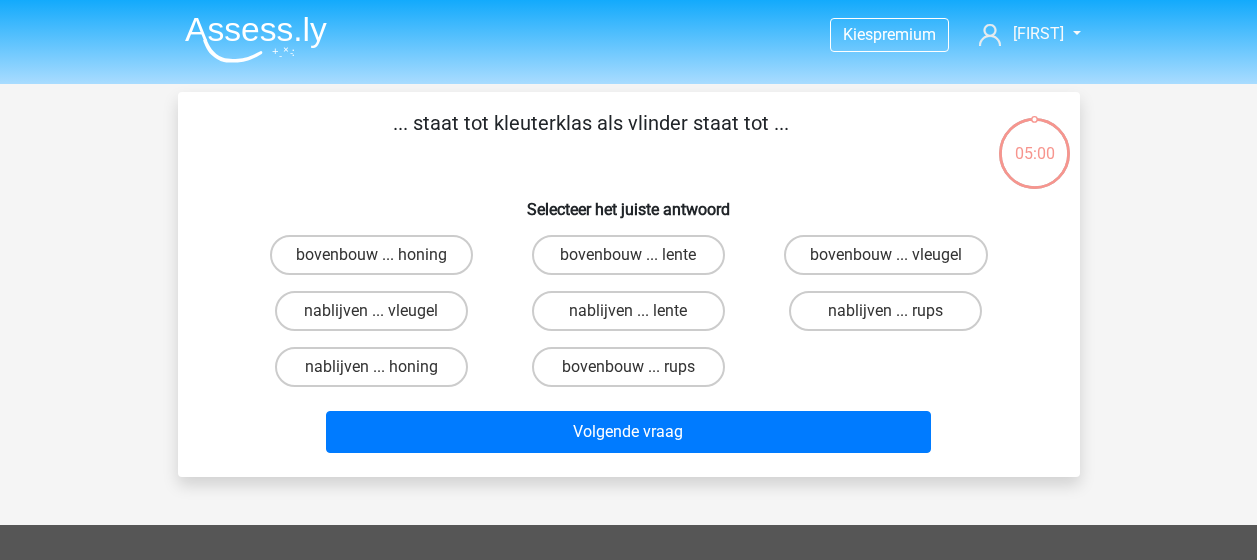 scroll, scrollTop: 0, scrollLeft: 0, axis: both 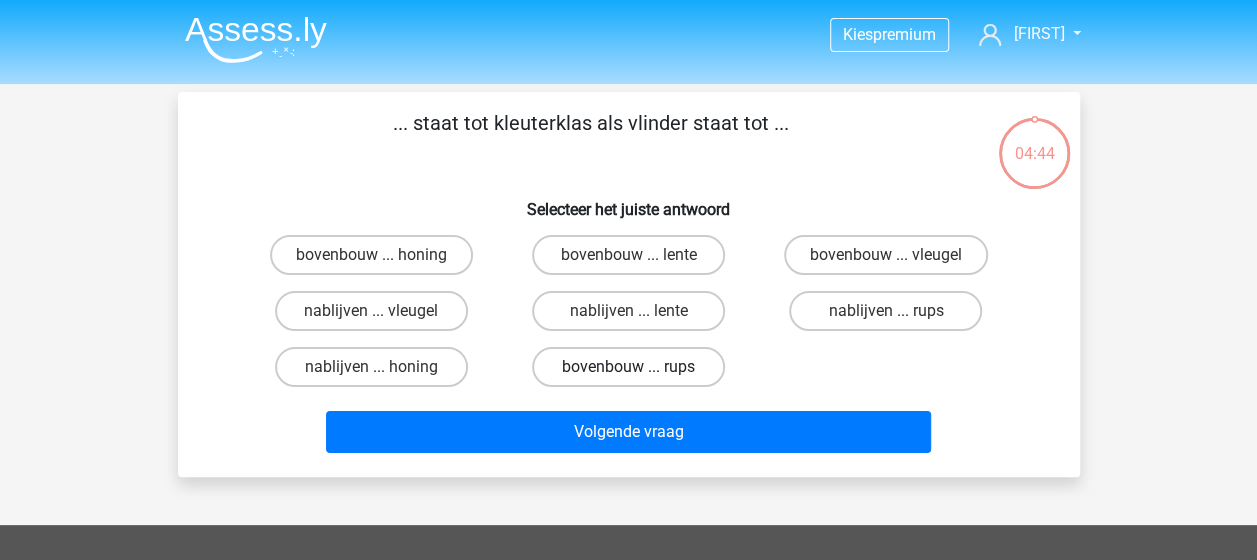 click on "bovenbouw ... rups" at bounding box center [628, 367] 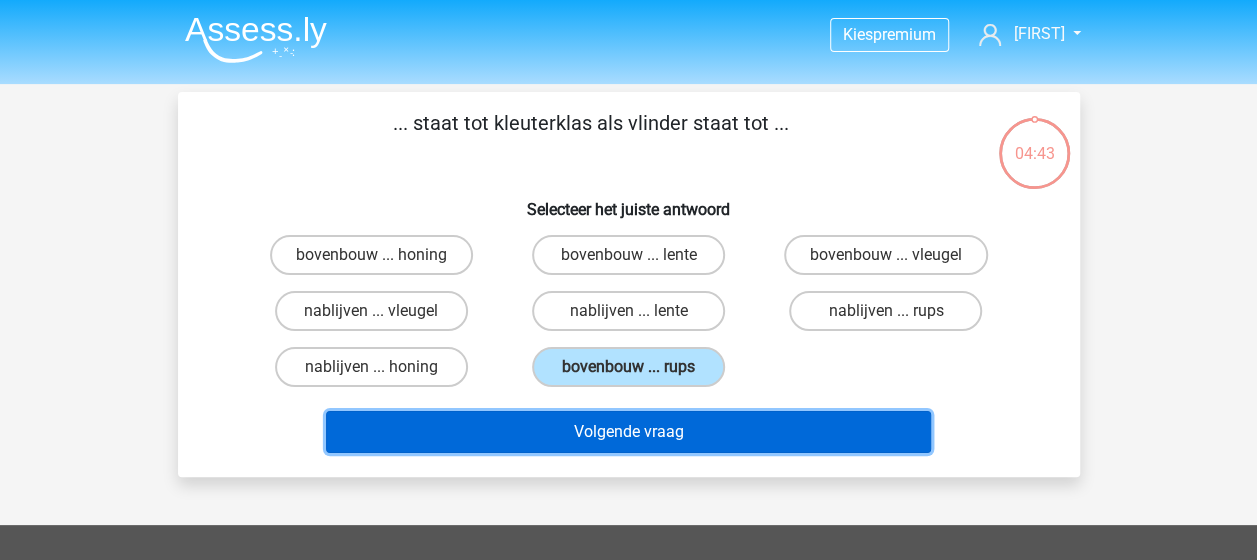 click on "Volgende vraag" at bounding box center (628, 432) 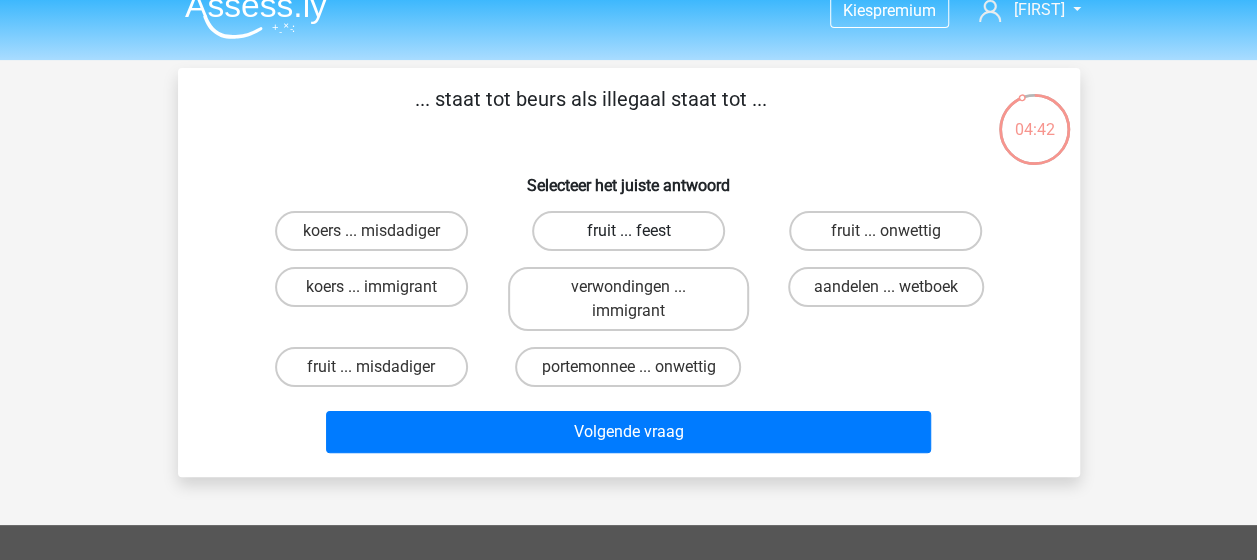 scroll, scrollTop: 0, scrollLeft: 0, axis: both 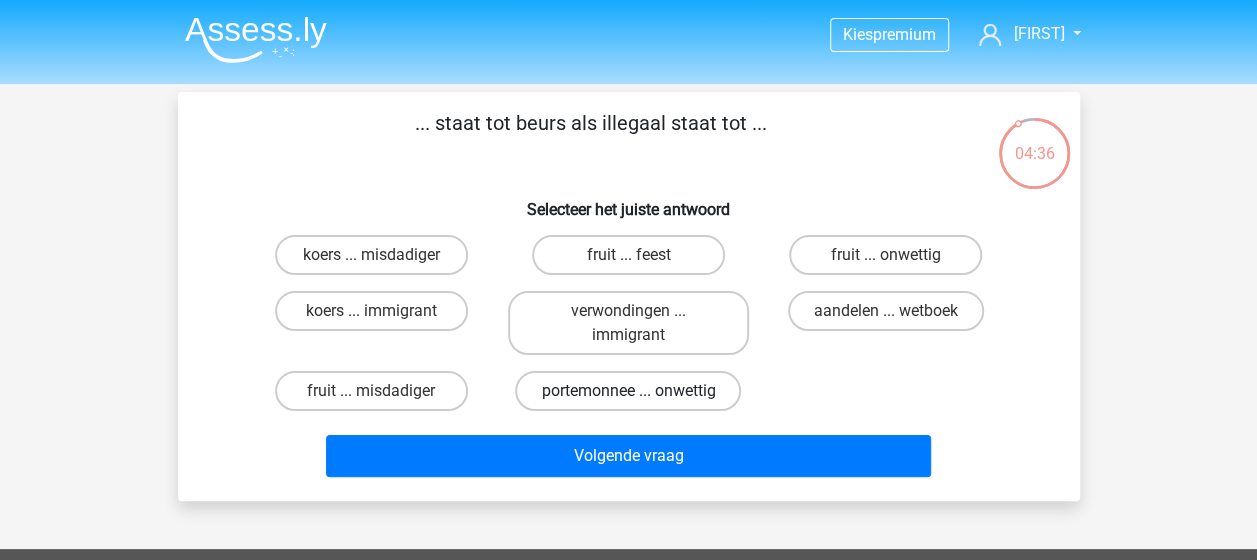 click on "portemonnee ... onwettig" at bounding box center [628, 391] 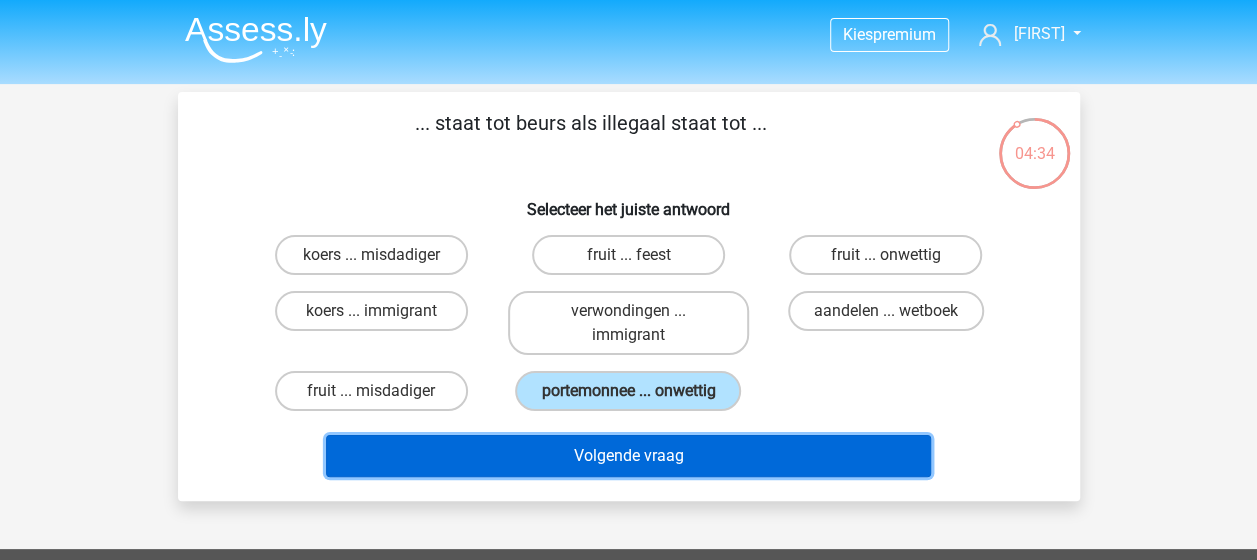 click on "Volgende vraag" at bounding box center [628, 456] 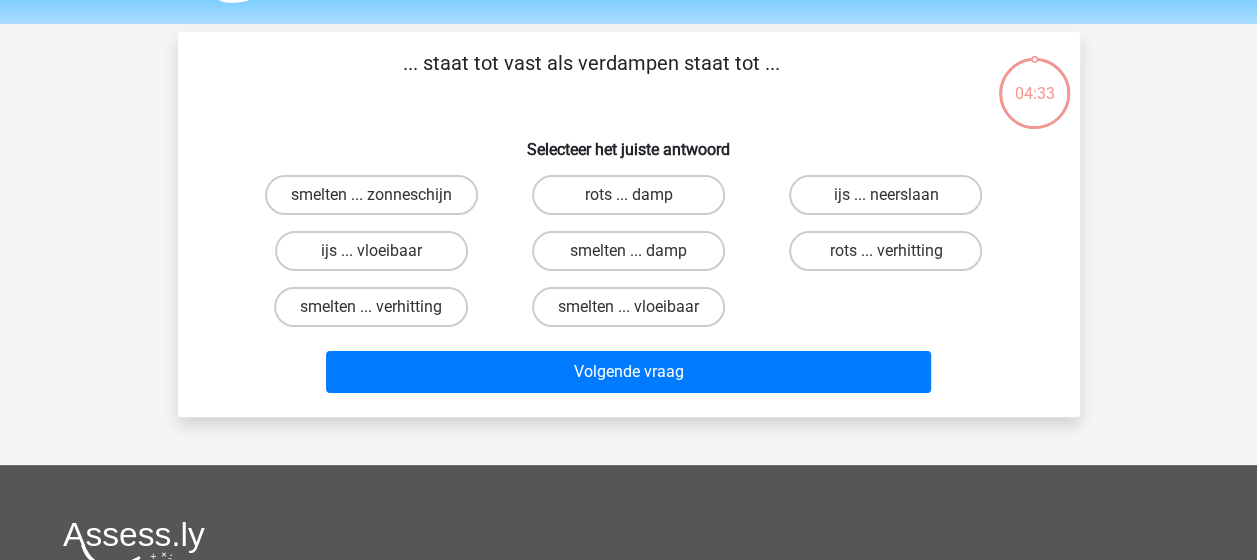 scroll, scrollTop: 92, scrollLeft: 0, axis: vertical 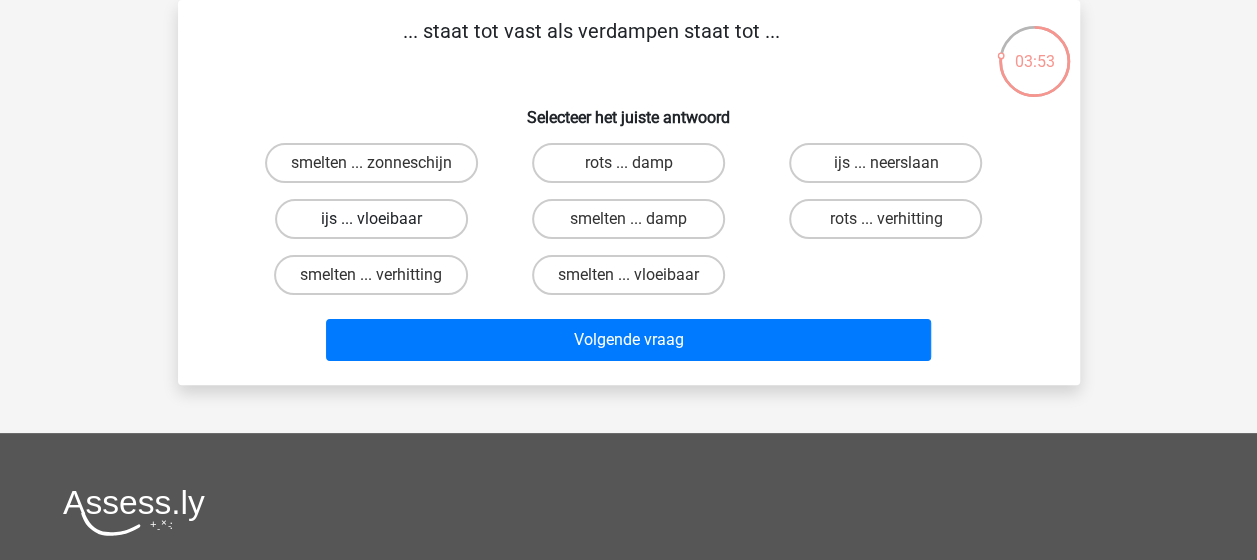 click on "ijs ... vloeibaar" at bounding box center [371, 219] 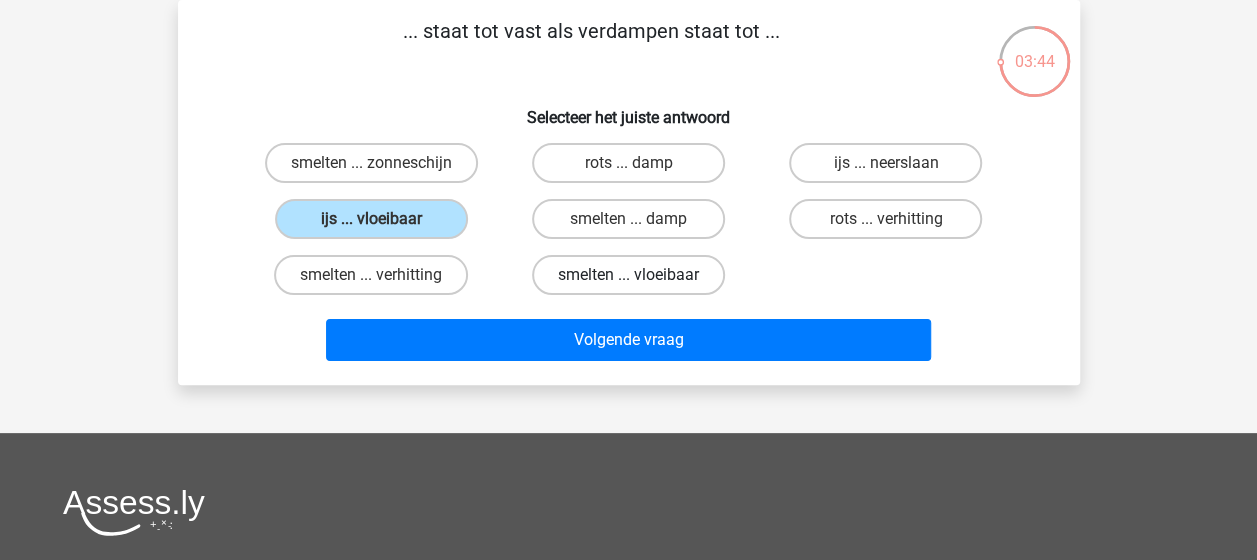 click on "smelten ... vloeibaar" at bounding box center (628, 275) 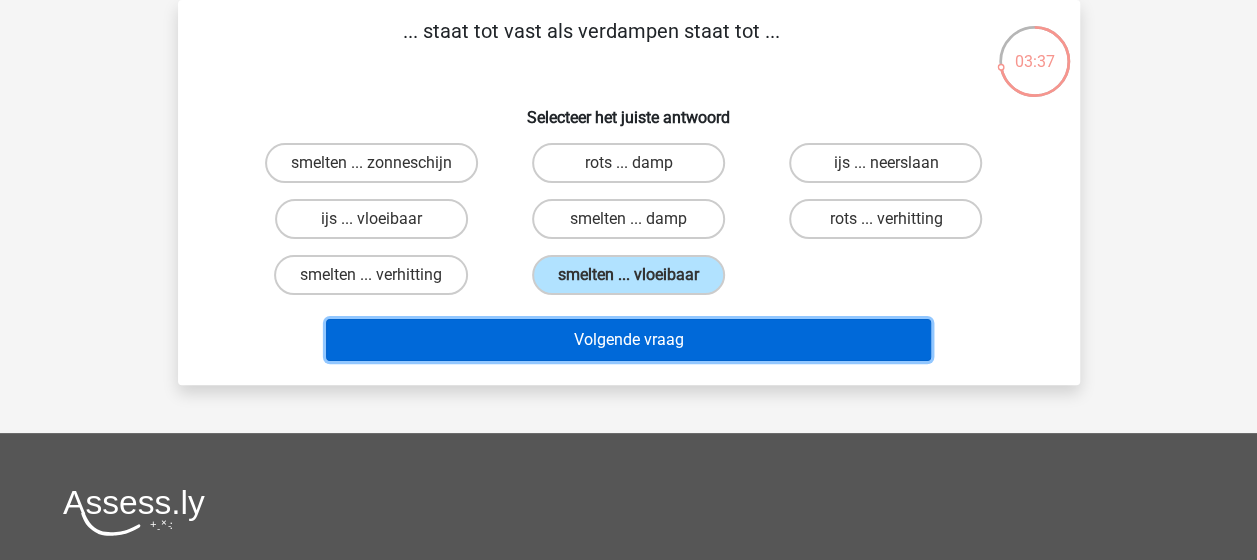 click on "Volgende vraag" at bounding box center (628, 340) 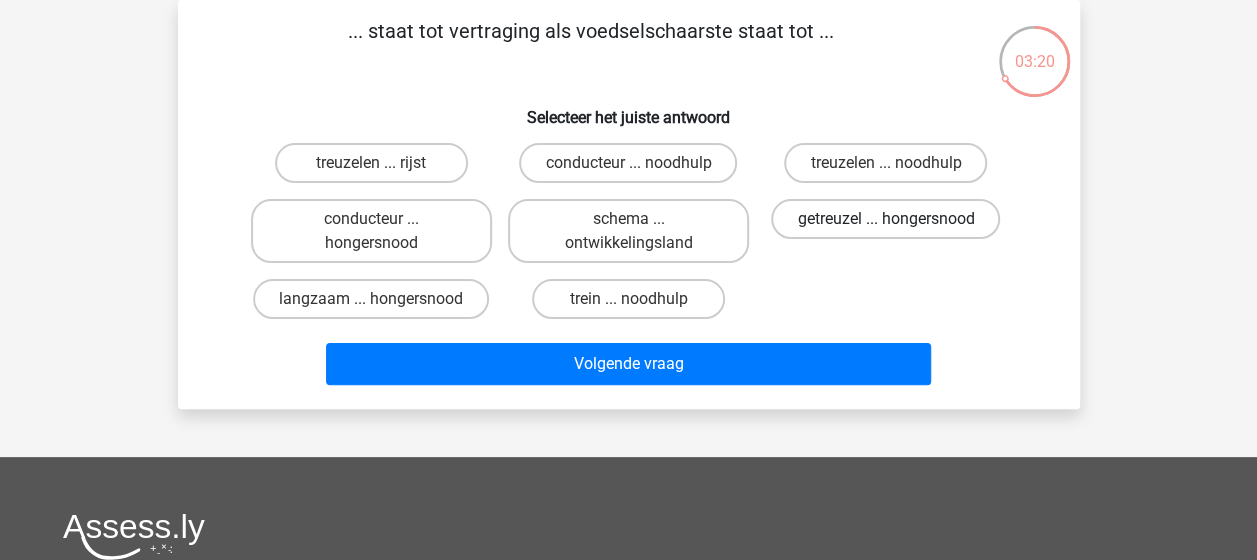 click on "getreuzel ... hongersnood" at bounding box center [885, 219] 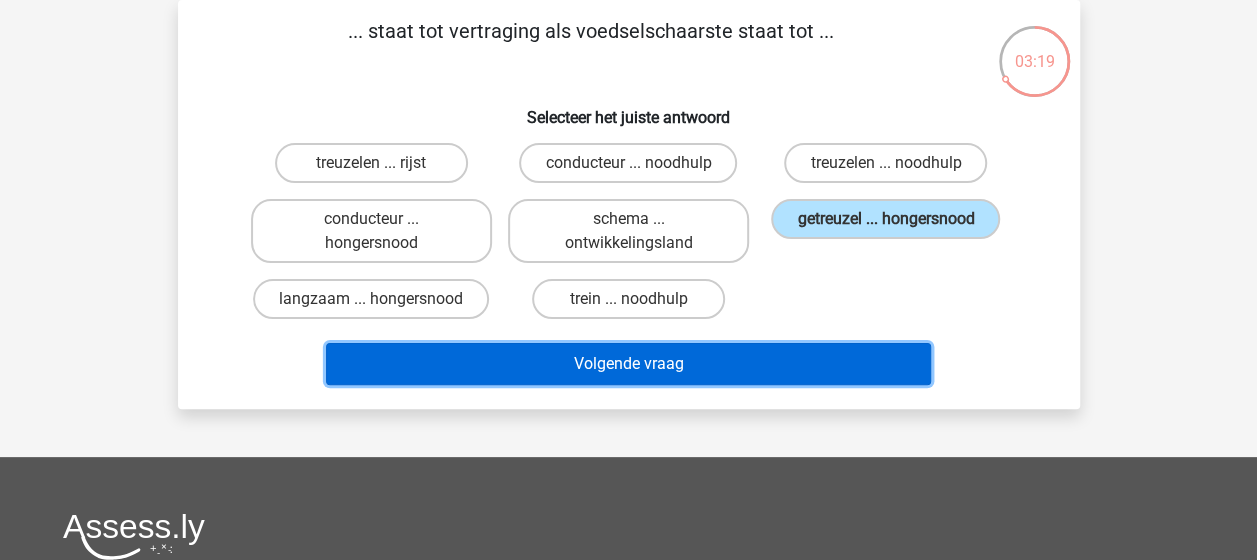 click on "Volgende vraag" at bounding box center [628, 364] 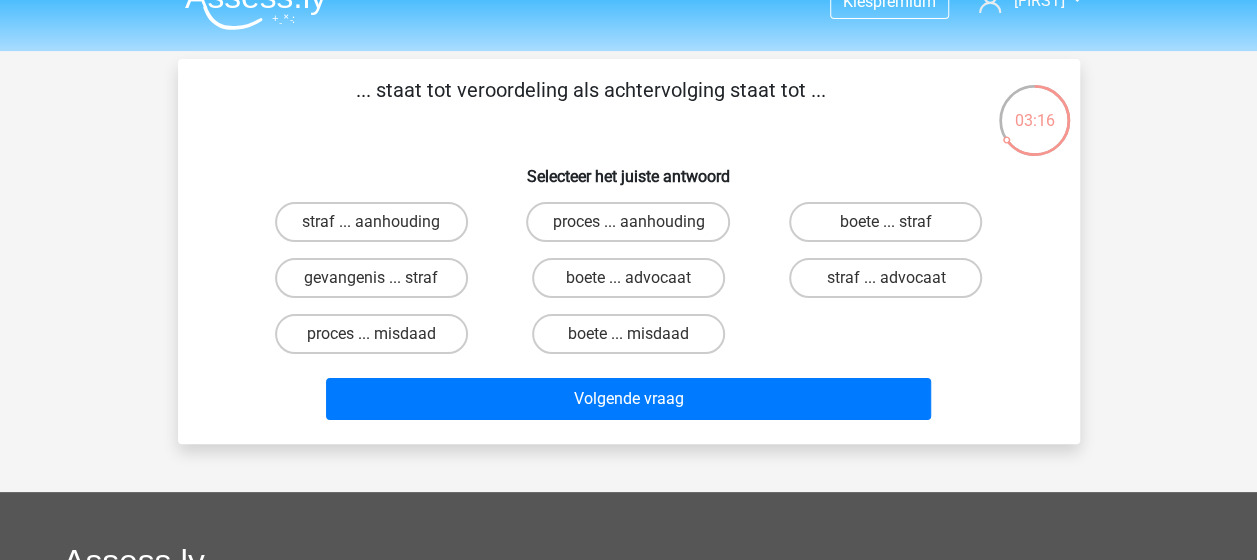 scroll, scrollTop: 34, scrollLeft: 0, axis: vertical 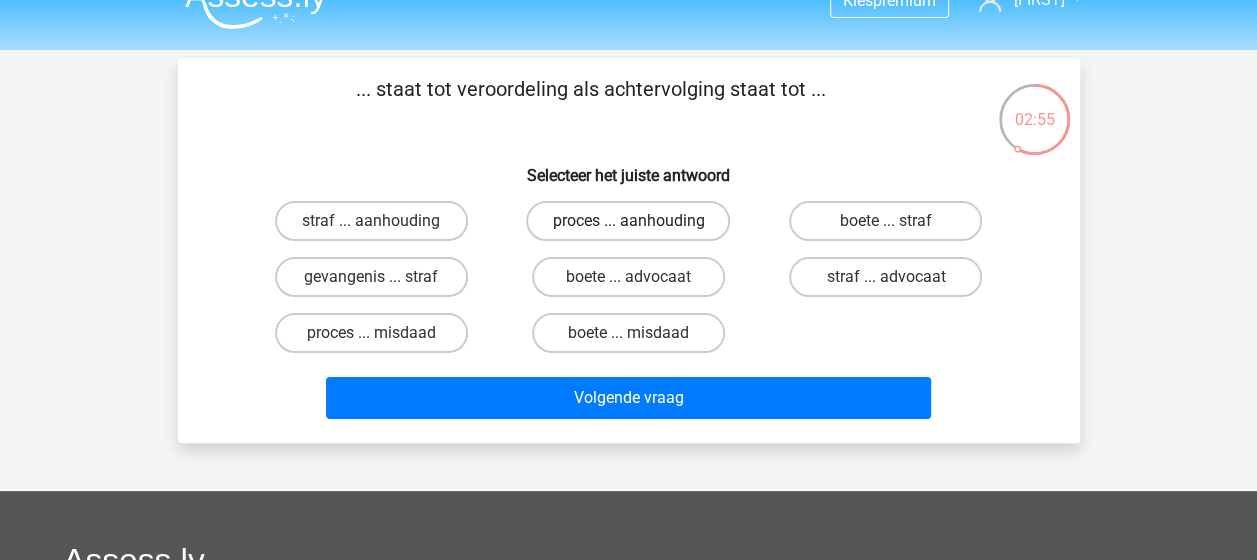 click on "proces ... aanhouding" at bounding box center (628, 221) 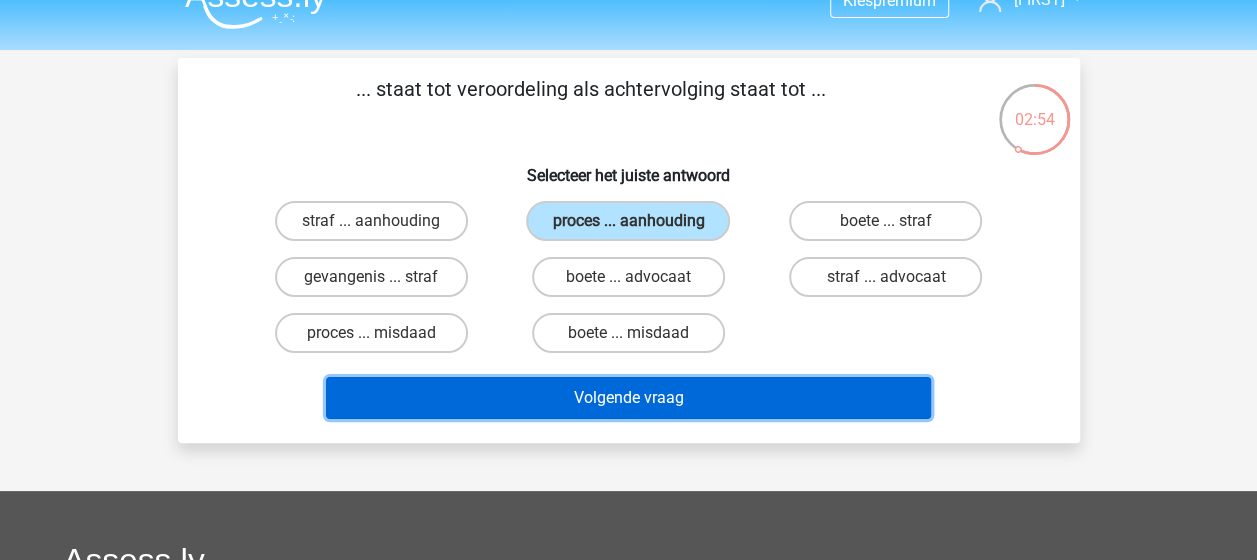 click on "Volgende vraag" at bounding box center (628, 398) 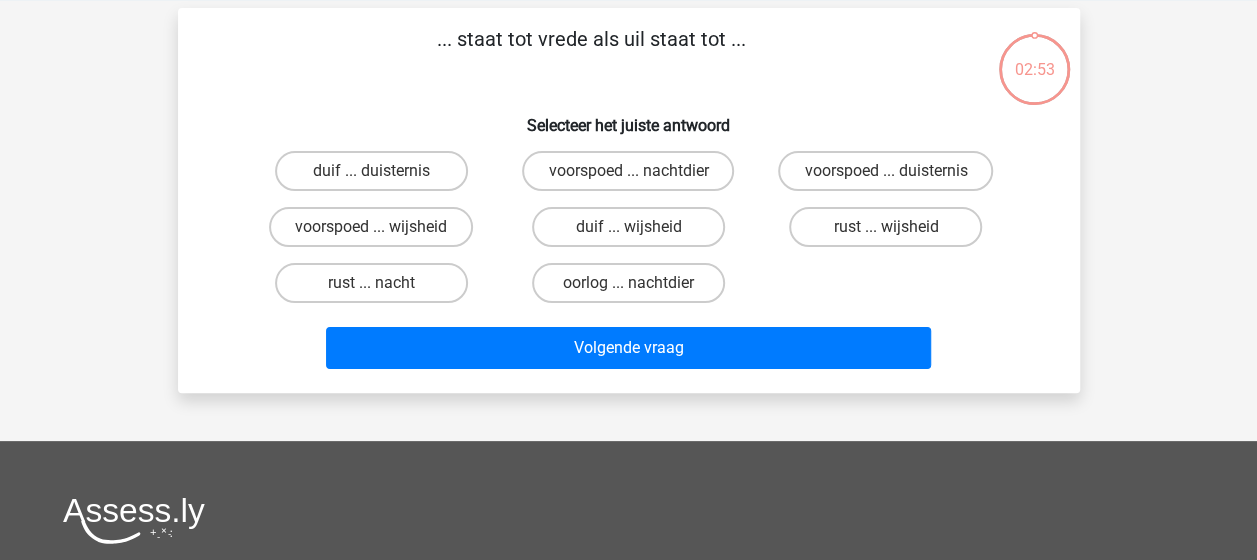 scroll, scrollTop: 92, scrollLeft: 0, axis: vertical 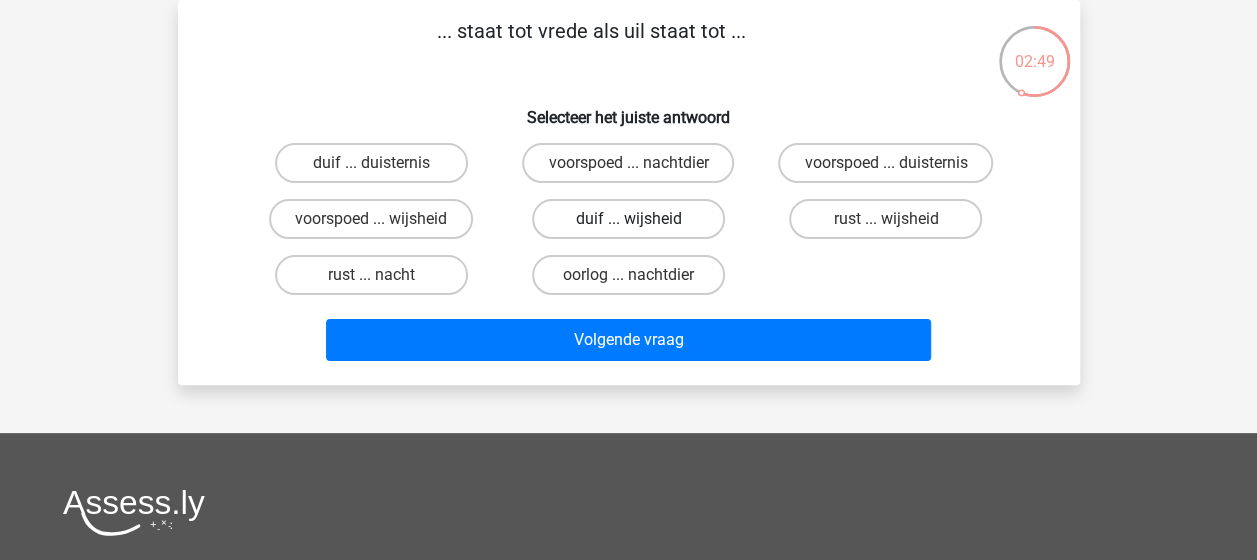 click on "duif ... wijsheid" at bounding box center (628, 219) 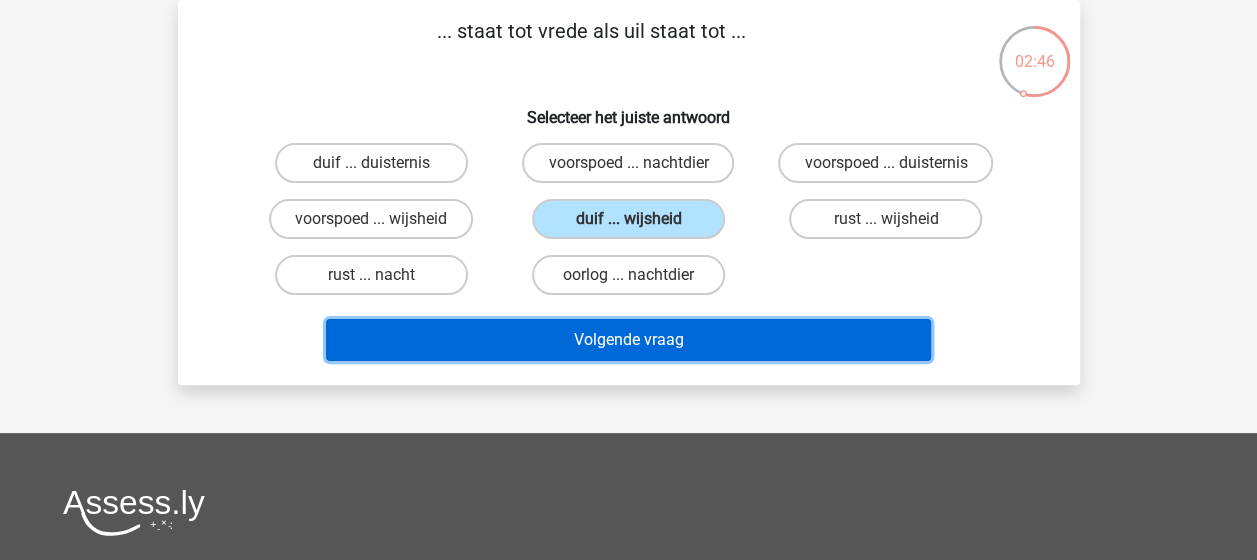 click on "Volgende vraag" at bounding box center [628, 340] 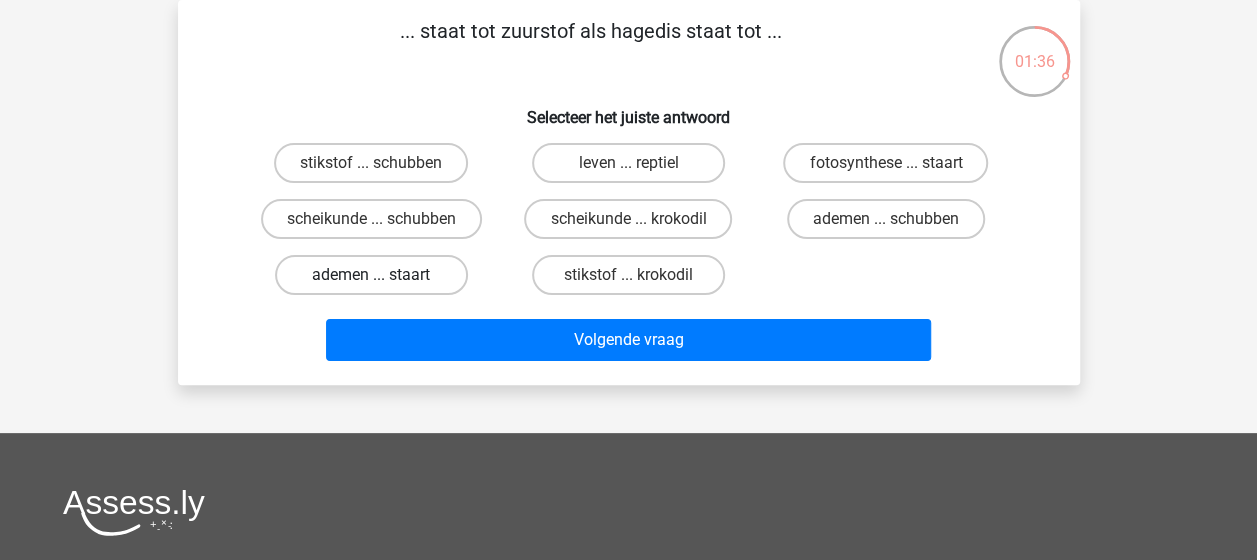 click on "ademen ... staart" at bounding box center (371, 275) 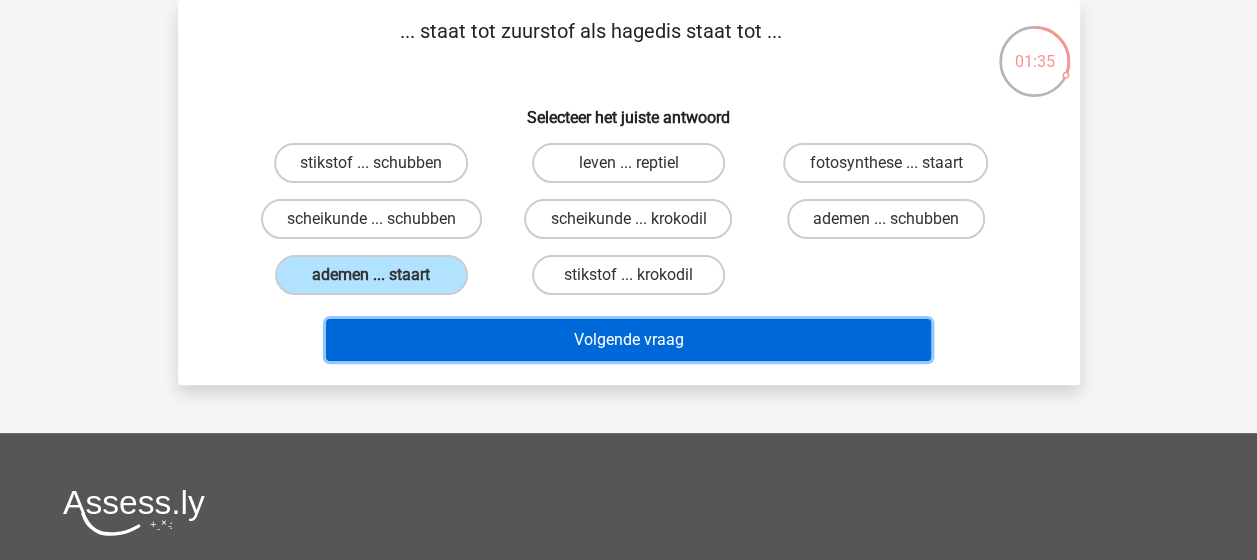 click on "Volgende vraag" at bounding box center [628, 340] 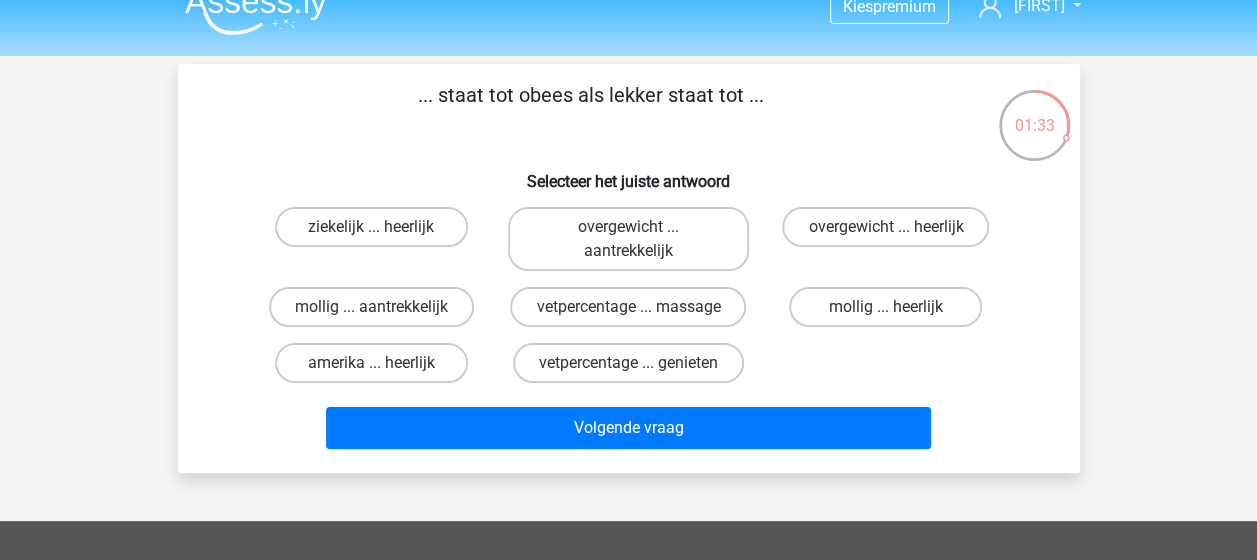 scroll, scrollTop: 45, scrollLeft: 0, axis: vertical 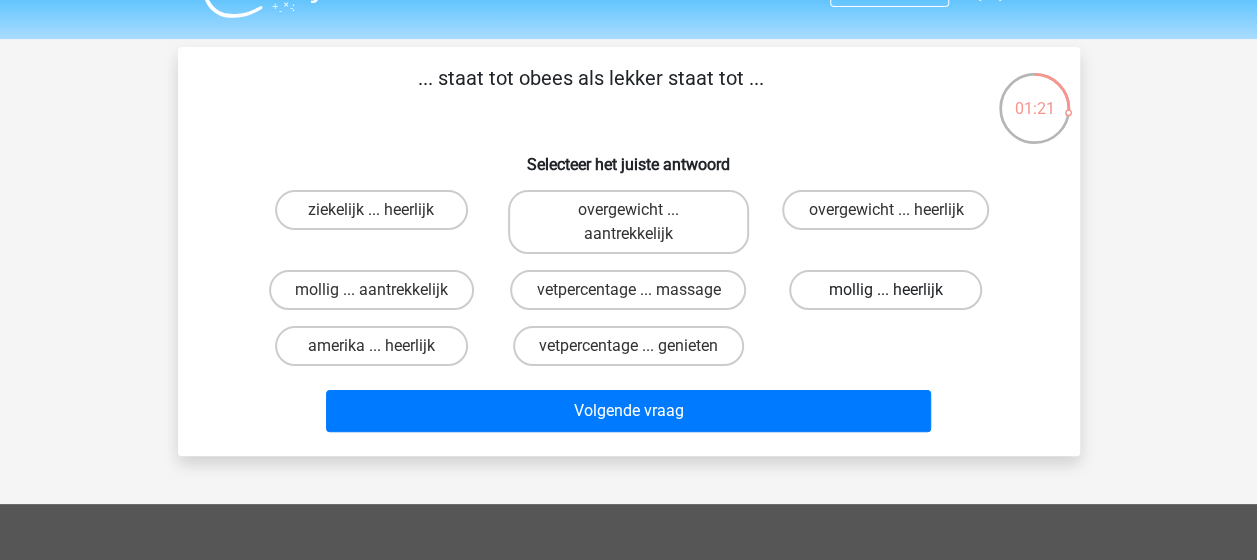 click on "mollig ... heerlijk" at bounding box center (885, 290) 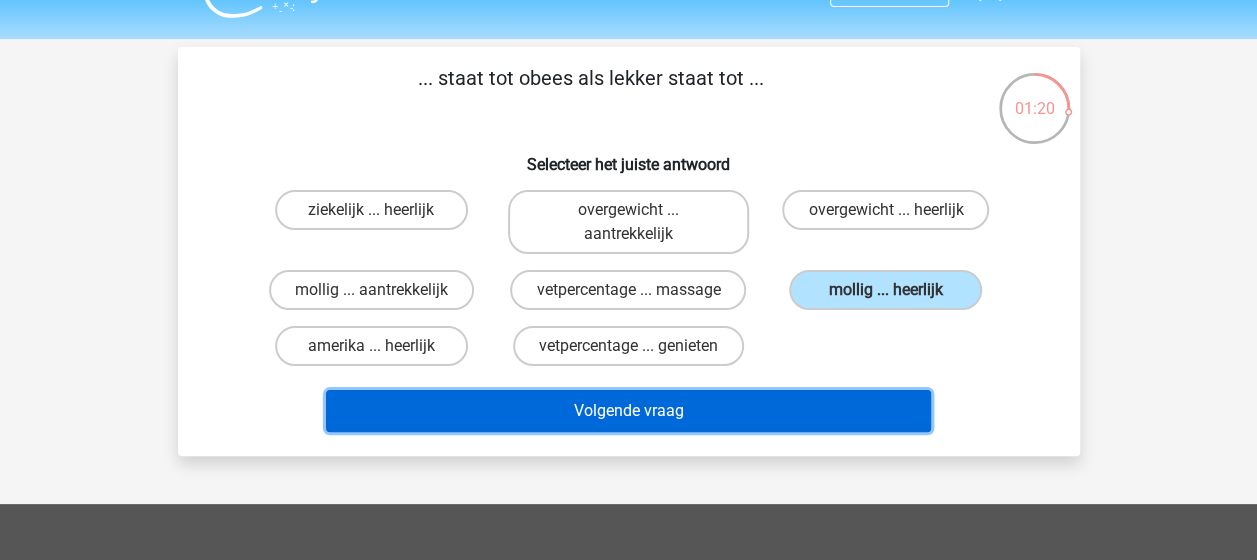 click on "Volgende vraag" at bounding box center [628, 411] 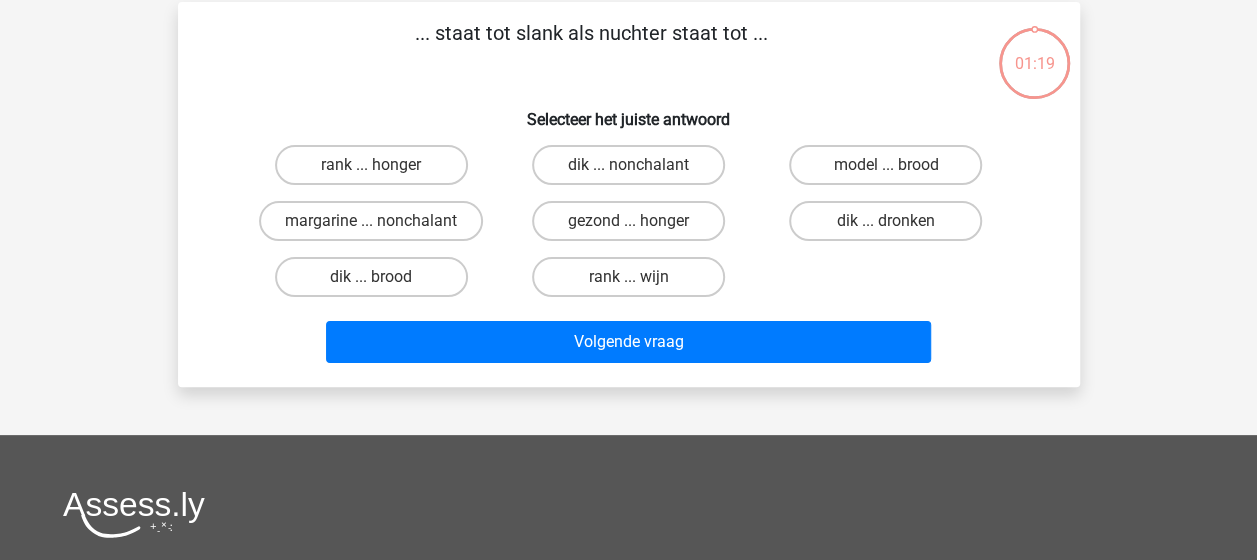 scroll, scrollTop: 92, scrollLeft: 0, axis: vertical 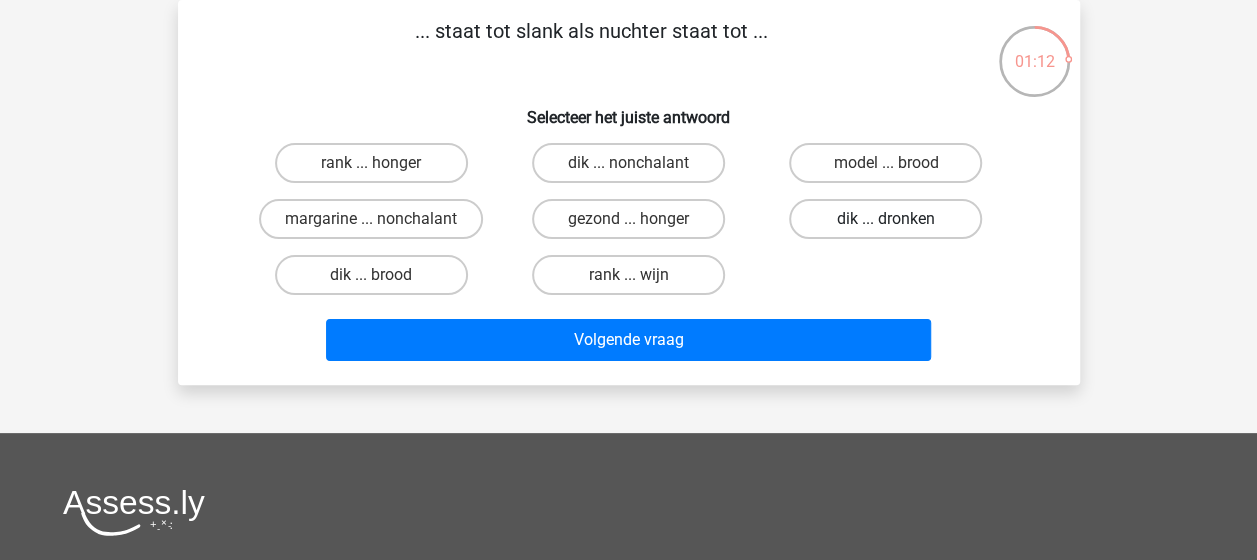 click on "dik ... dronken" at bounding box center (885, 219) 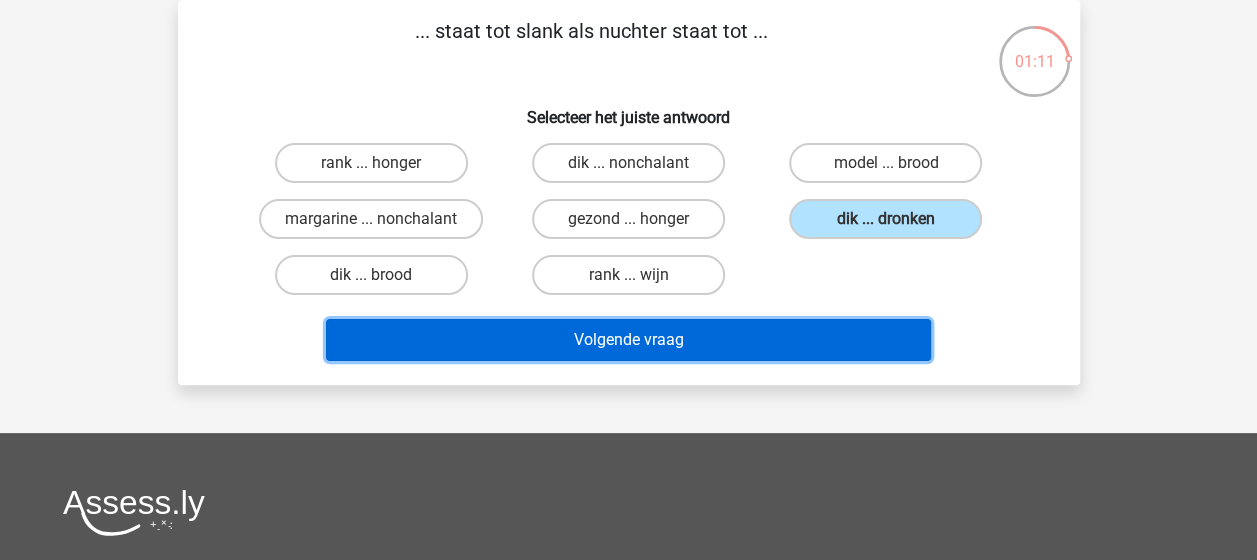click on "Volgende vraag" at bounding box center [628, 340] 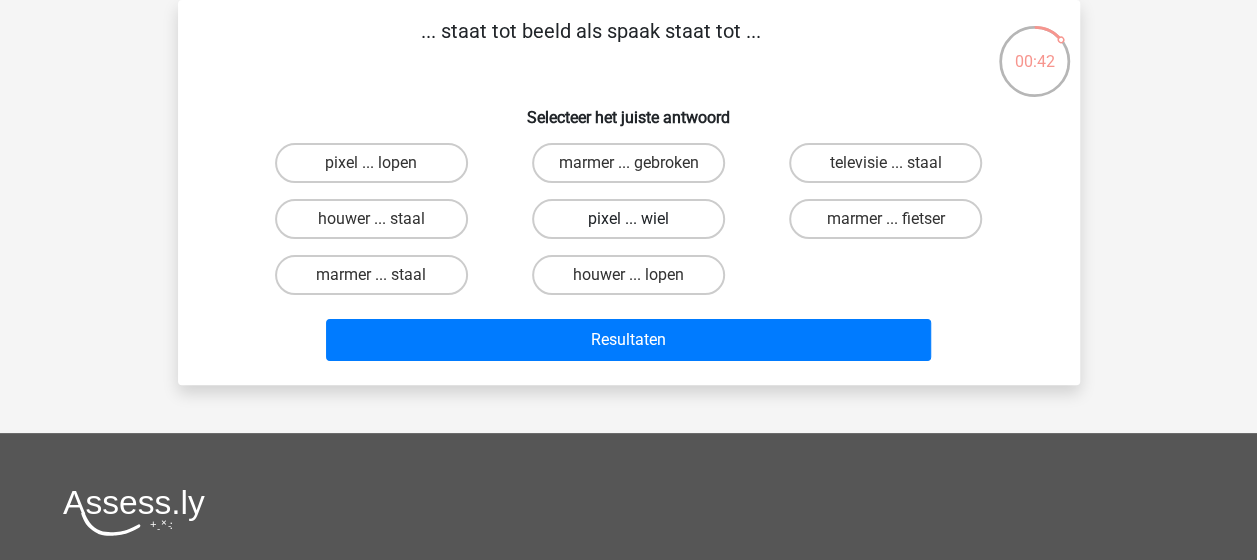 click on "pixel ... wiel" at bounding box center [628, 219] 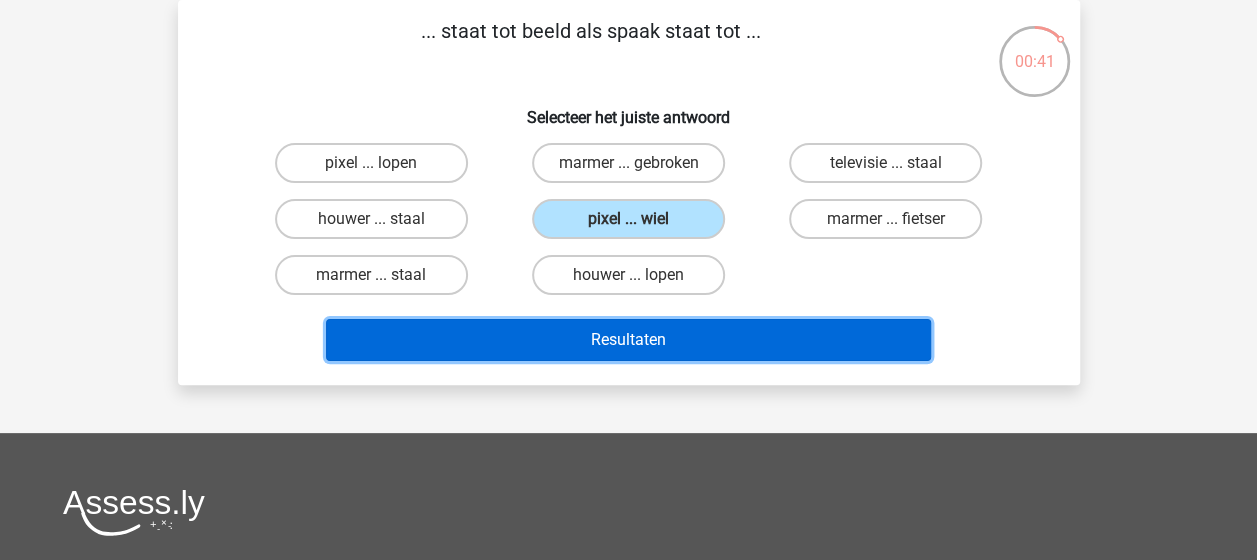 click on "Resultaten" at bounding box center (628, 340) 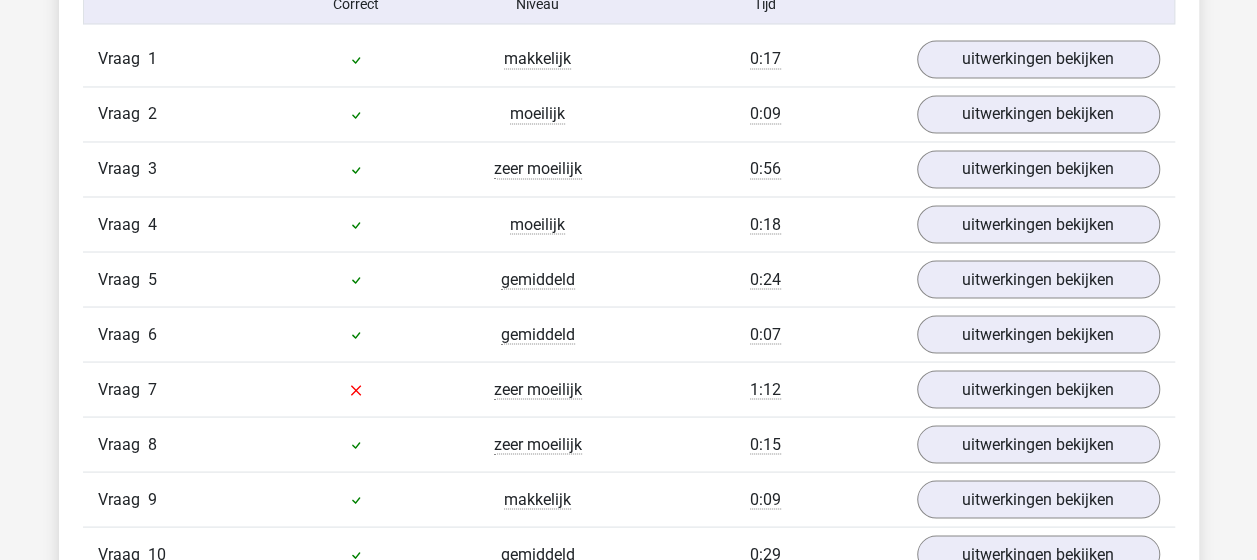 scroll, scrollTop: 1693, scrollLeft: 0, axis: vertical 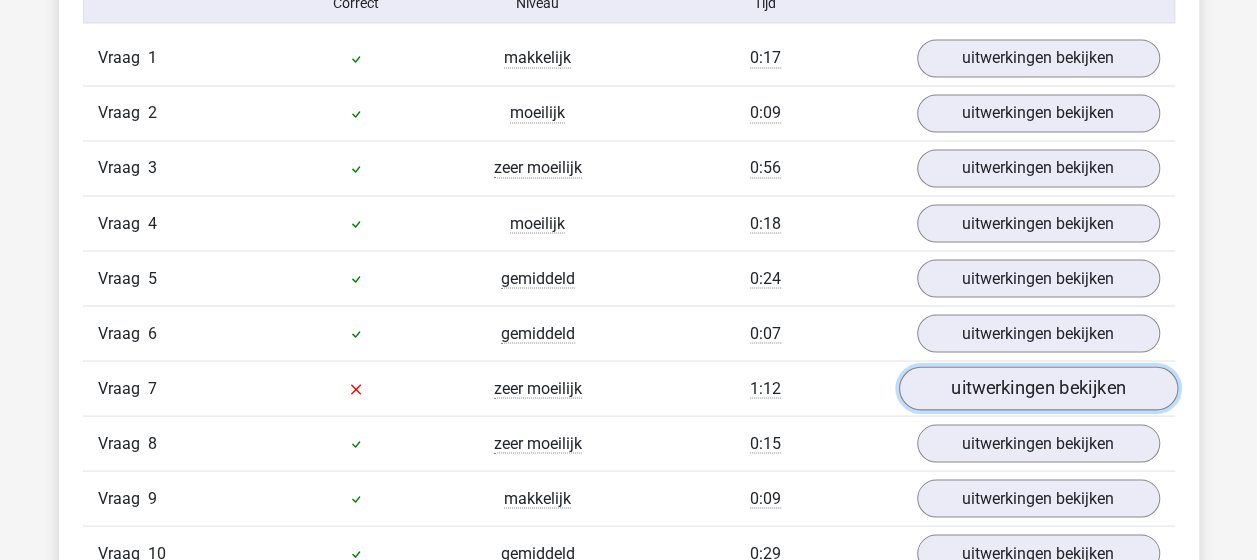 click on "uitwerkingen bekijken" at bounding box center (1037, 388) 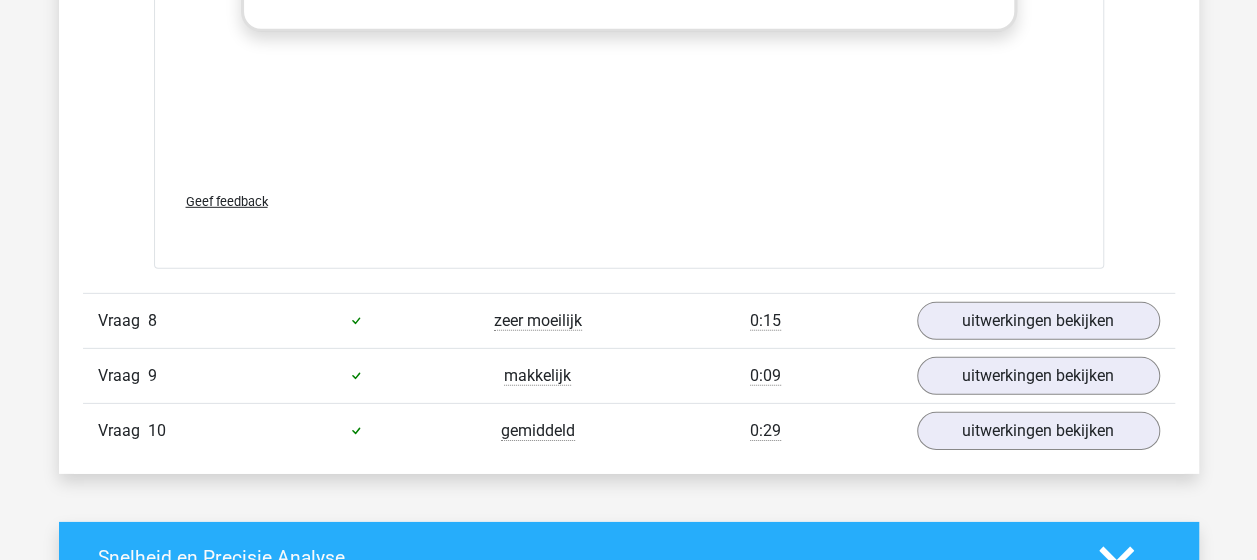 scroll, scrollTop: 2878, scrollLeft: 0, axis: vertical 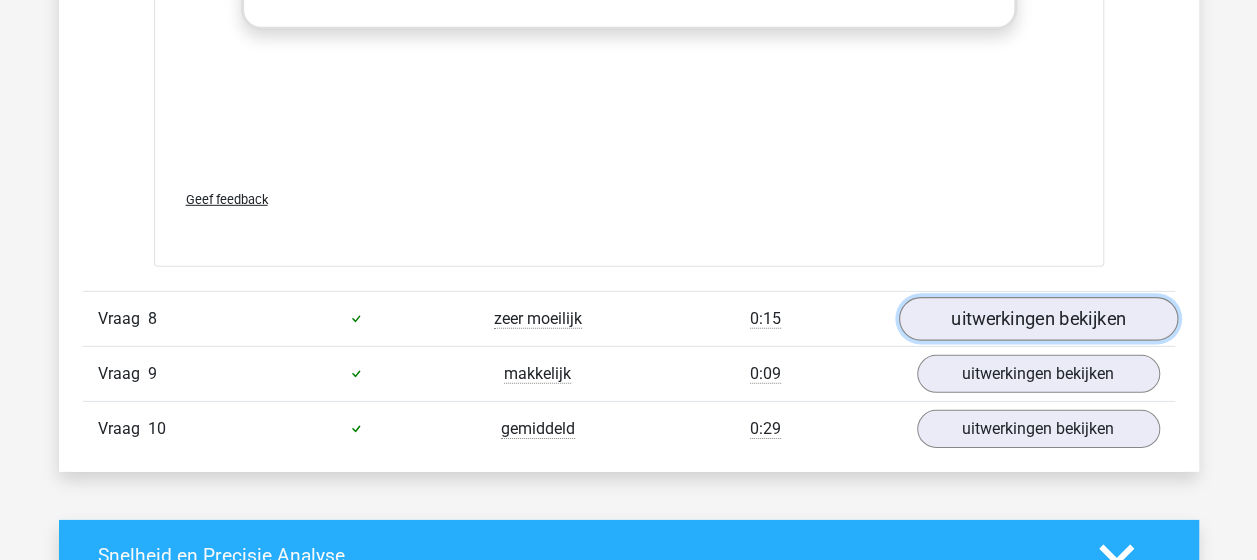 click on "uitwerkingen bekijken" at bounding box center (1037, 319) 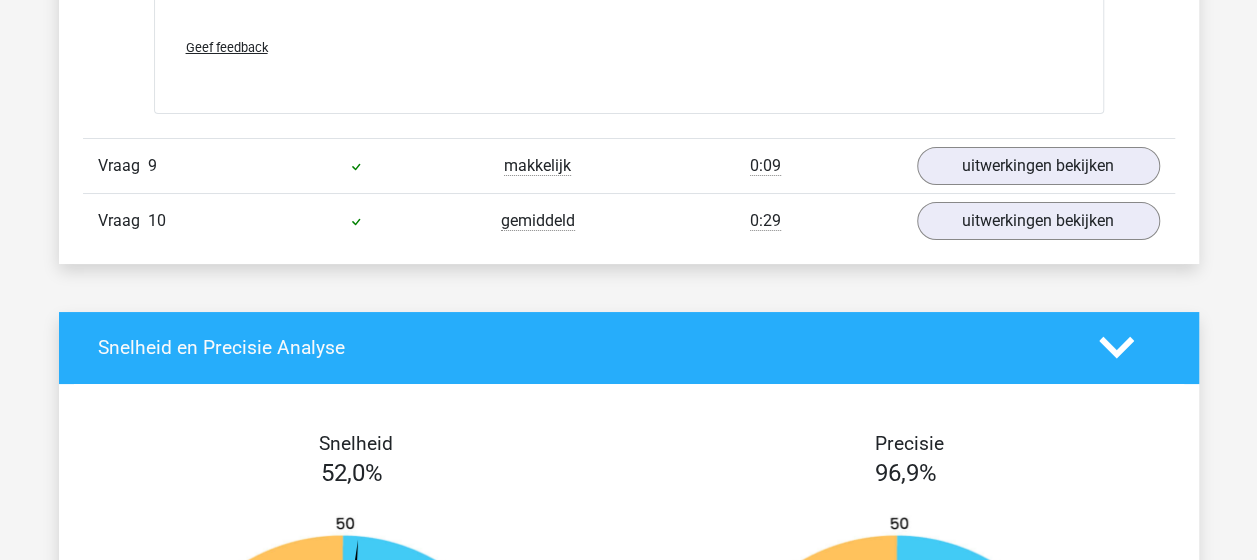 scroll, scrollTop: 3702, scrollLeft: 0, axis: vertical 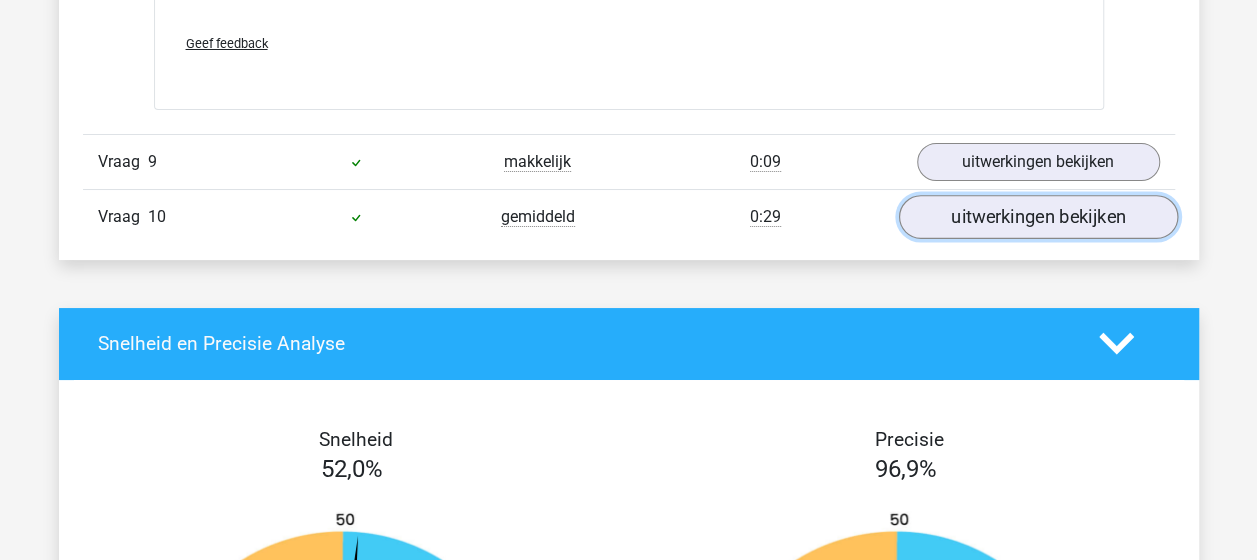 click on "uitwerkingen bekijken" at bounding box center [1037, 217] 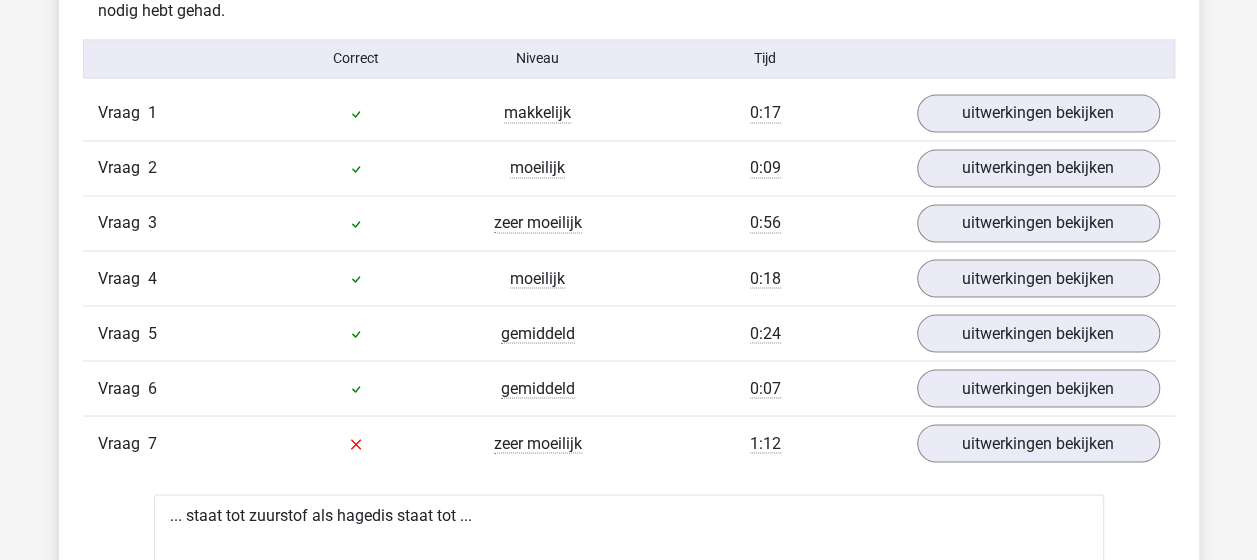 scroll, scrollTop: 1636, scrollLeft: 0, axis: vertical 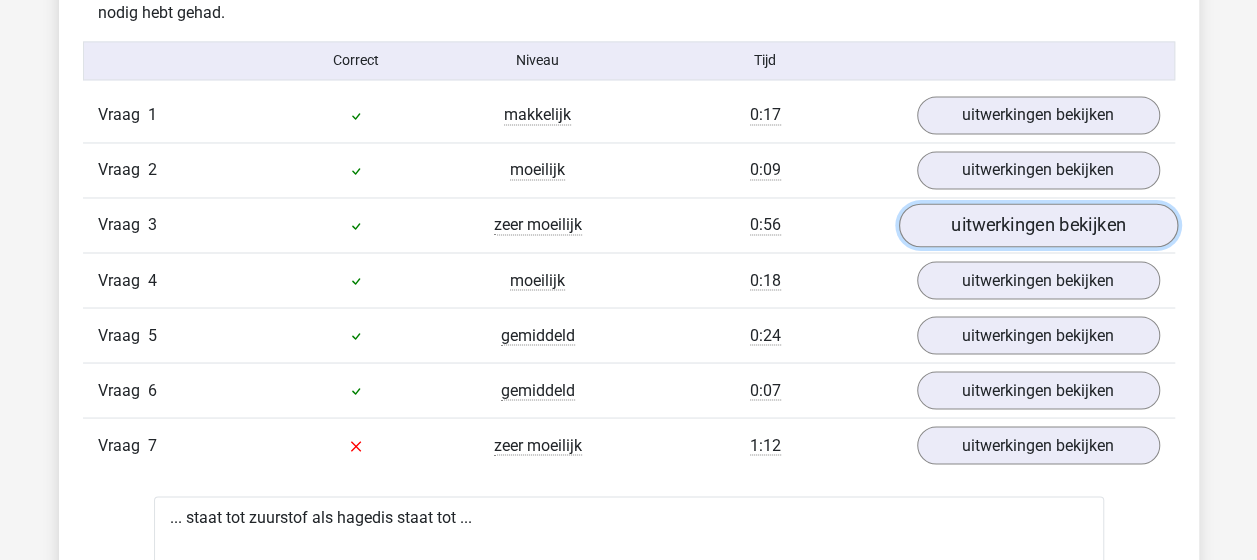 click on "uitwerkingen bekijken" at bounding box center (1037, 225) 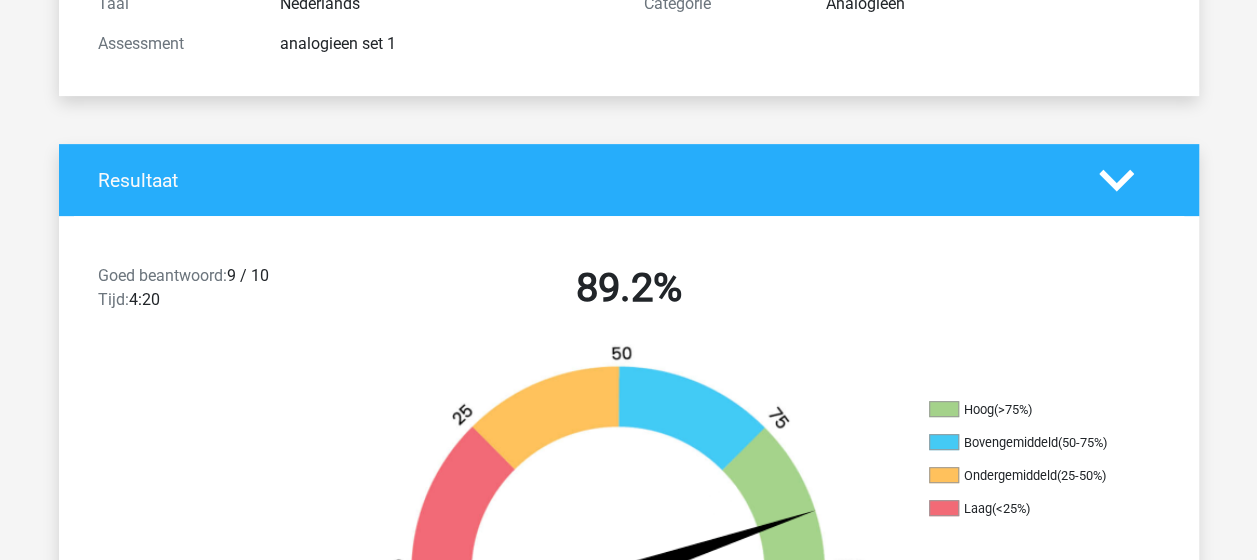 scroll, scrollTop: 0, scrollLeft: 0, axis: both 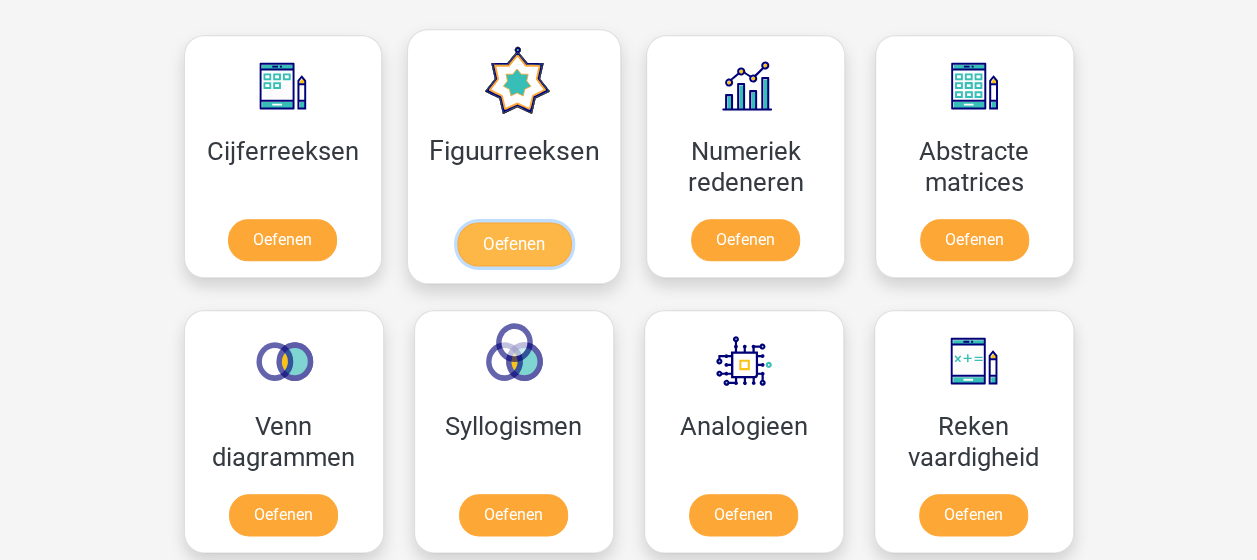 click on "Oefenen" at bounding box center [514, 244] 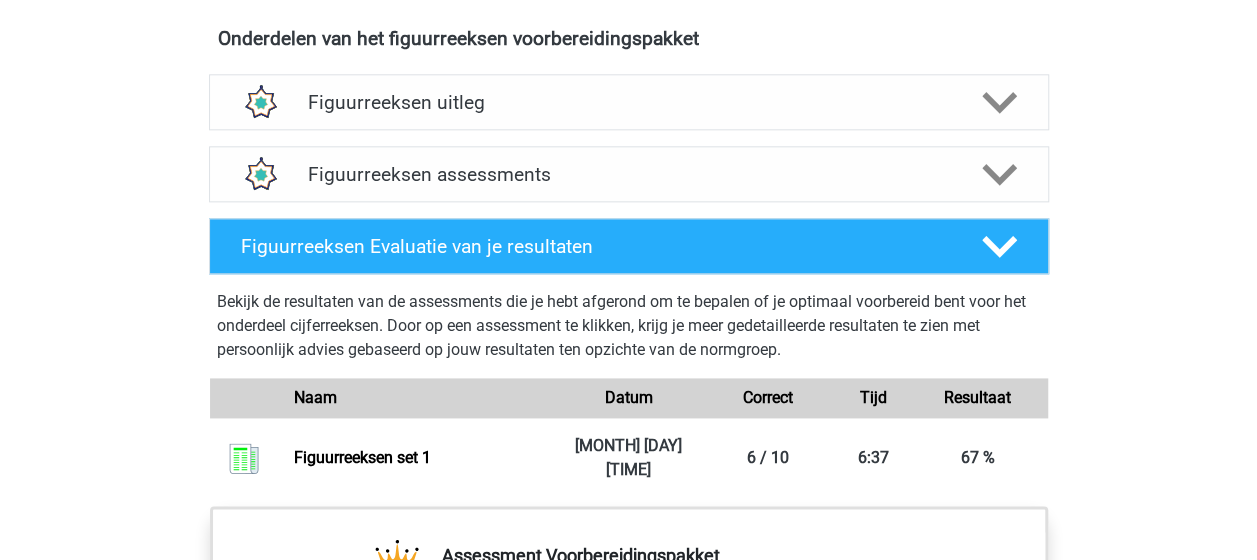 scroll, scrollTop: 1182, scrollLeft: 0, axis: vertical 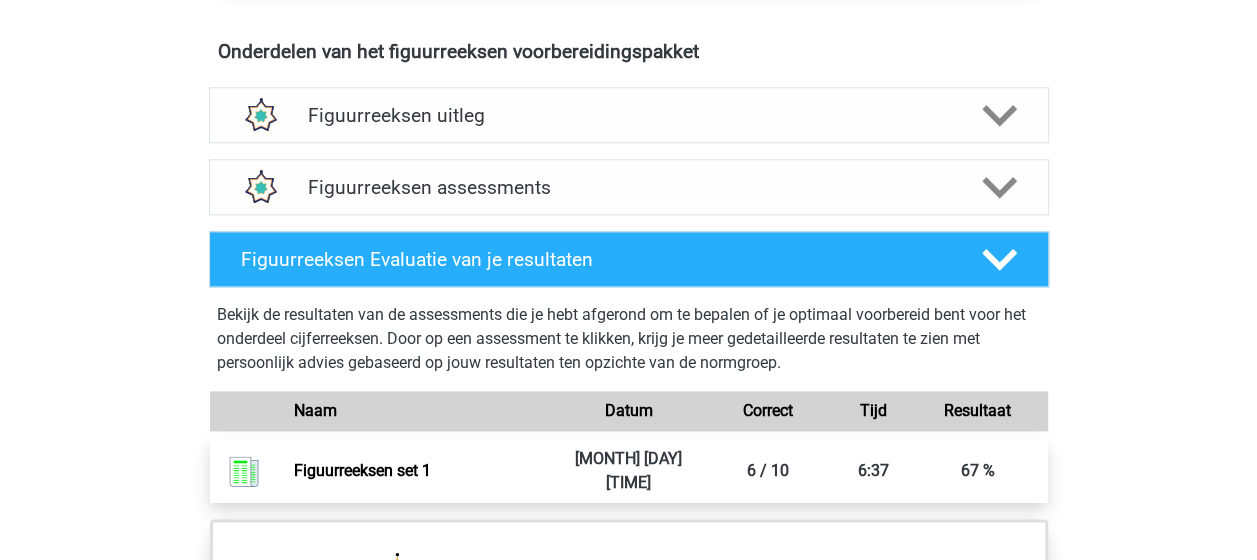 click on "Figuurreeksen set 1" at bounding box center [362, 470] 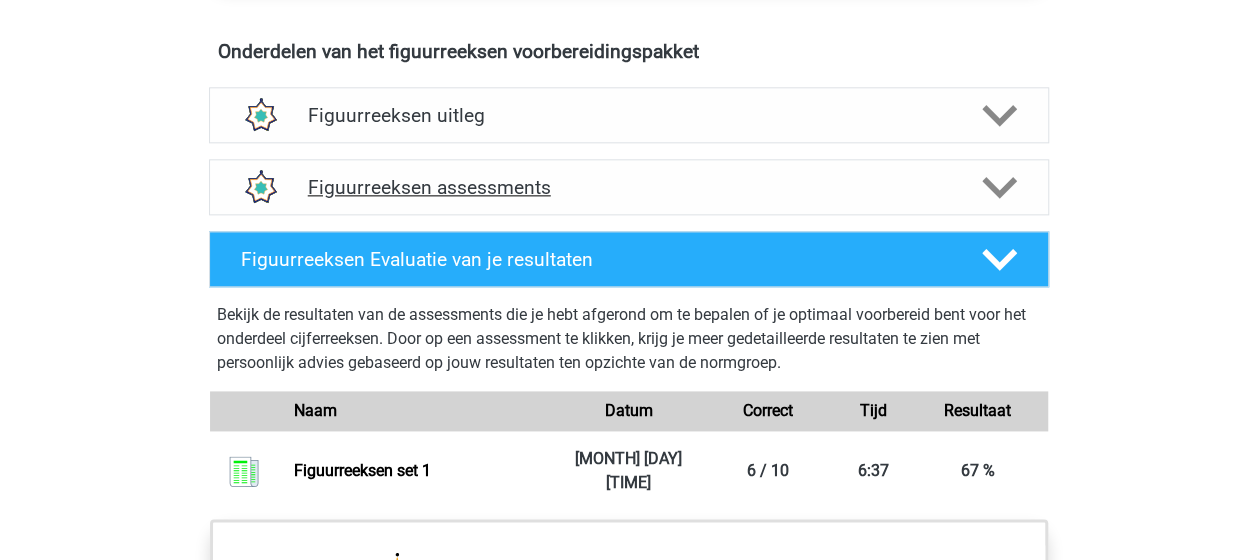 click on "Figuurreeksen assessments" at bounding box center (629, 187) 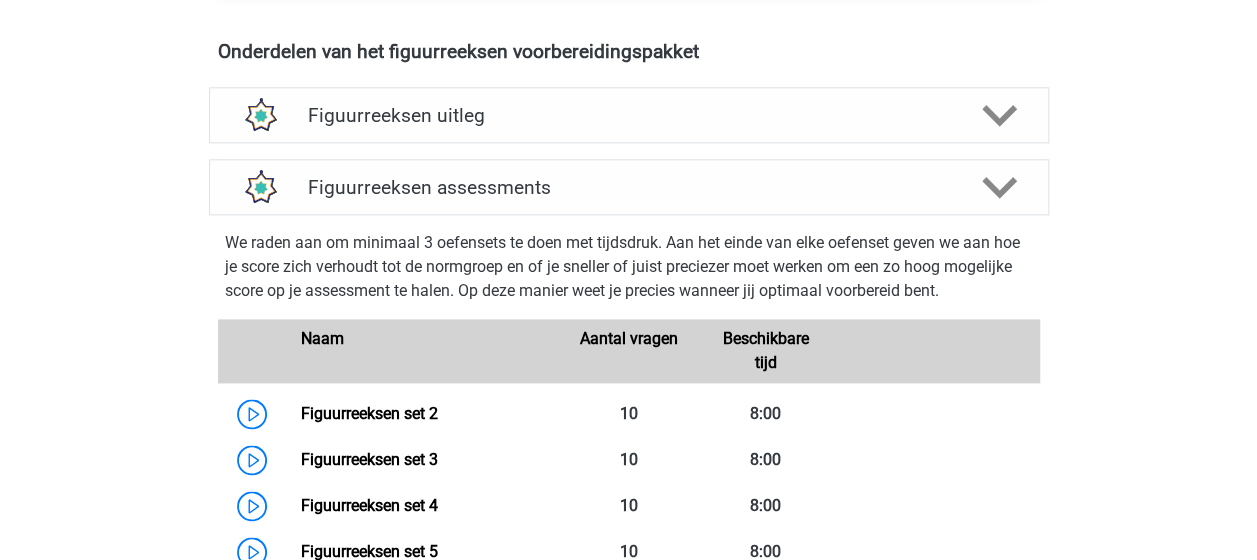 click on "Onderdelen van het  figuurreeksen voorbereidingspakket
Figuurreeksen uitleg
Er zijn verschillende soorten patronen te herkennen die vaak worden toegepast bij figuurreeksen. Door de uitleg met voorbeeldopgaven van de verschillende patronen goed te bestuderen, zul je de patronen makkelijker herkennen tijdens het assessment, sneller werken en minder fouten maken." at bounding box center [629, 670] 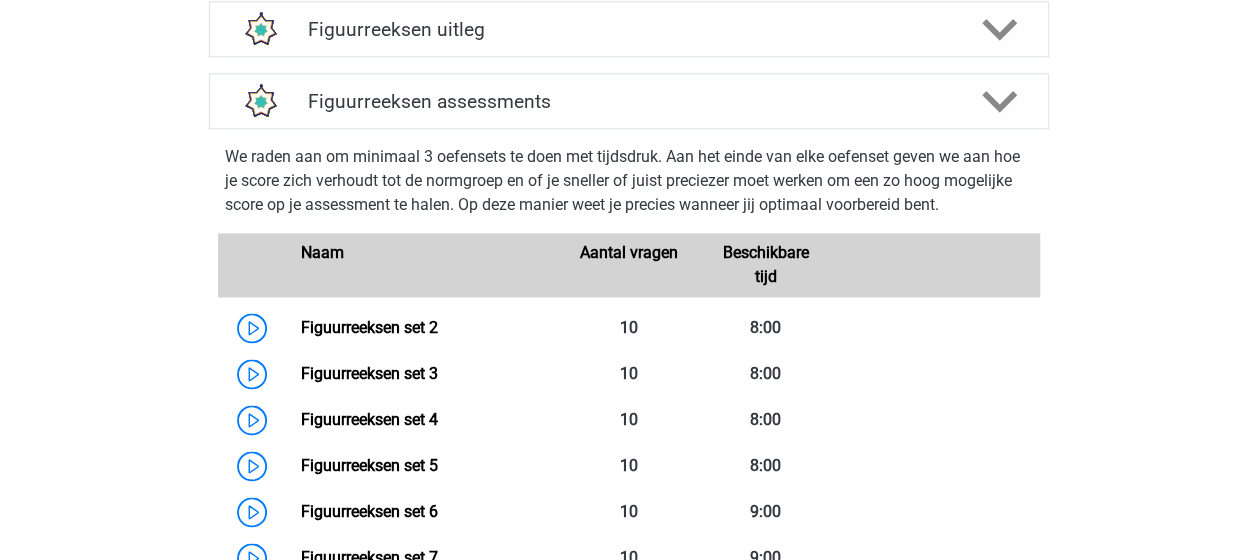 scroll, scrollTop: 1269, scrollLeft: 0, axis: vertical 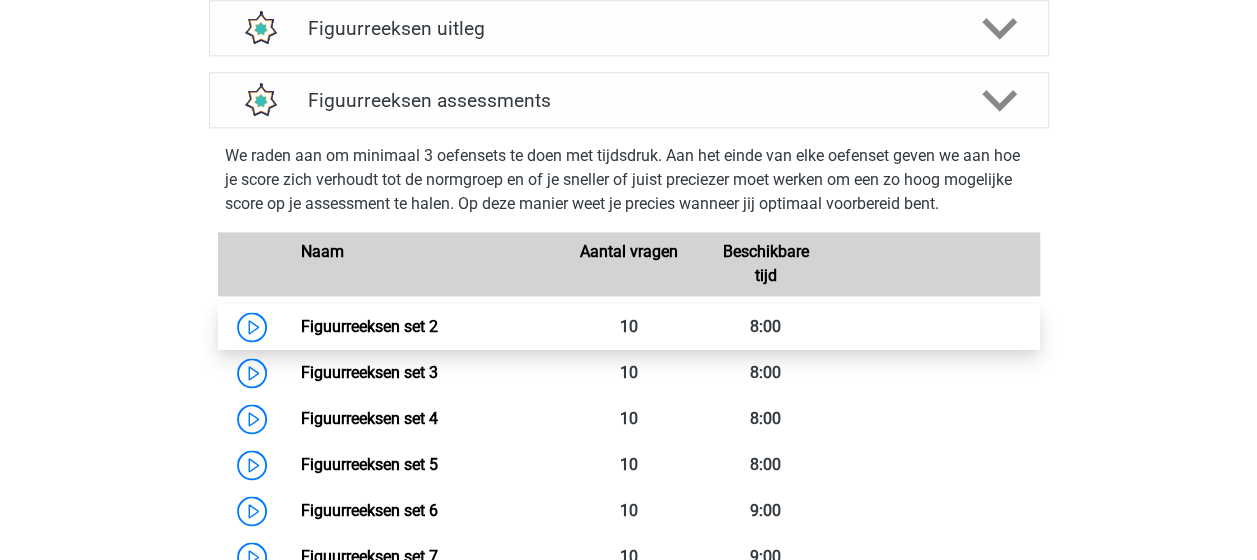 click on "Figuurreeksen
set 2" at bounding box center [369, 326] 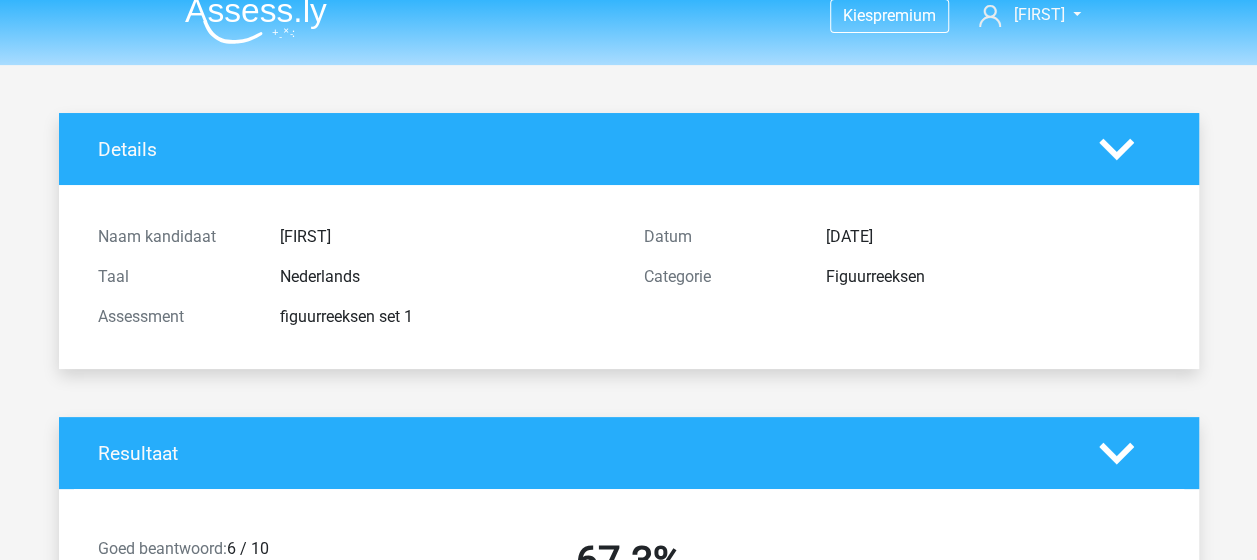 scroll, scrollTop: 0, scrollLeft: 0, axis: both 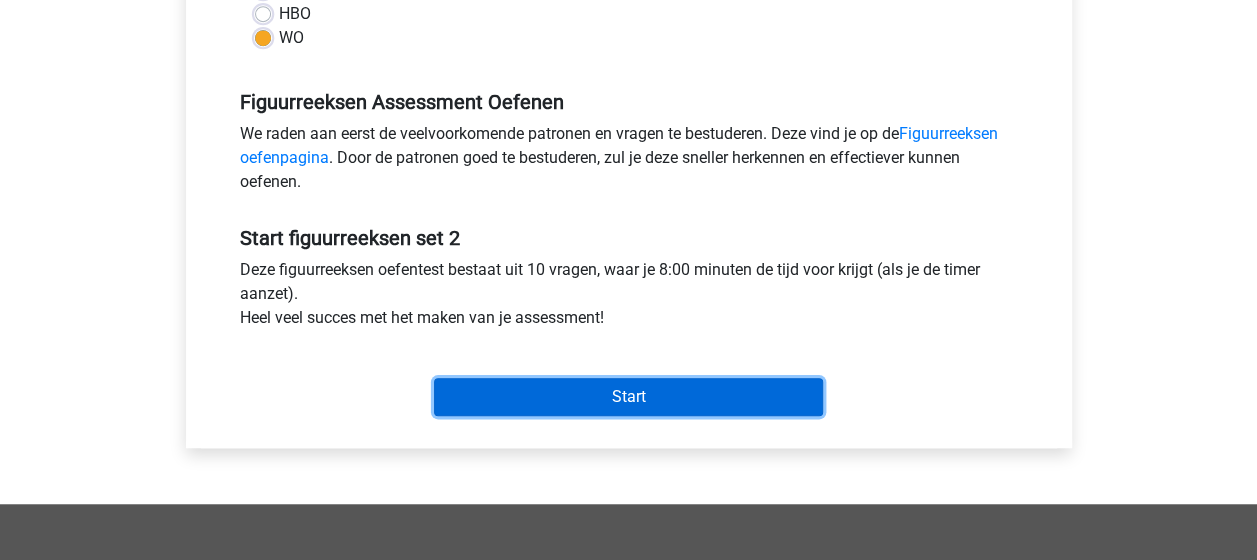 click on "Start" at bounding box center (628, 397) 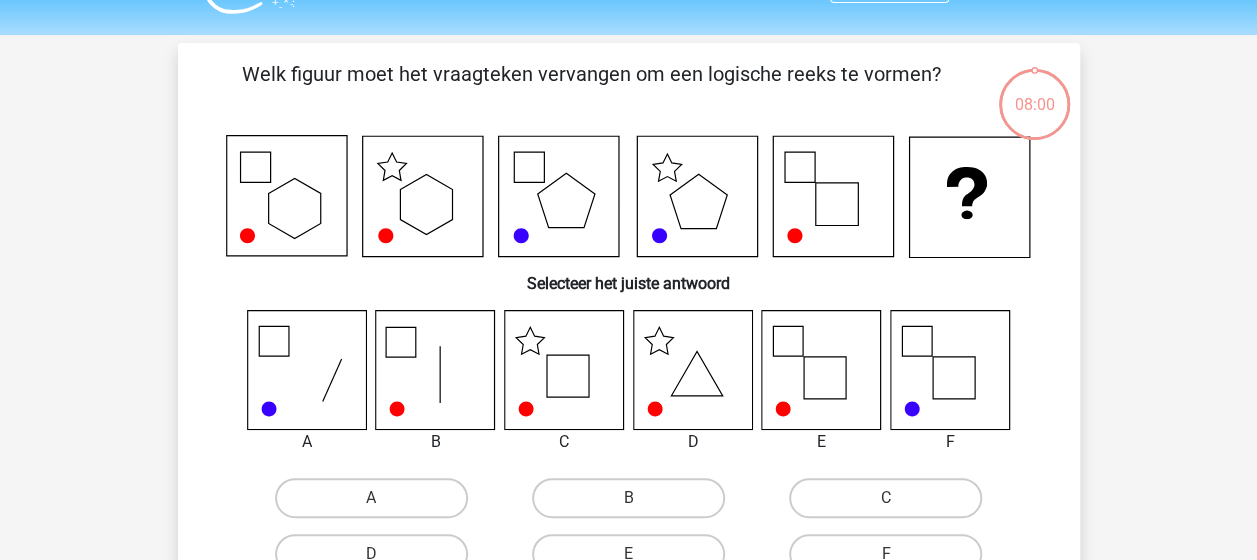 scroll, scrollTop: 53, scrollLeft: 0, axis: vertical 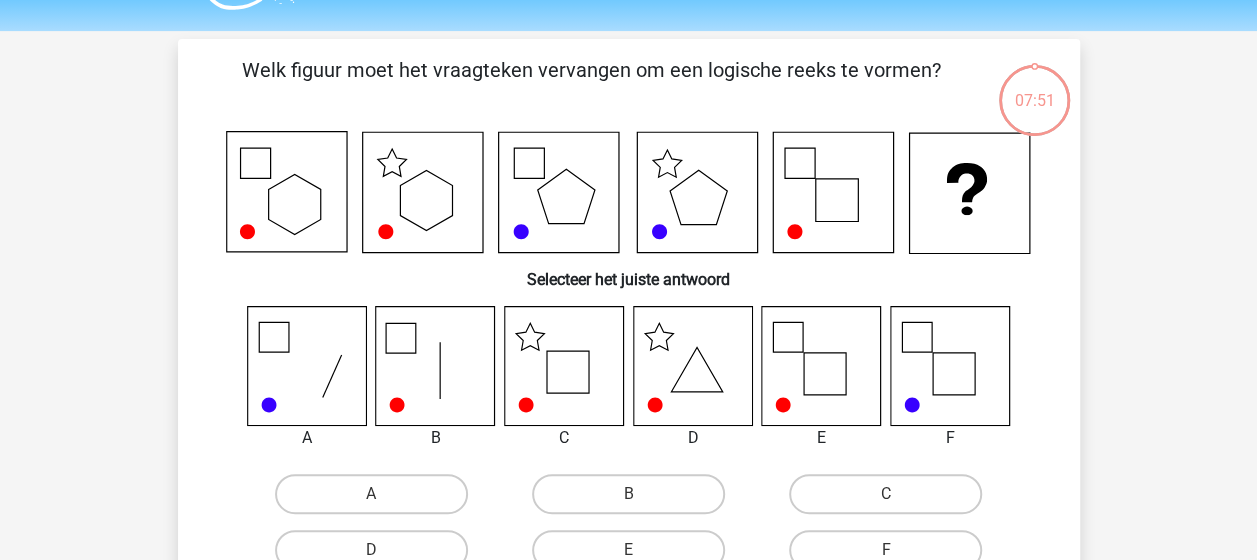 click 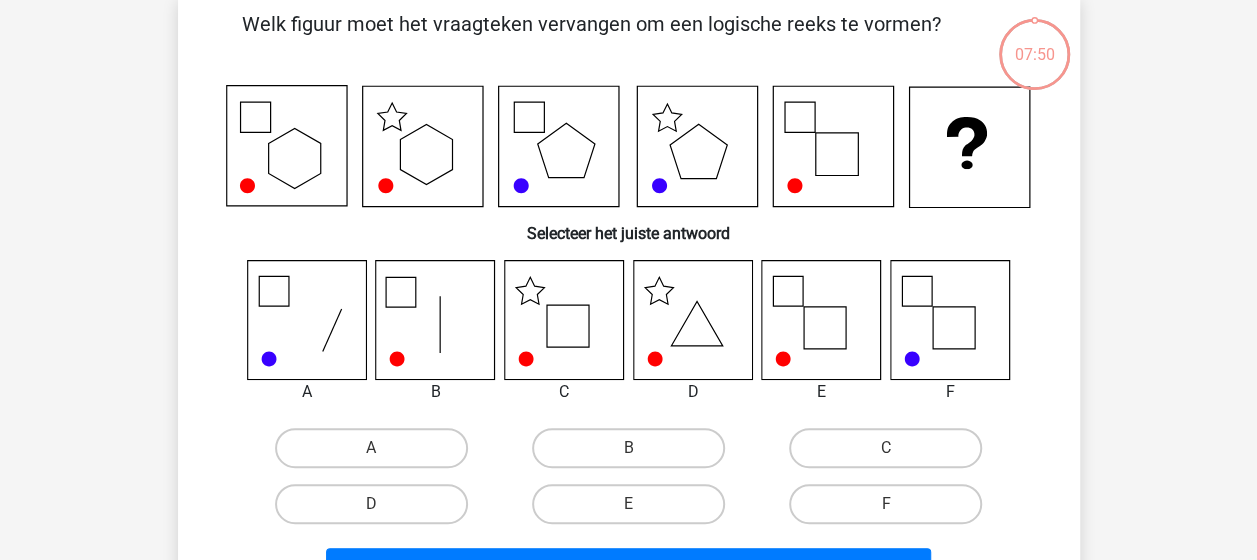 scroll, scrollTop: 103, scrollLeft: 0, axis: vertical 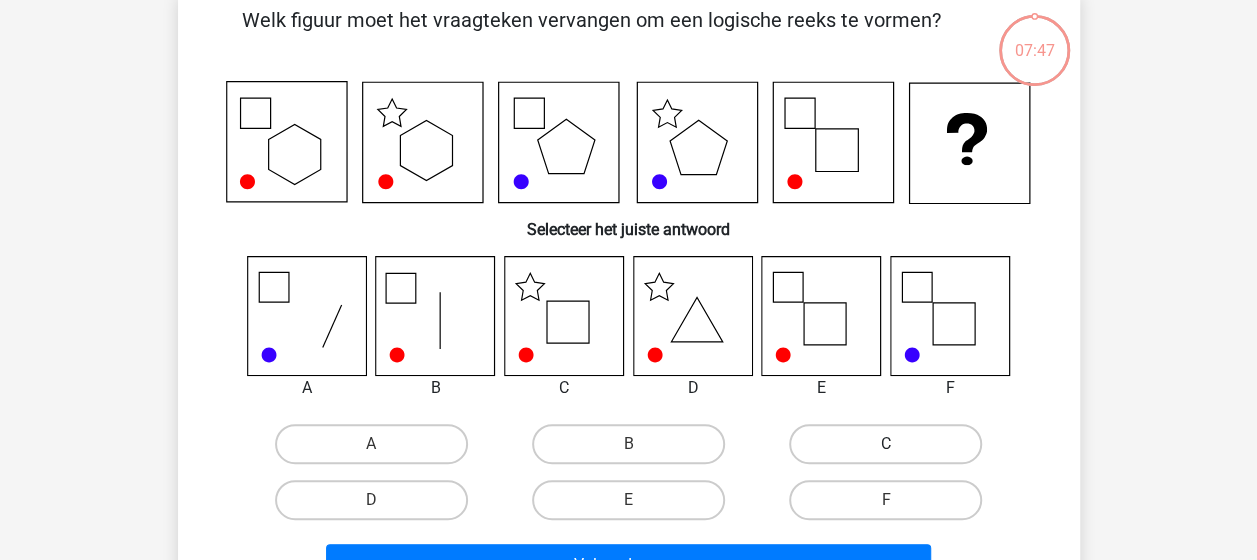 click on "C" at bounding box center (885, 444) 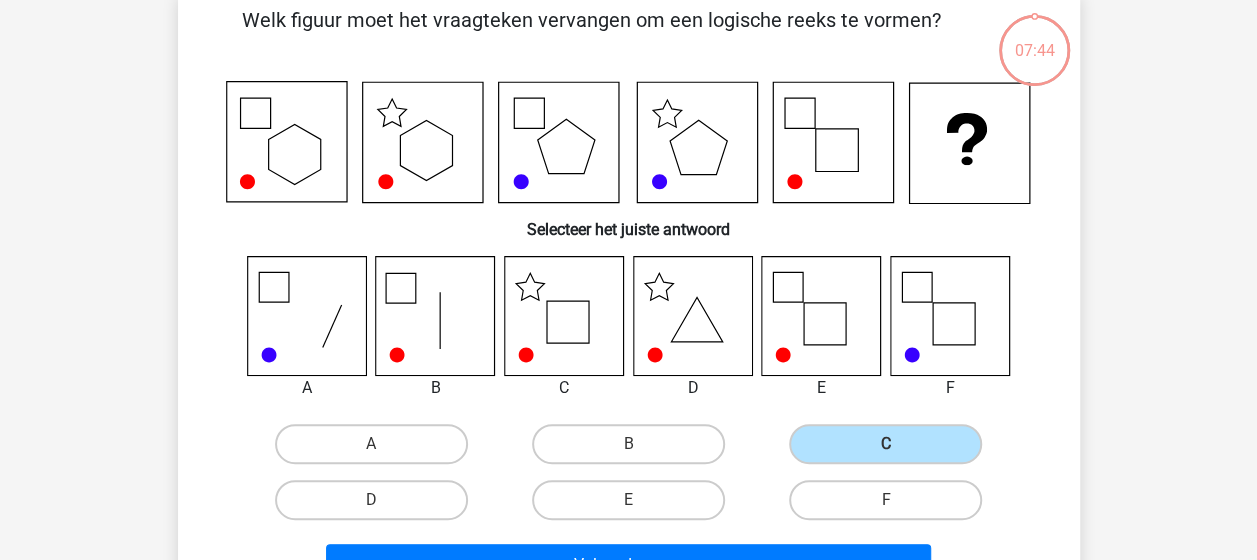 click 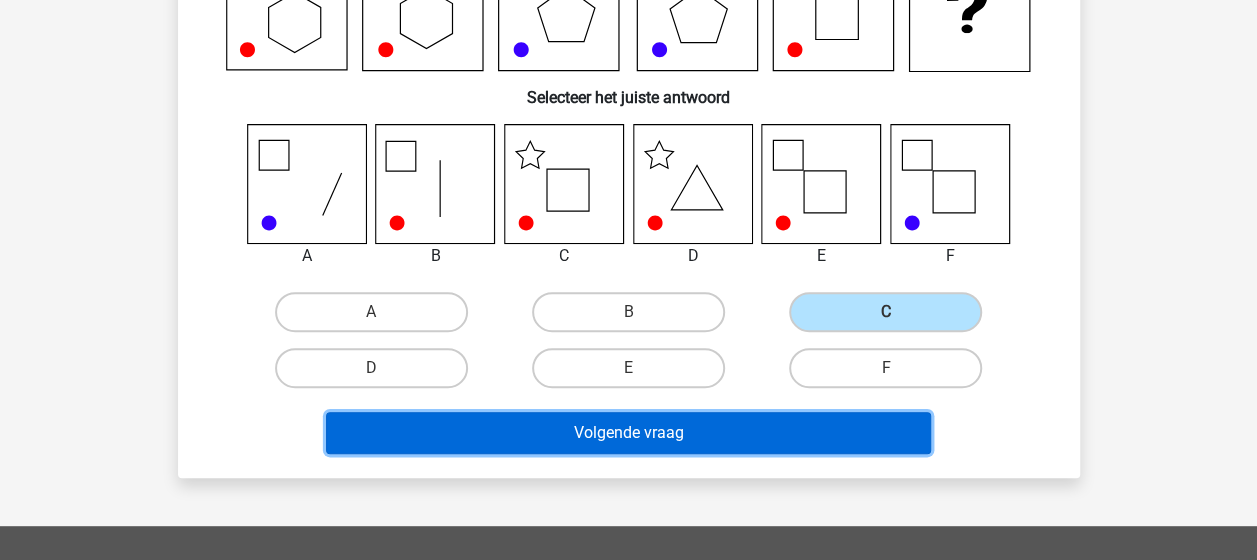 click on "Volgende vraag" at bounding box center [628, 433] 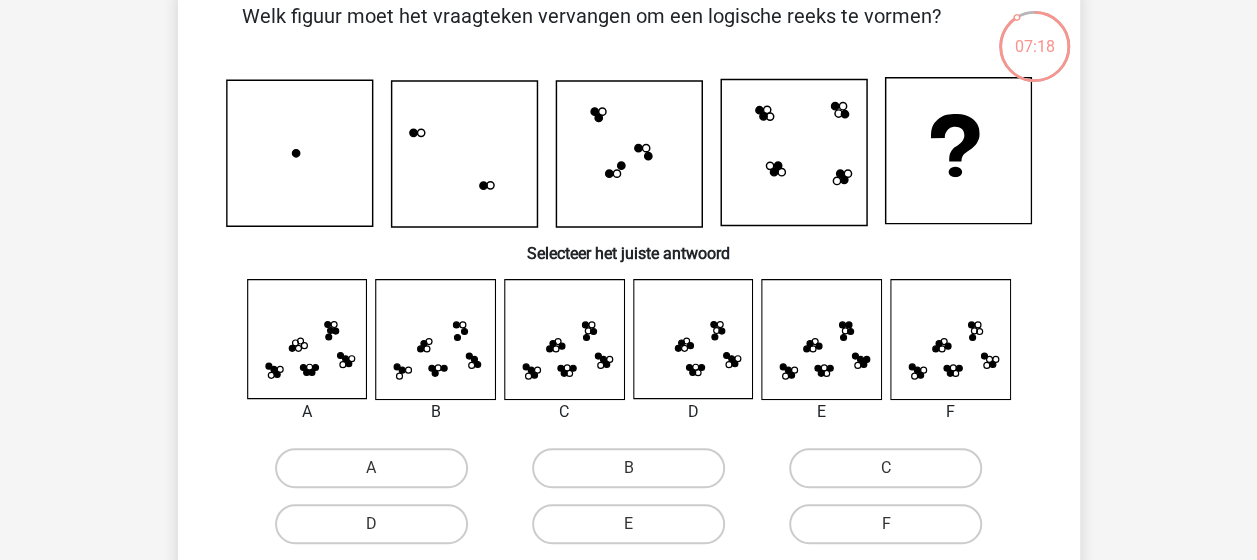 scroll, scrollTop: 116, scrollLeft: 0, axis: vertical 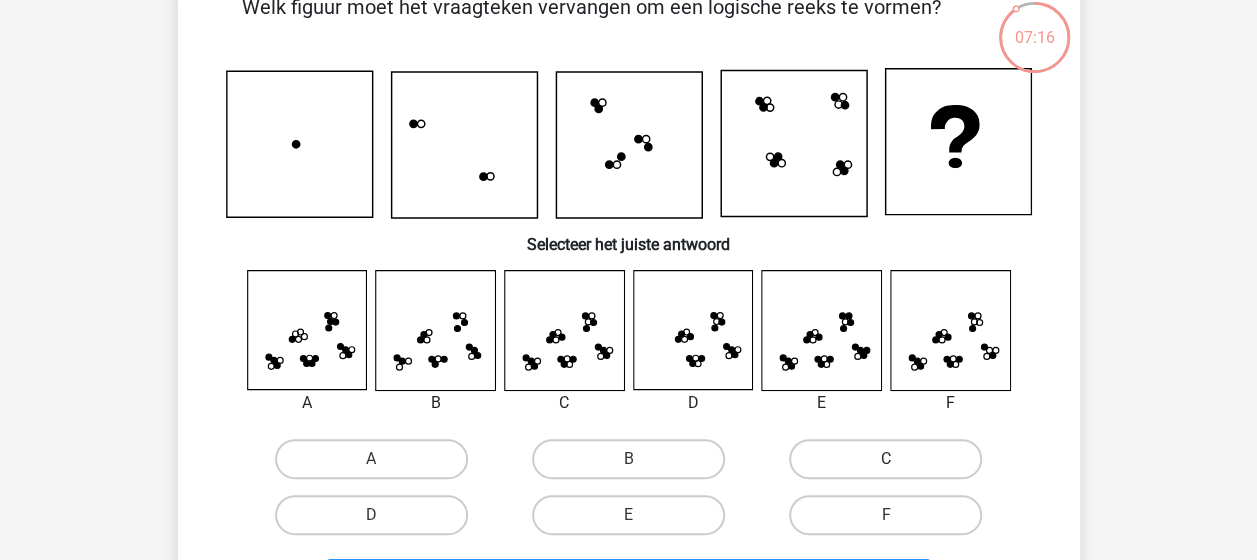 click on "C" at bounding box center [885, 459] 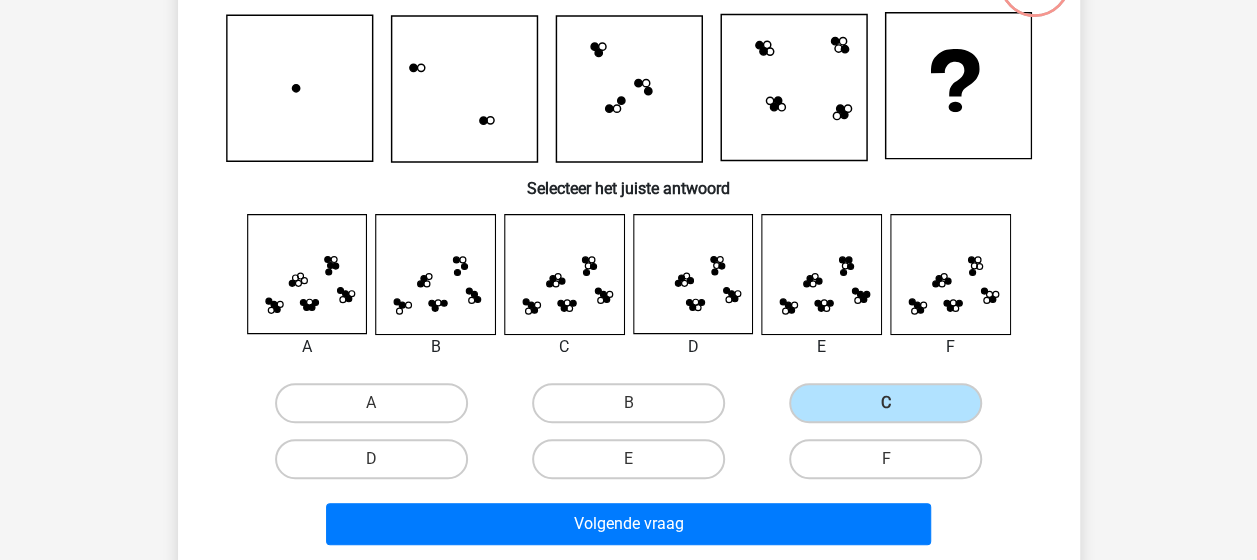 scroll, scrollTop: 184, scrollLeft: 0, axis: vertical 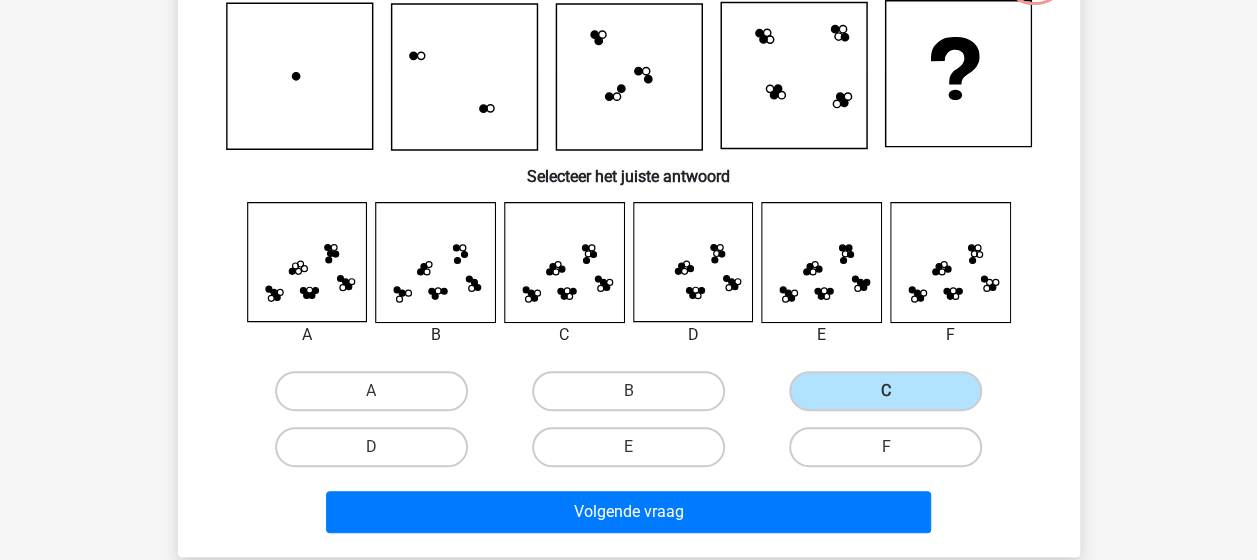 click on "Volgende vraag" at bounding box center [629, 508] 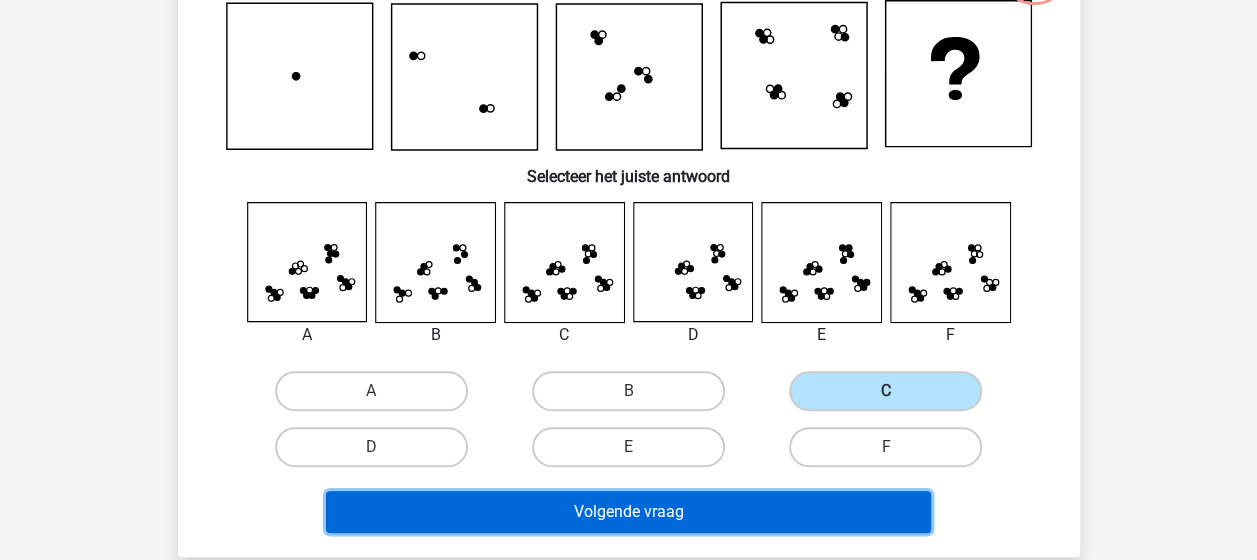 click on "Volgende vraag" at bounding box center [628, 512] 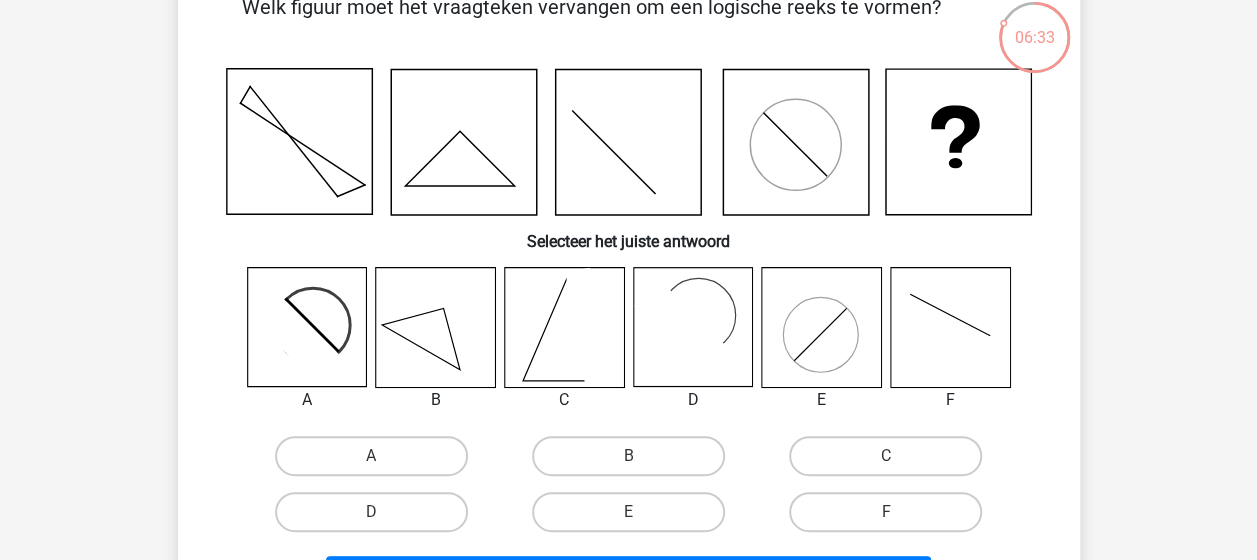 scroll, scrollTop: 152, scrollLeft: 0, axis: vertical 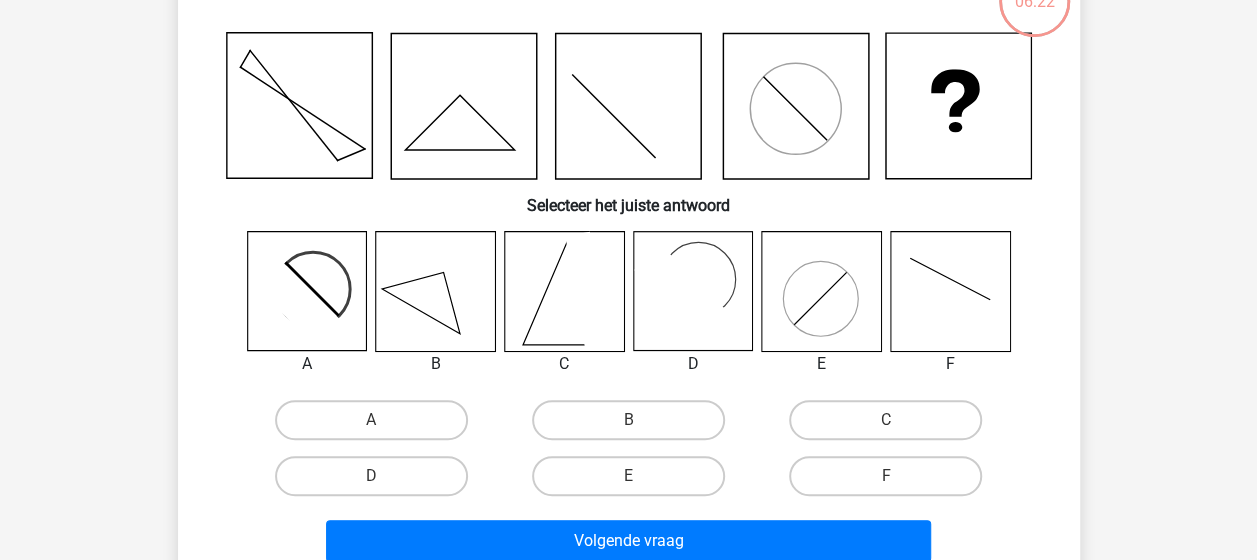 click on "Volgende vraag" at bounding box center (629, 537) 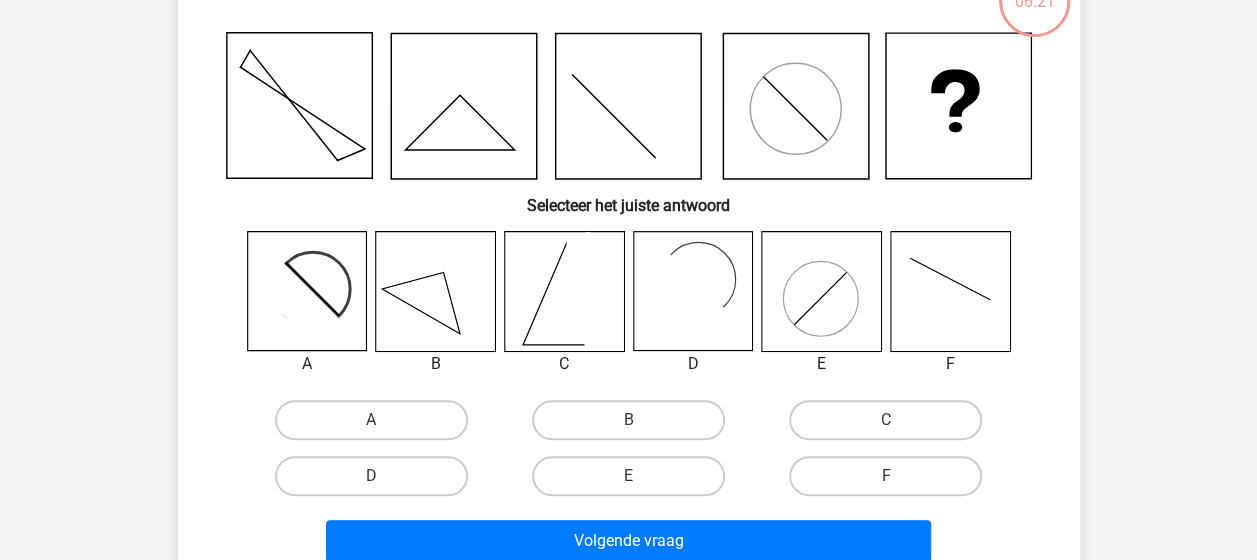 click on "D" at bounding box center [377, 482] 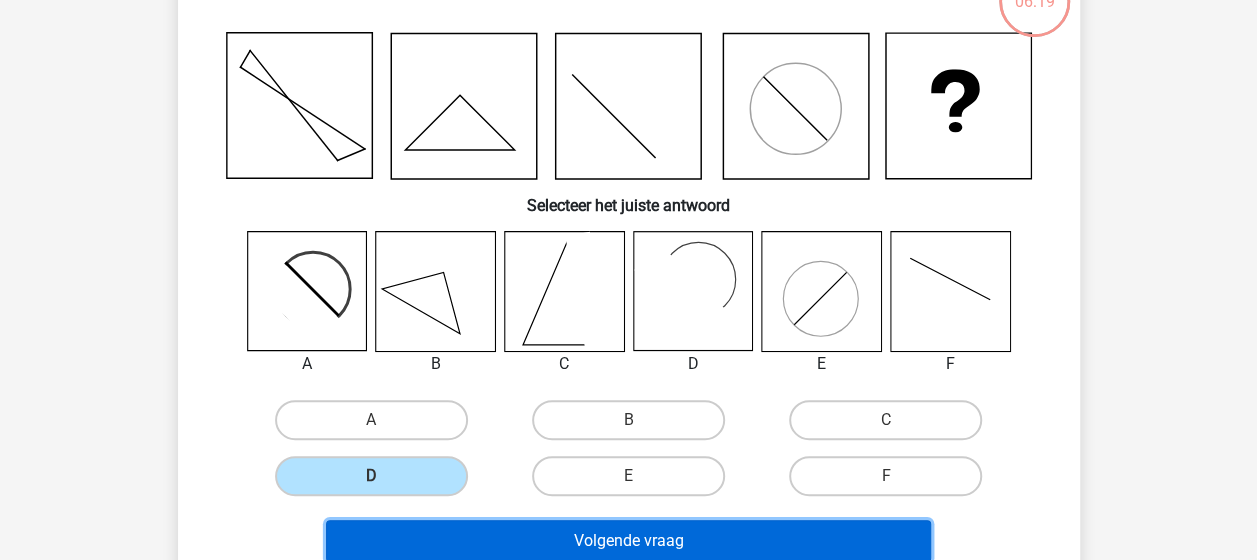 click on "Volgende vraag" at bounding box center [628, 541] 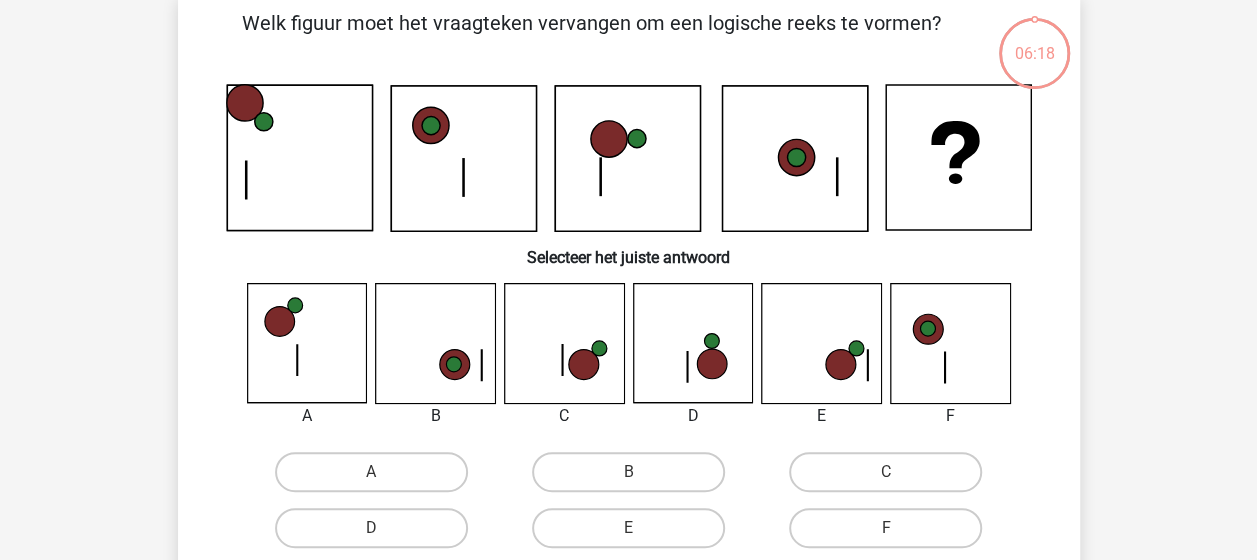 scroll, scrollTop: 92, scrollLeft: 0, axis: vertical 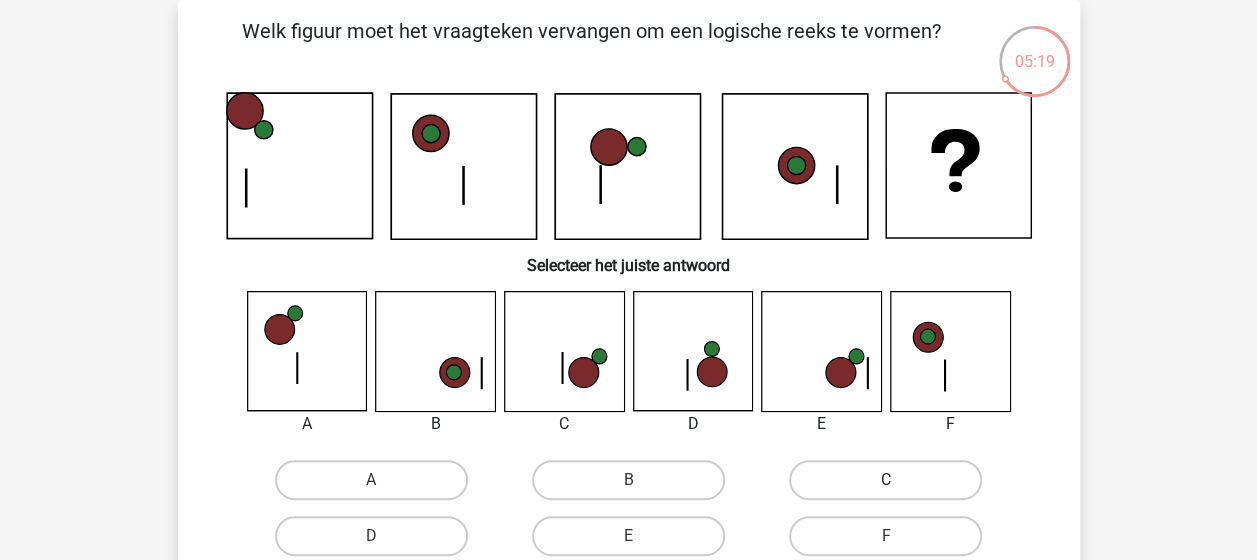 click on "C" at bounding box center [885, 480] 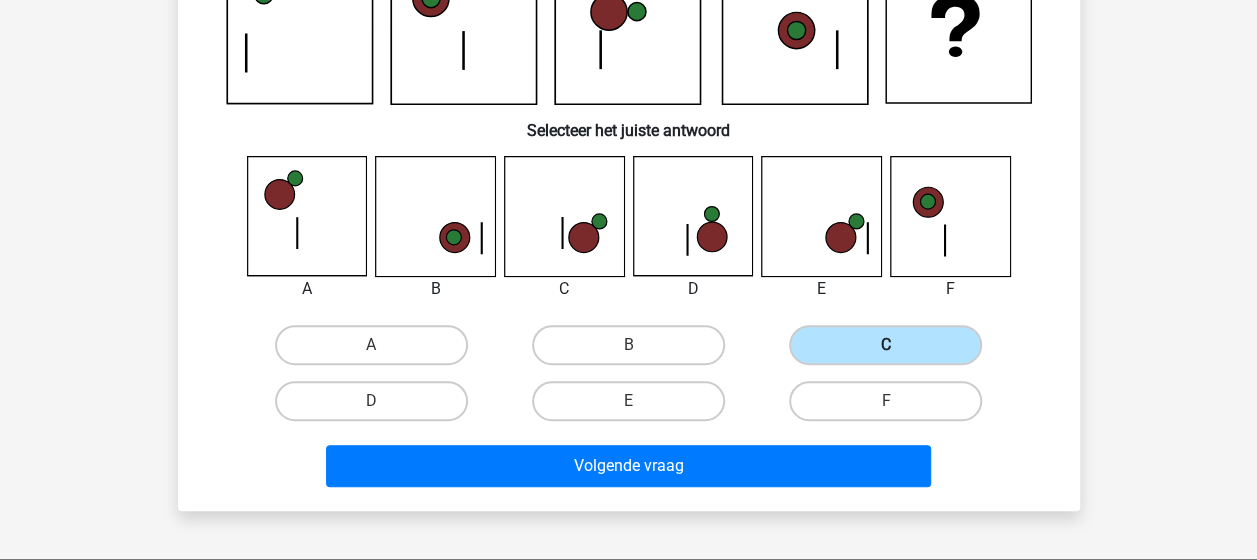 scroll, scrollTop: 228, scrollLeft: 0, axis: vertical 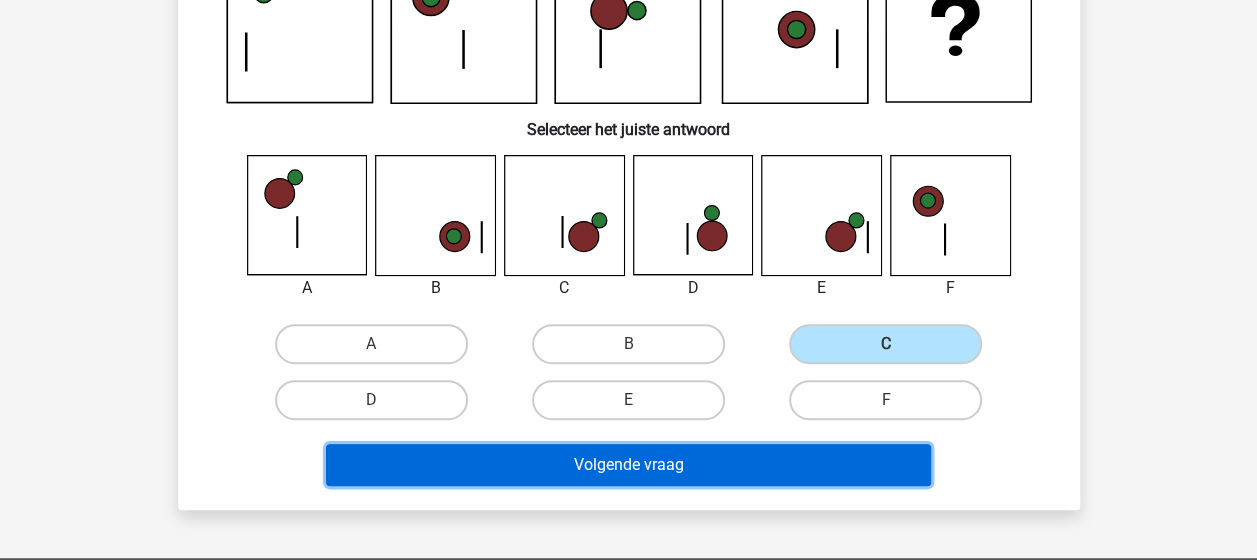 click on "Volgende vraag" at bounding box center [628, 465] 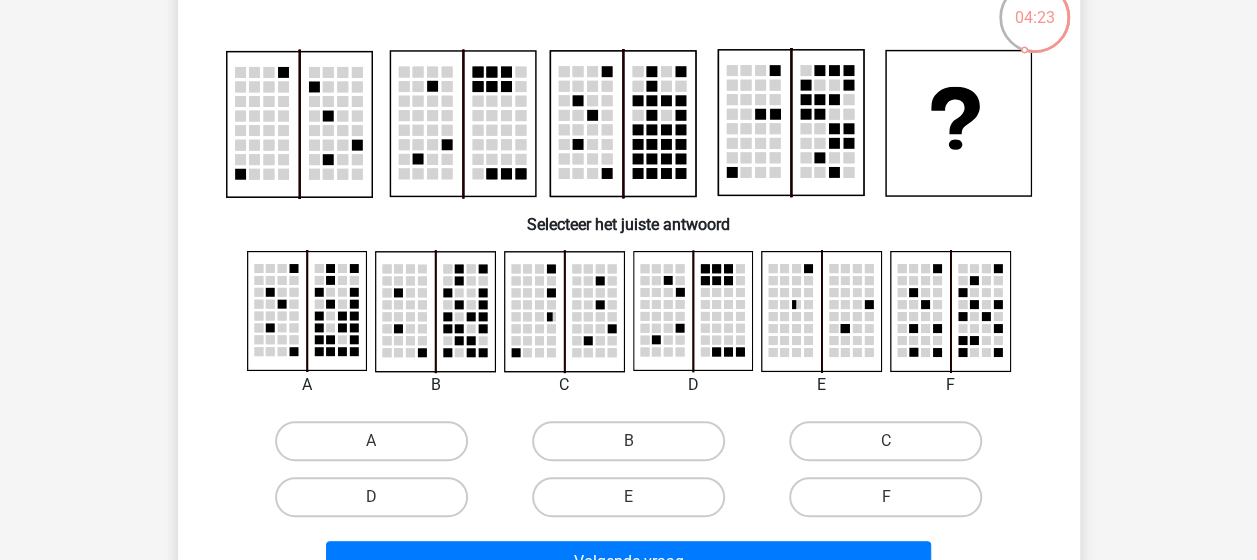 scroll, scrollTop: 146, scrollLeft: 0, axis: vertical 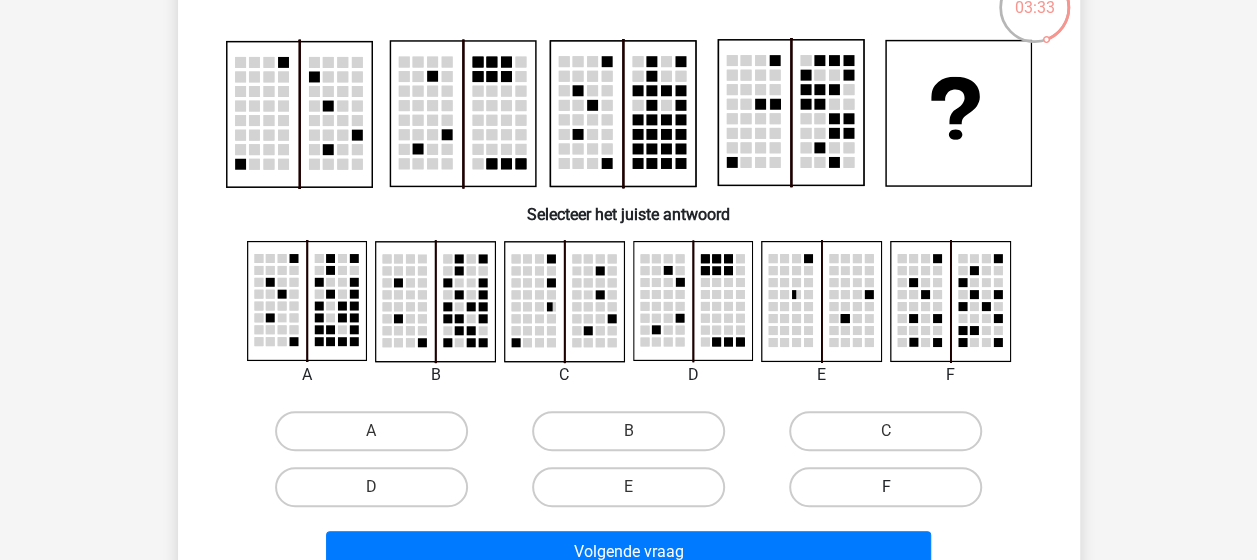click on "F" at bounding box center (885, 487) 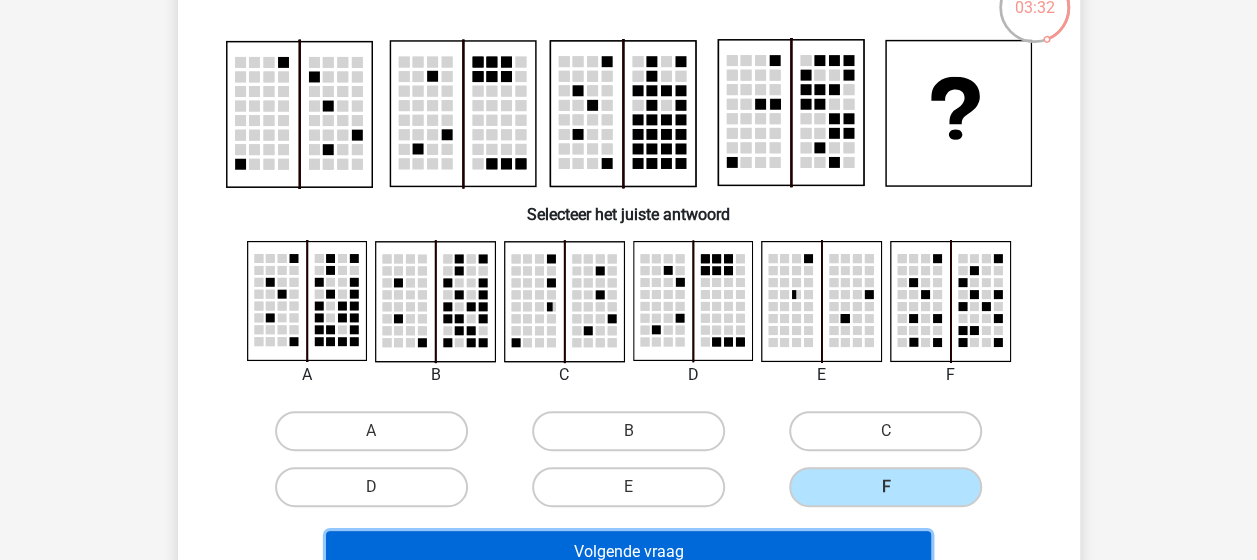 click on "Volgende vraag" at bounding box center [628, 552] 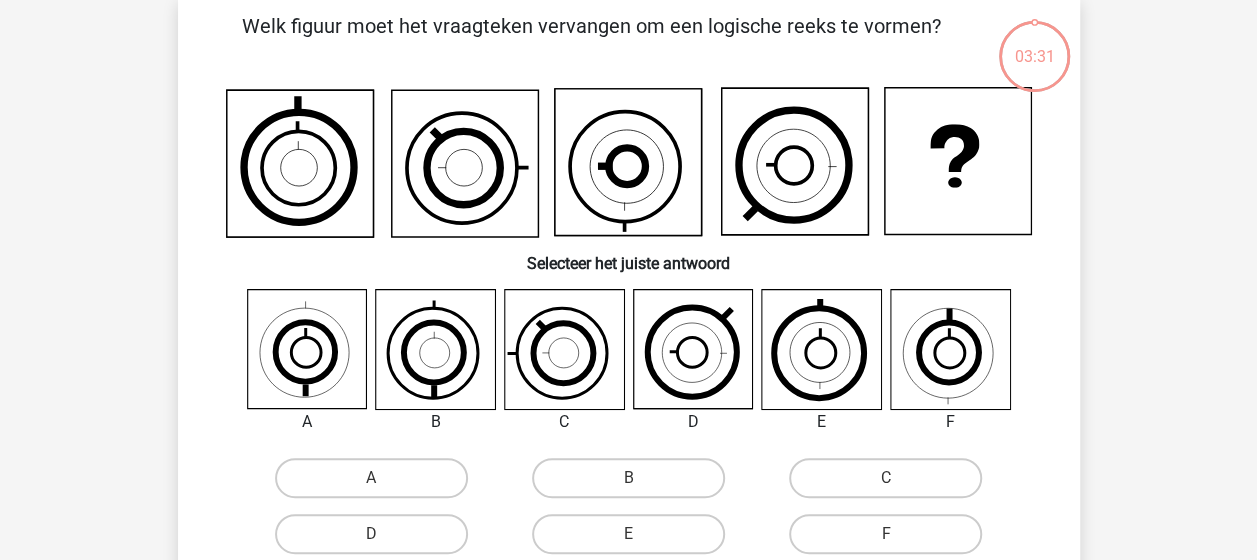 scroll, scrollTop: 92, scrollLeft: 0, axis: vertical 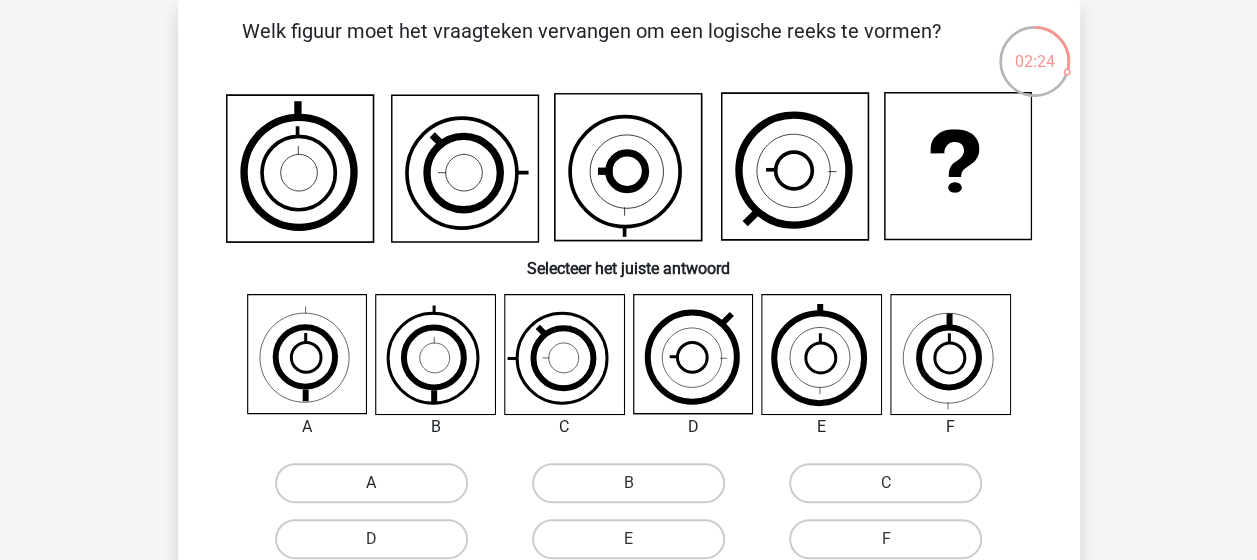 click on "A" at bounding box center [371, 483] 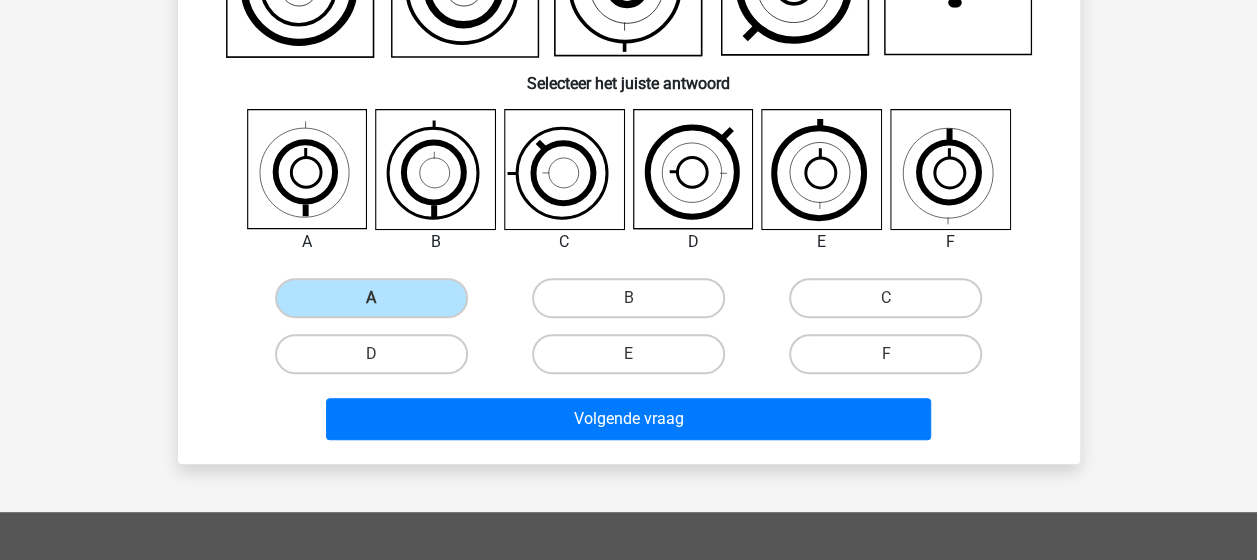 scroll, scrollTop: 278, scrollLeft: 0, axis: vertical 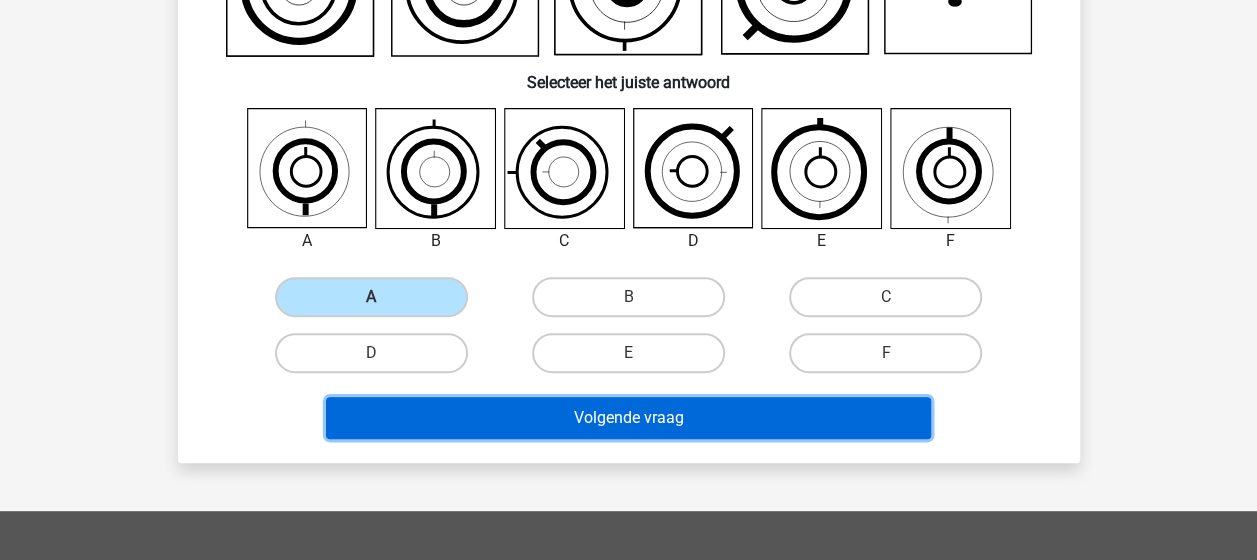 click on "Volgende vraag" at bounding box center [628, 418] 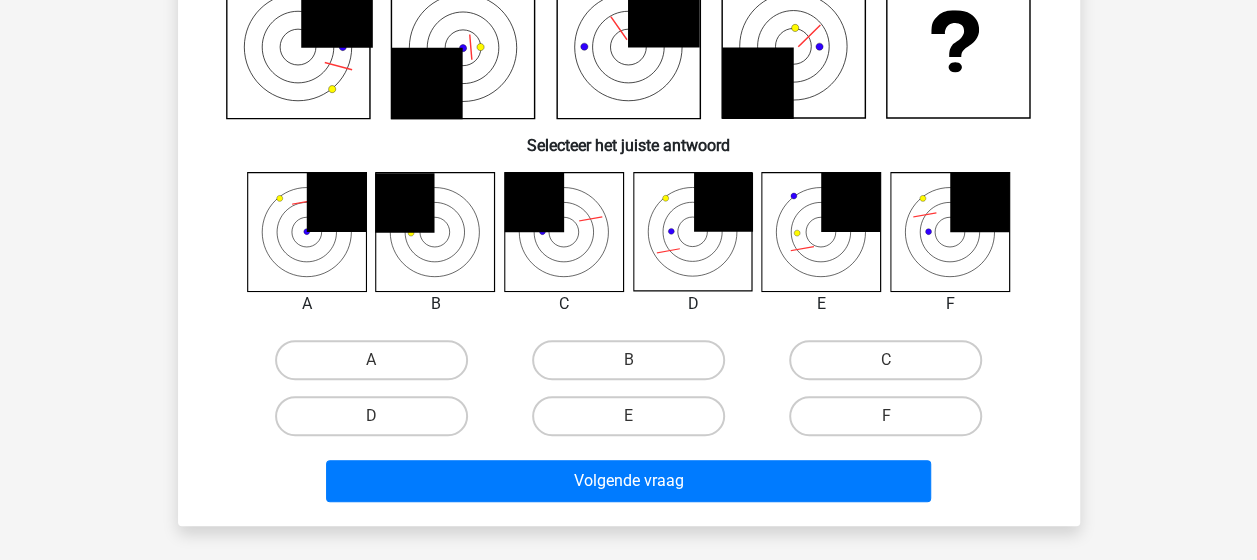 scroll, scrollTop: 92, scrollLeft: 0, axis: vertical 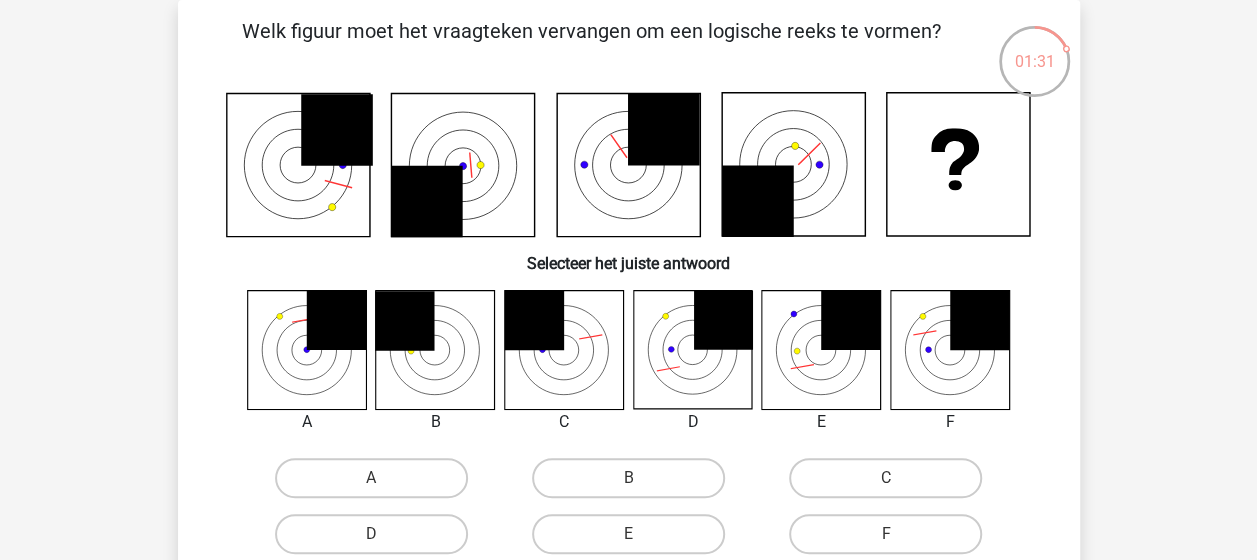 click 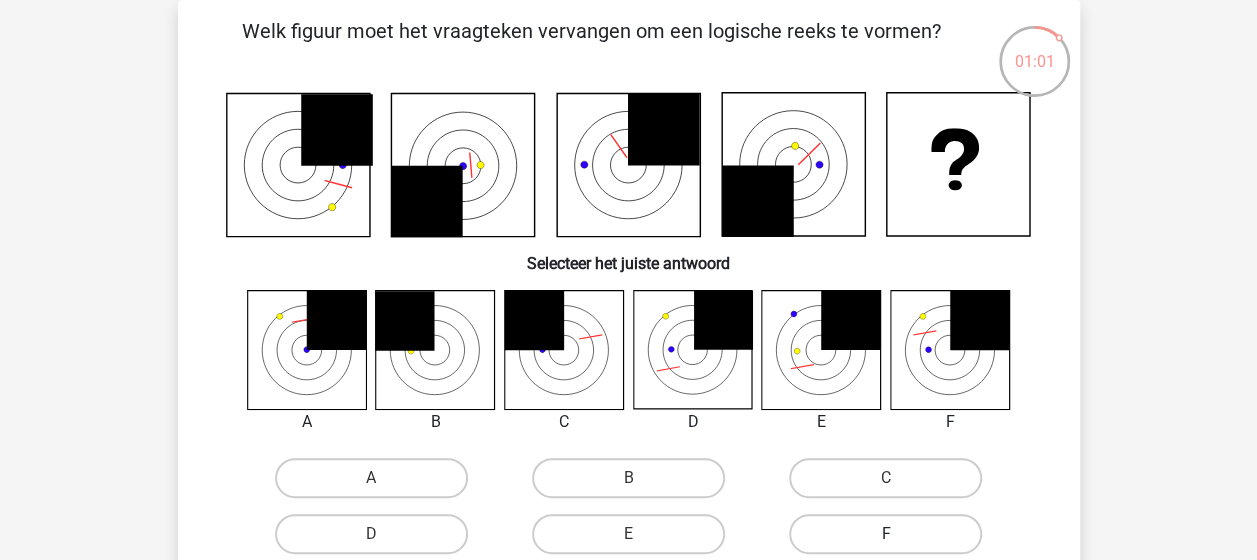 click on "F" at bounding box center (885, 534) 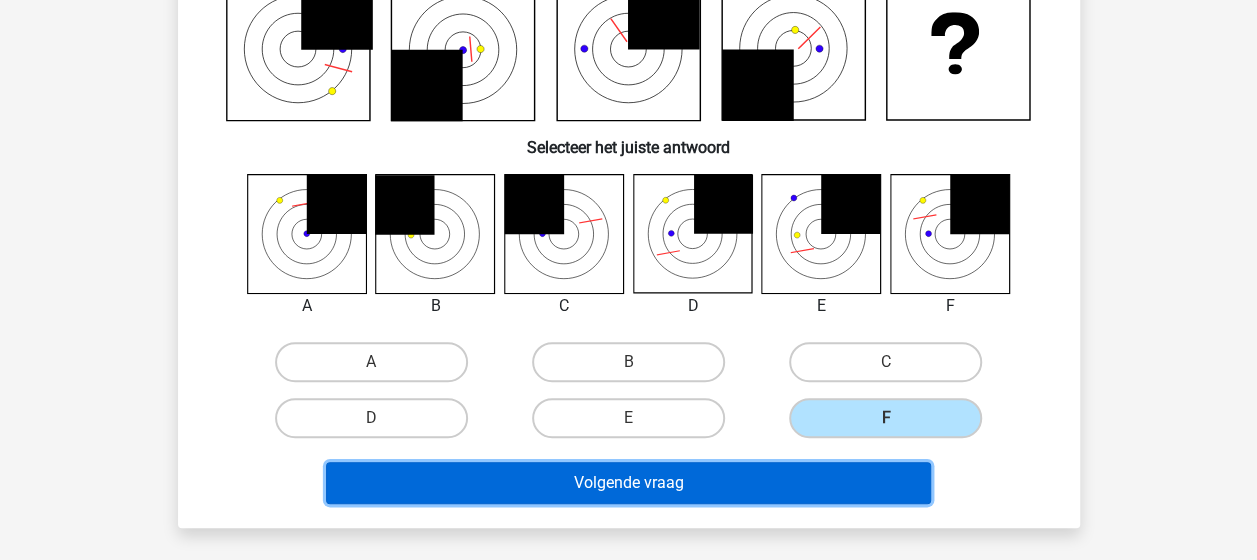 click on "Volgende vraag" at bounding box center [628, 483] 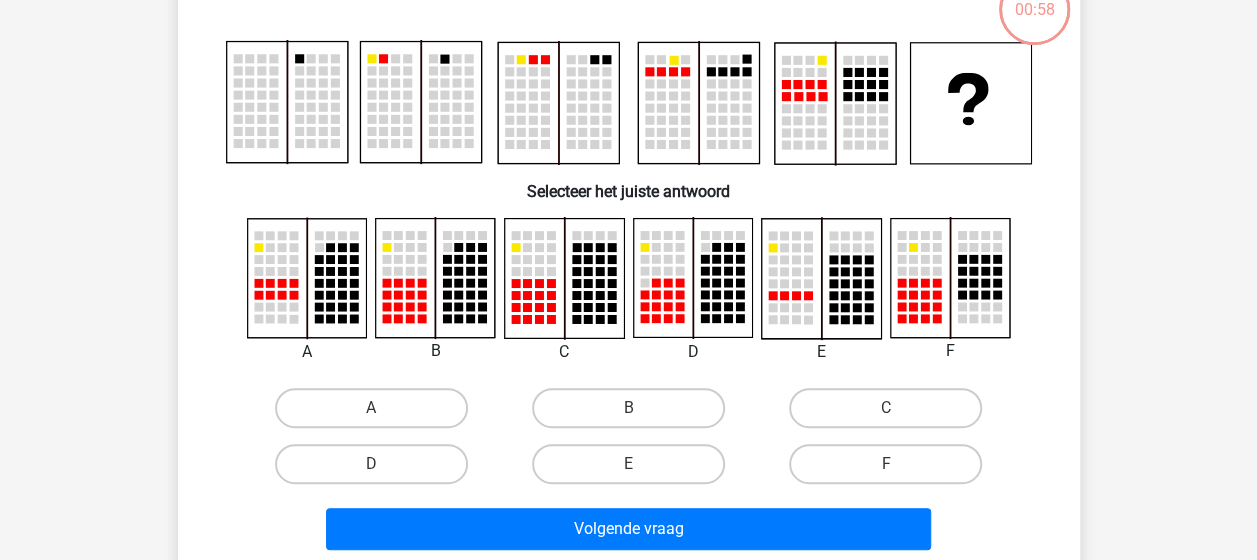 scroll, scrollTop: 92, scrollLeft: 0, axis: vertical 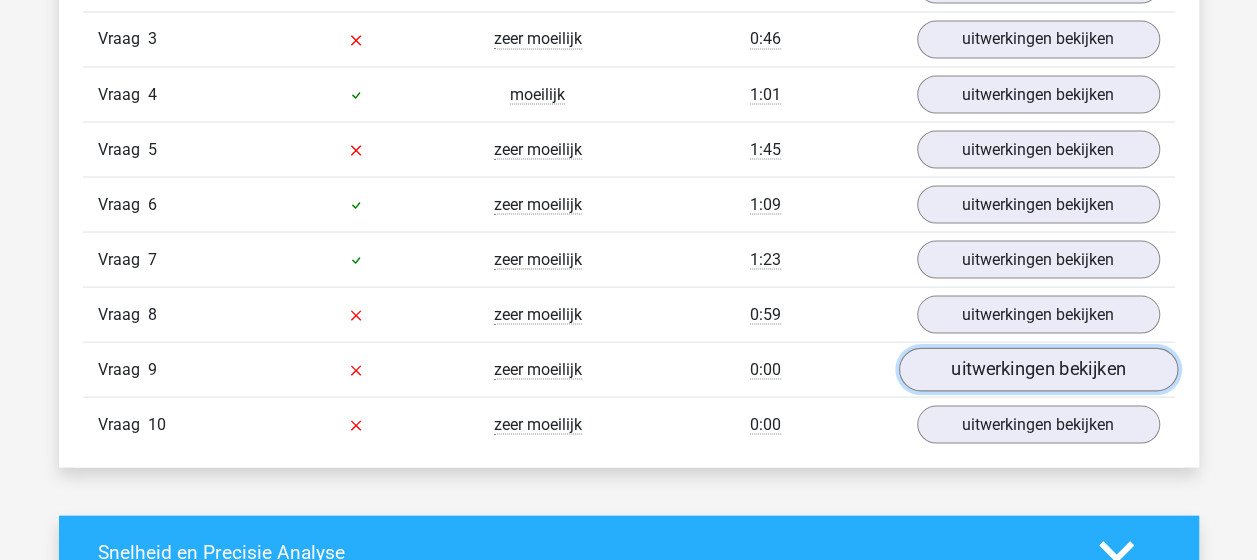 click on "uitwerkingen bekijken" at bounding box center [1037, 369] 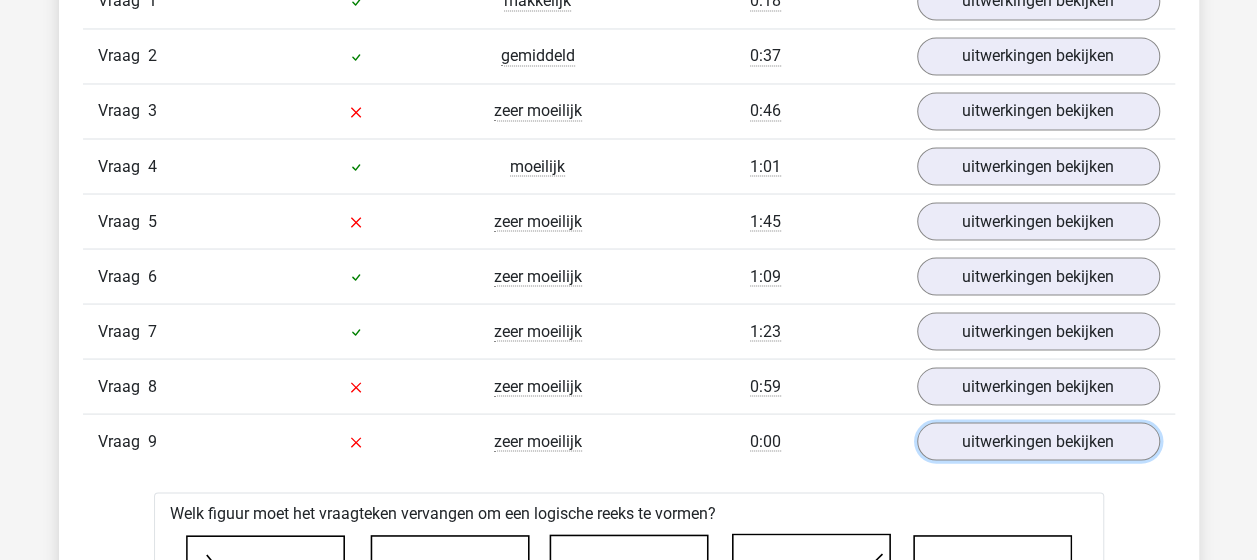 scroll, scrollTop: 1775, scrollLeft: 0, axis: vertical 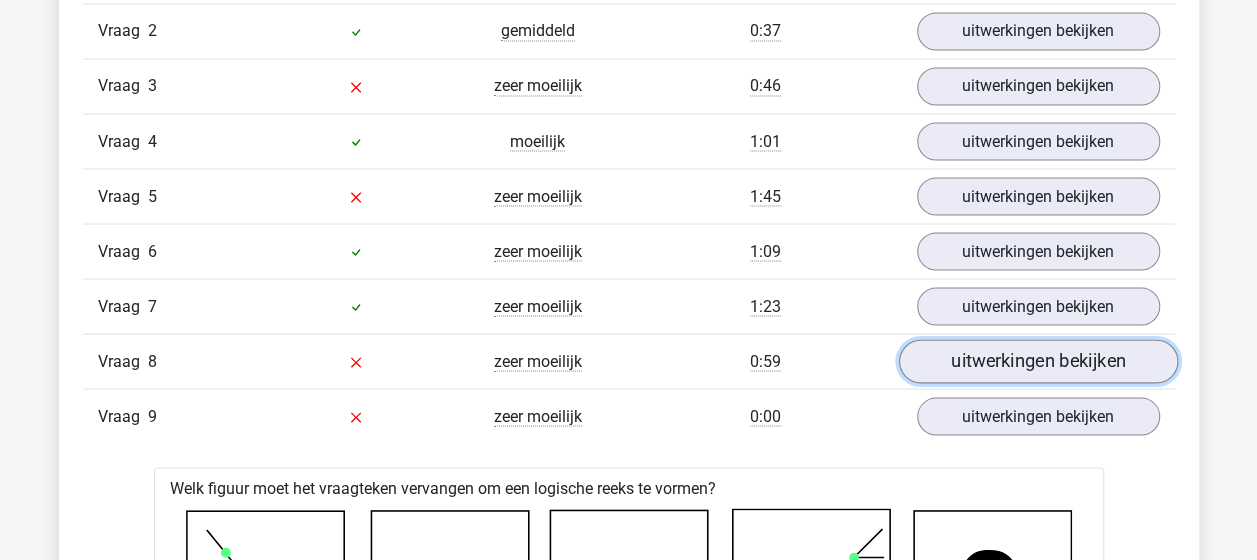 click on "uitwerkingen bekijken" at bounding box center (1037, 361) 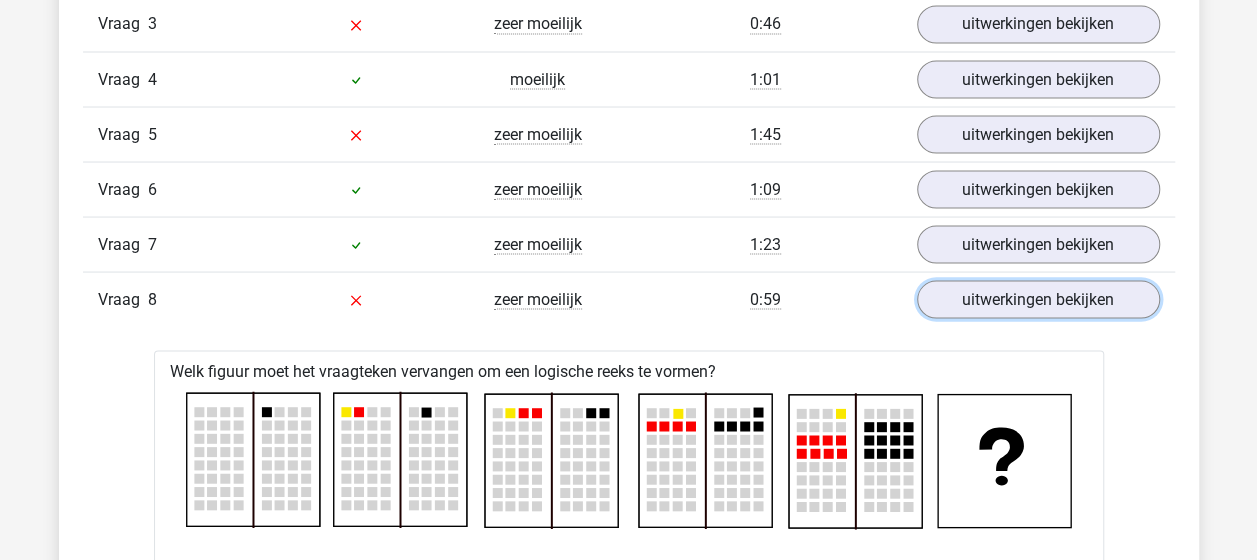scroll, scrollTop: 1766, scrollLeft: 0, axis: vertical 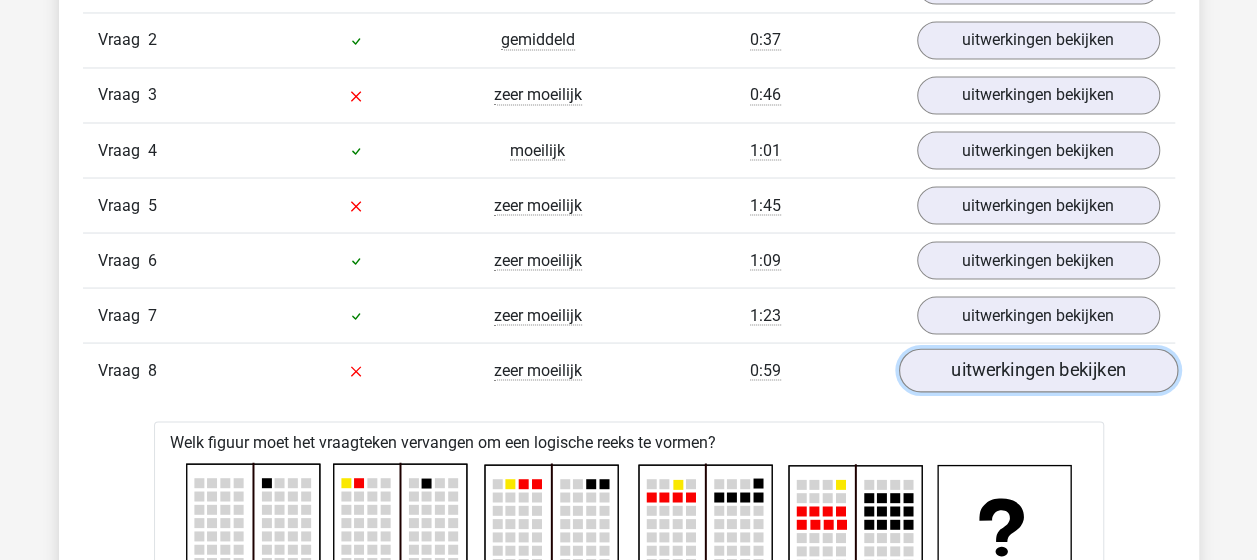 click on "uitwerkingen bekijken" at bounding box center [1037, 370] 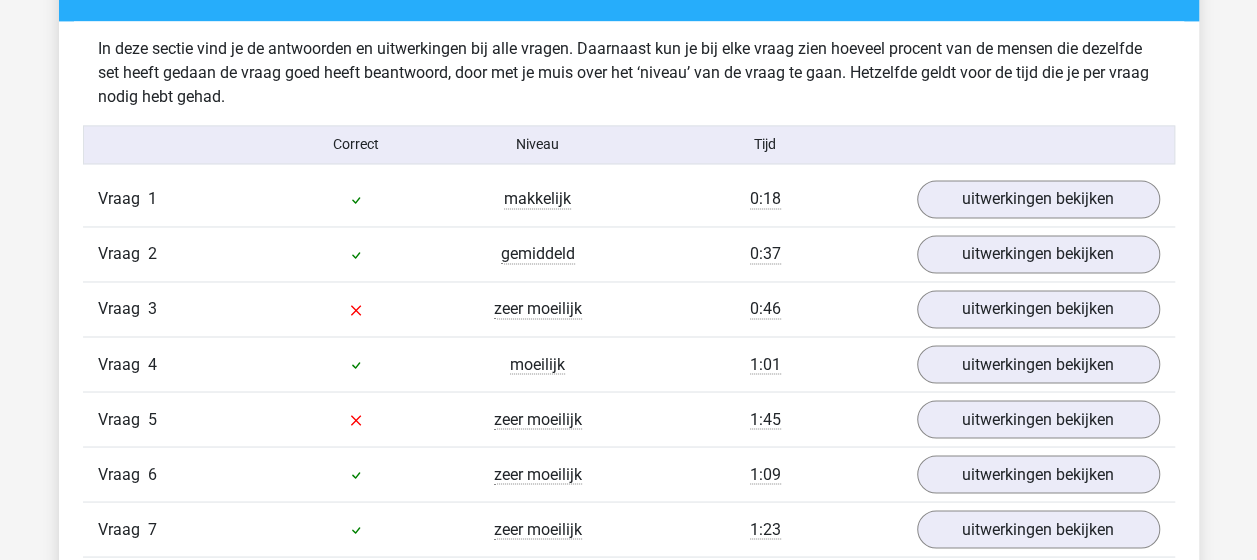 scroll, scrollTop: 1554, scrollLeft: 0, axis: vertical 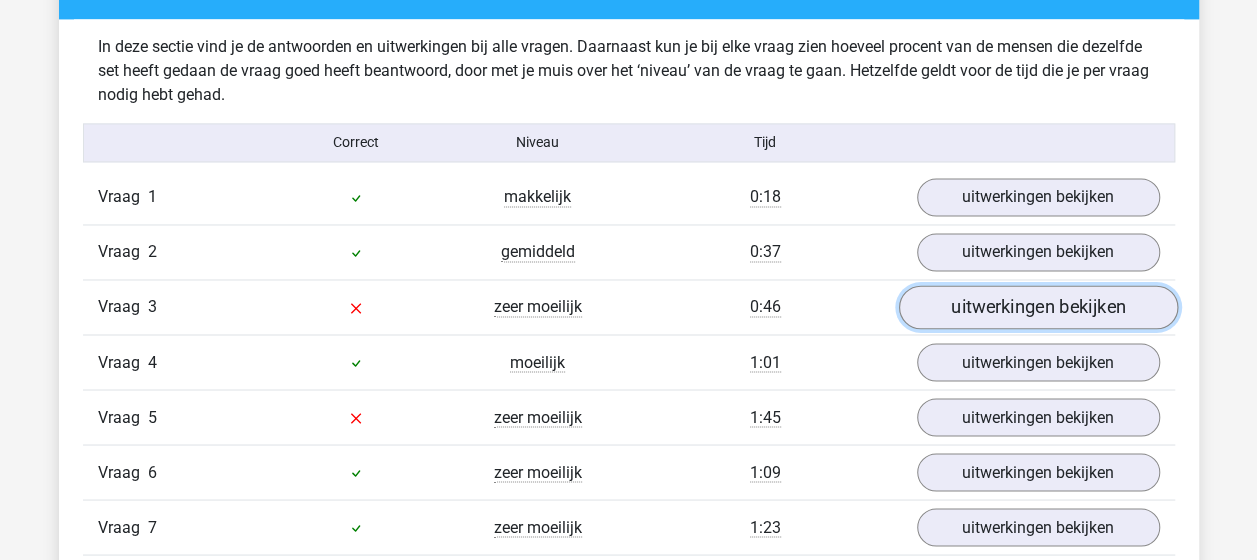 click on "uitwerkingen bekijken" at bounding box center [1037, 307] 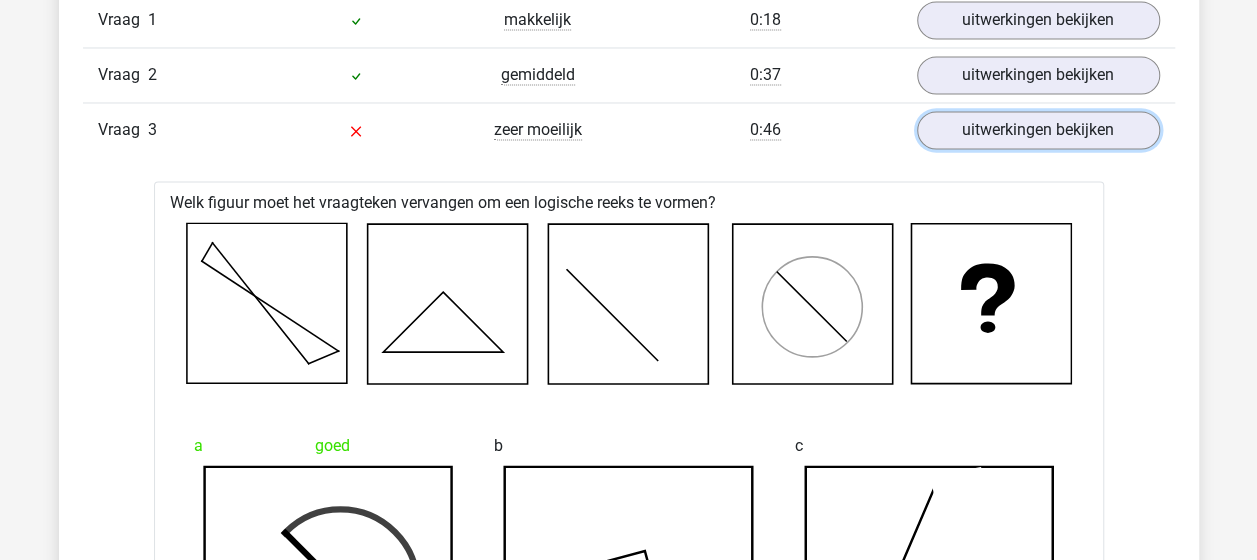 scroll, scrollTop: 1730, scrollLeft: 0, axis: vertical 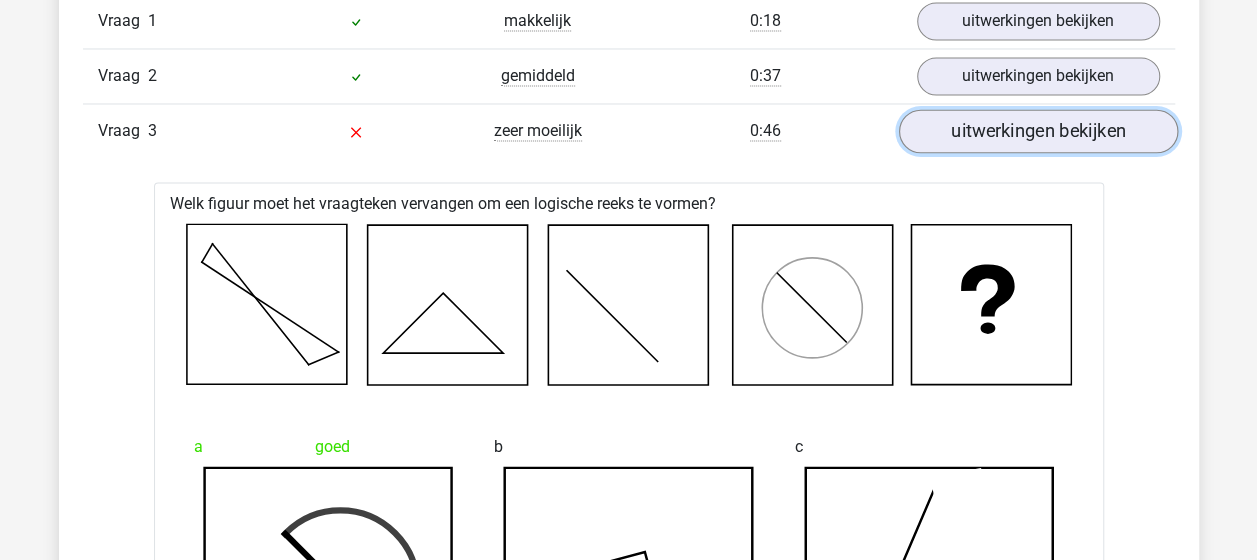 click on "uitwerkingen bekijken" at bounding box center [1037, 131] 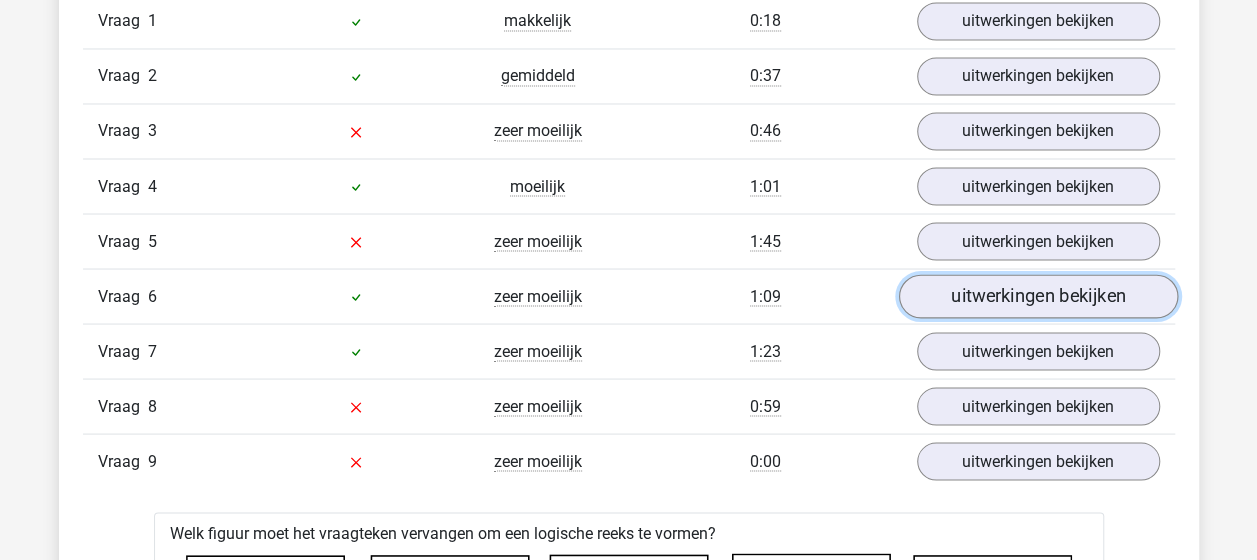 click on "uitwerkingen bekijken" at bounding box center [1037, 296] 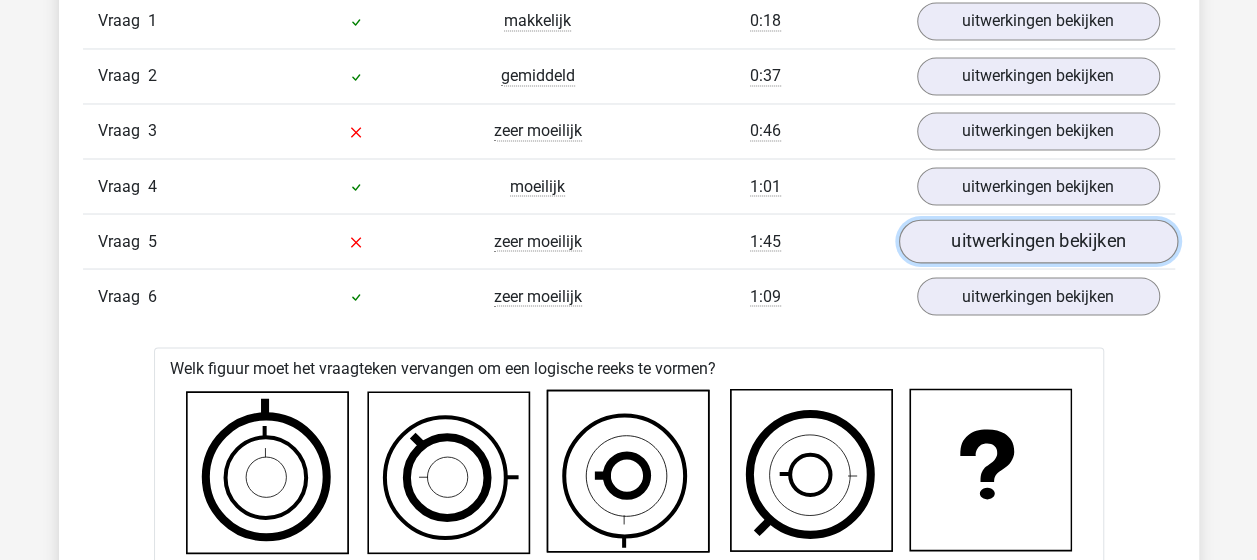 click on "uitwerkingen bekijken" at bounding box center [1037, 241] 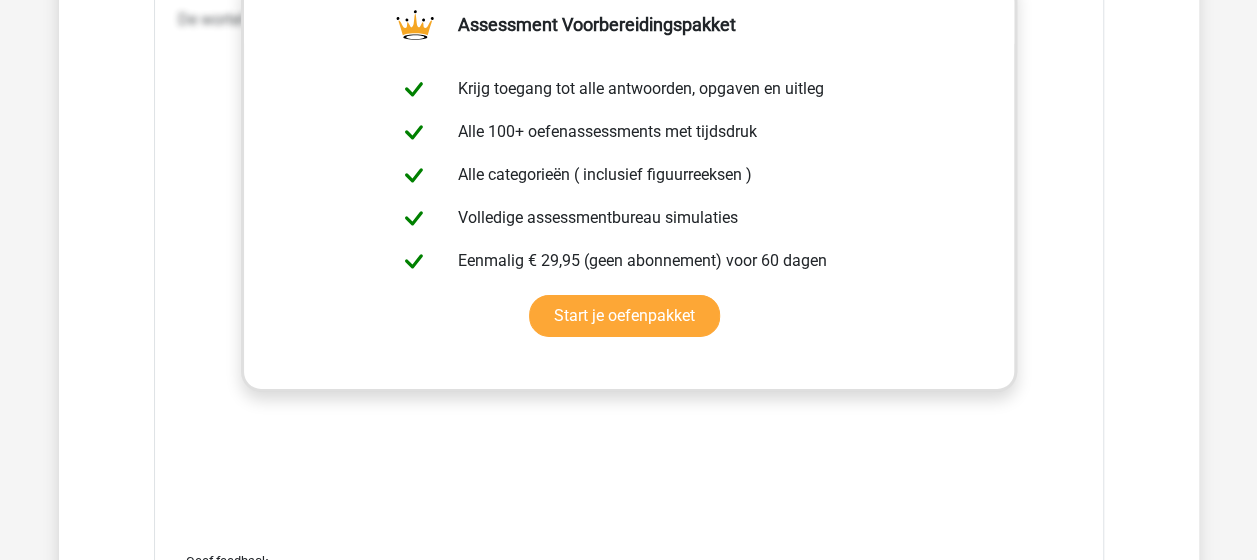 scroll, scrollTop: 3068, scrollLeft: 0, axis: vertical 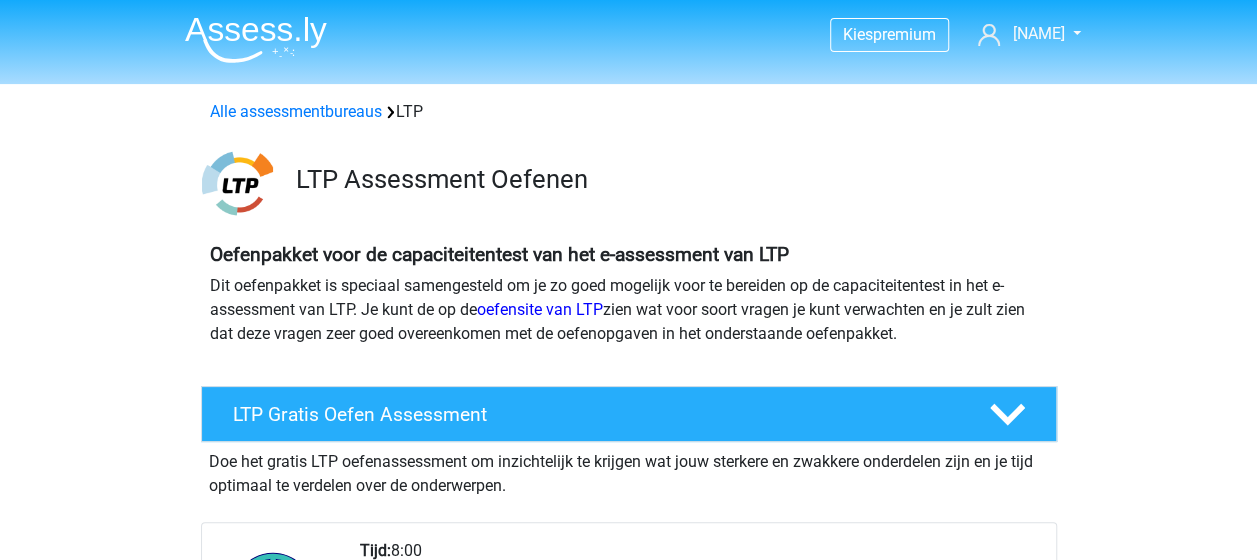 click at bounding box center [256, 39] 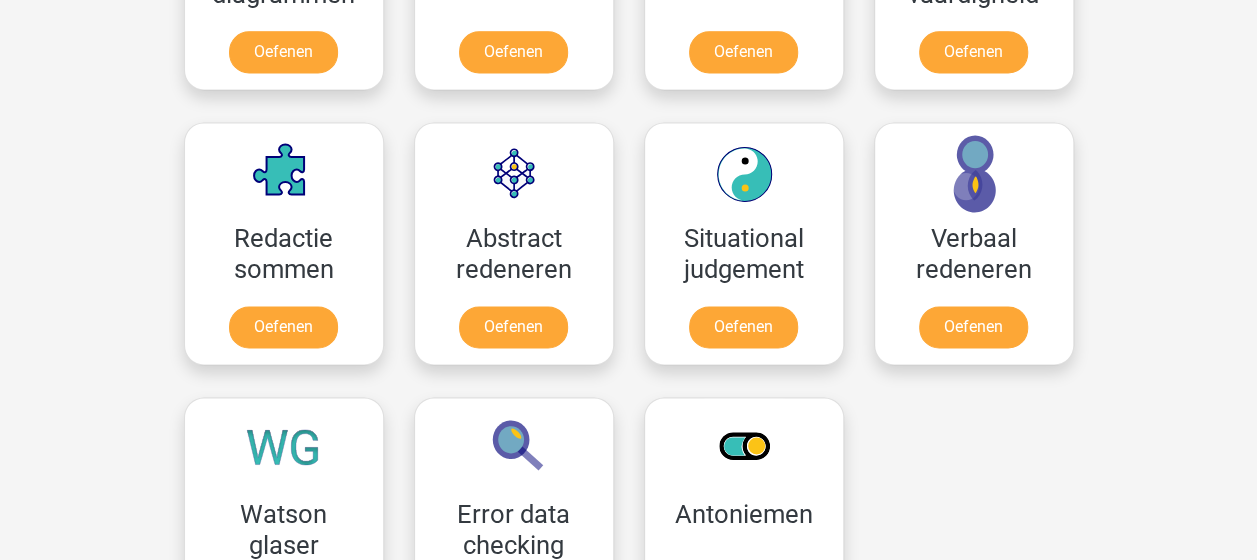 scroll, scrollTop: 1367, scrollLeft: 0, axis: vertical 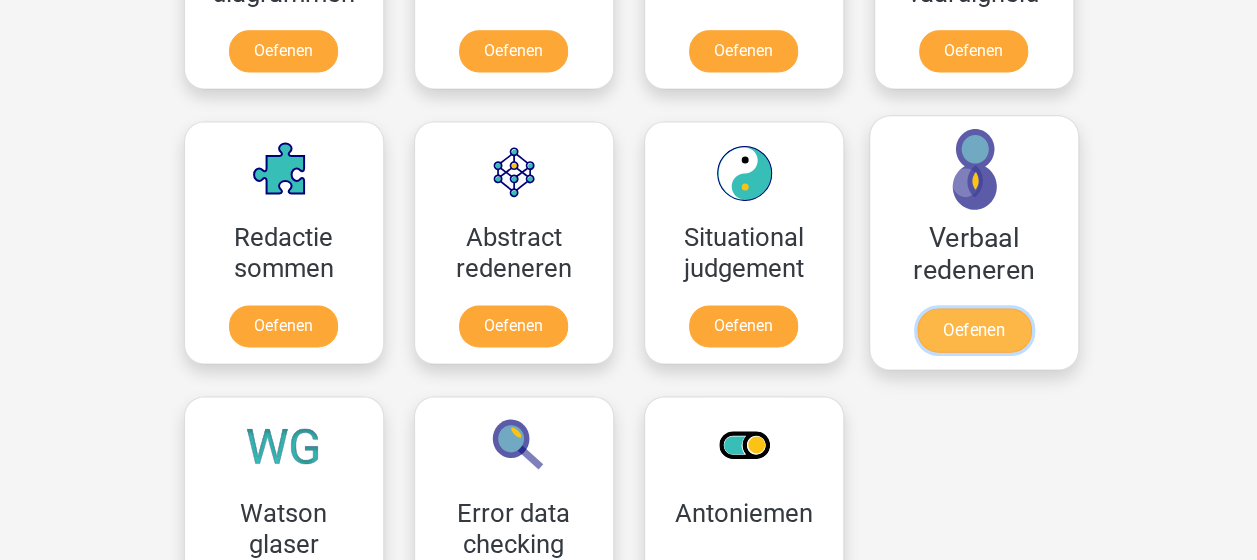 click on "Oefenen" at bounding box center (973, 330) 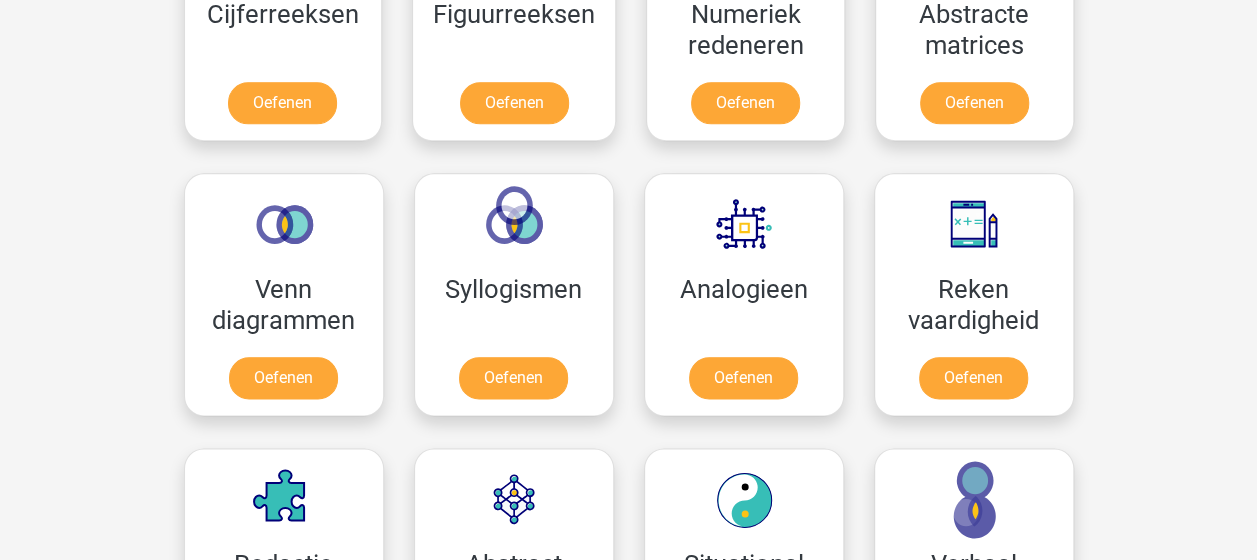 scroll, scrollTop: 1039, scrollLeft: 0, axis: vertical 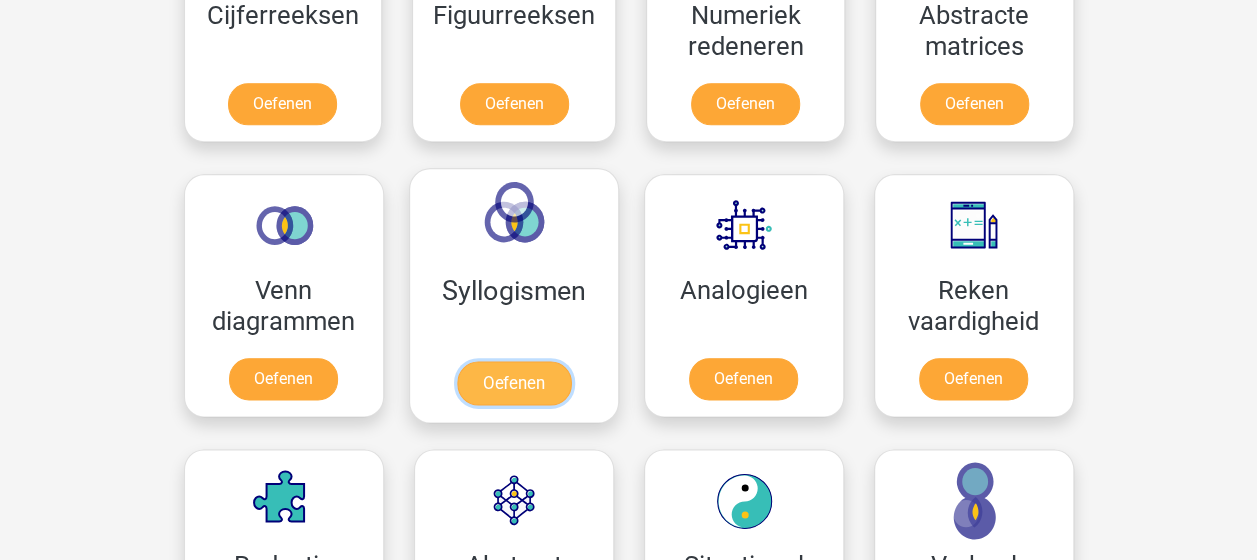click on "Oefenen" at bounding box center (513, 383) 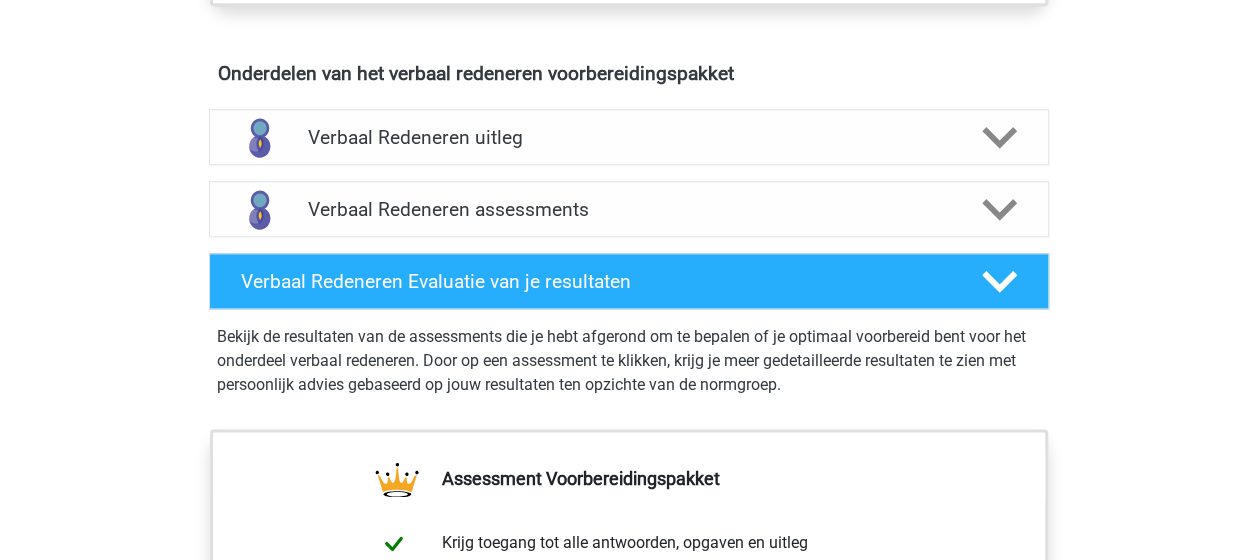 scroll, scrollTop: 1129, scrollLeft: 0, axis: vertical 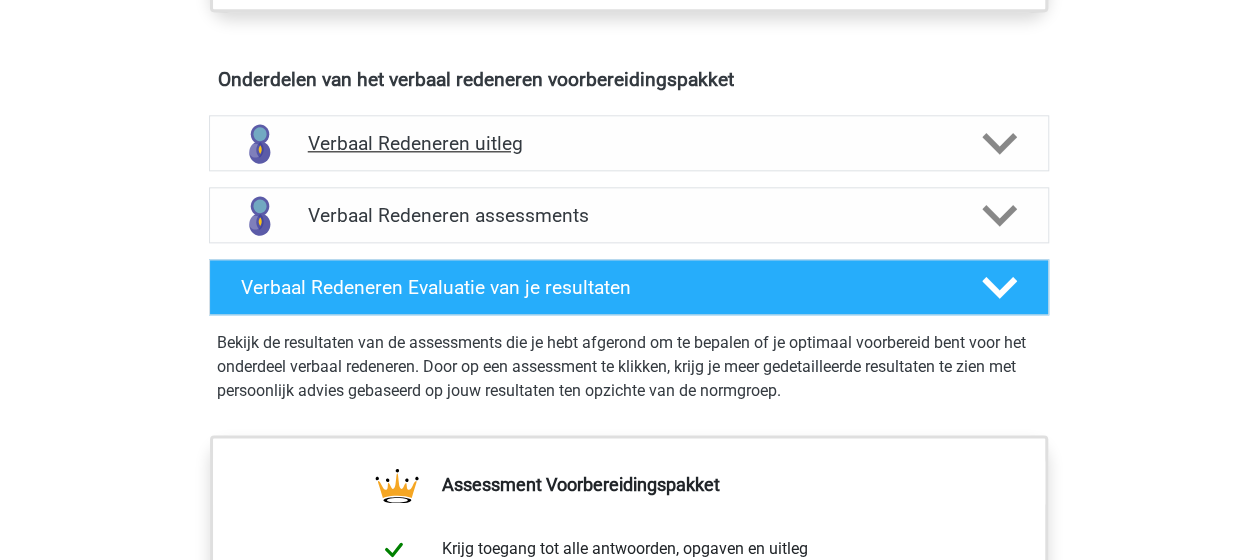 click at bounding box center [997, 143] 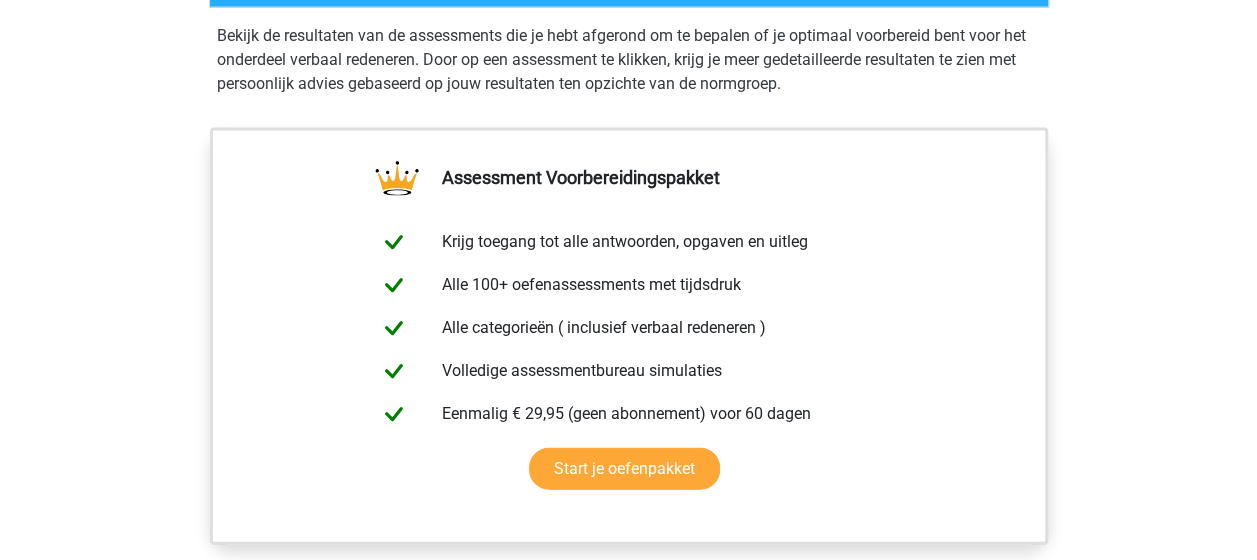 scroll, scrollTop: 2105, scrollLeft: 0, axis: vertical 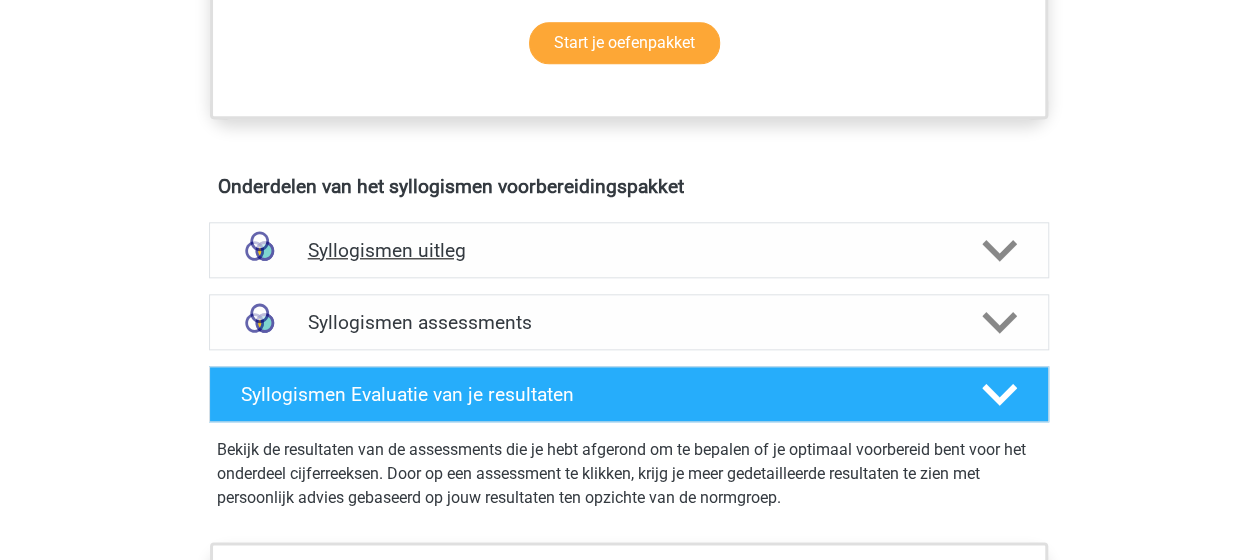 click on "Syllogismen uitleg" at bounding box center (629, 250) 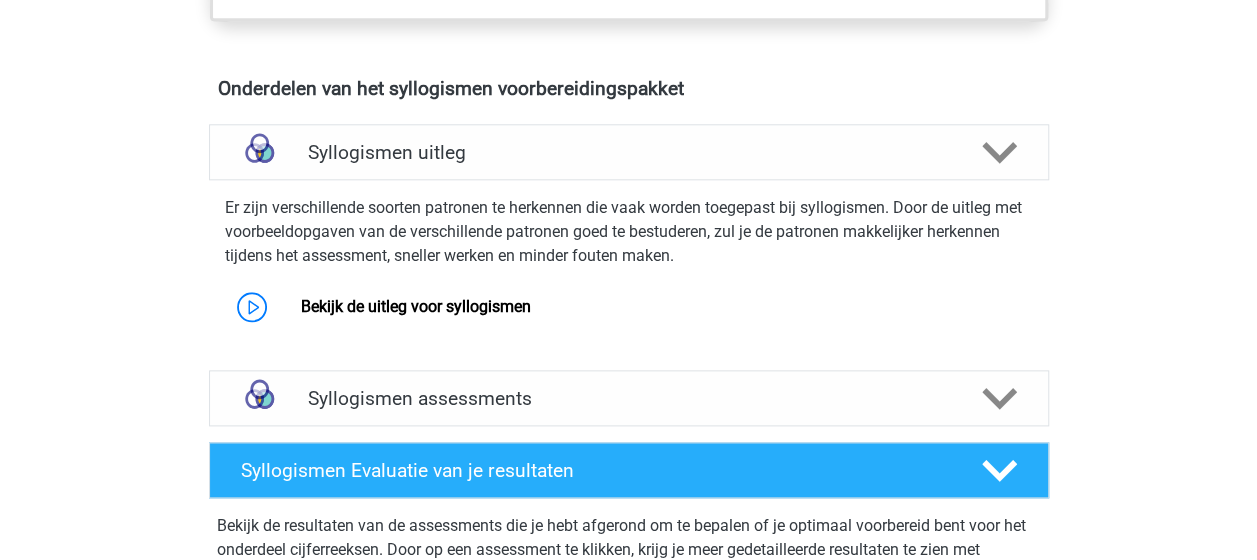 scroll, scrollTop: 1115, scrollLeft: 0, axis: vertical 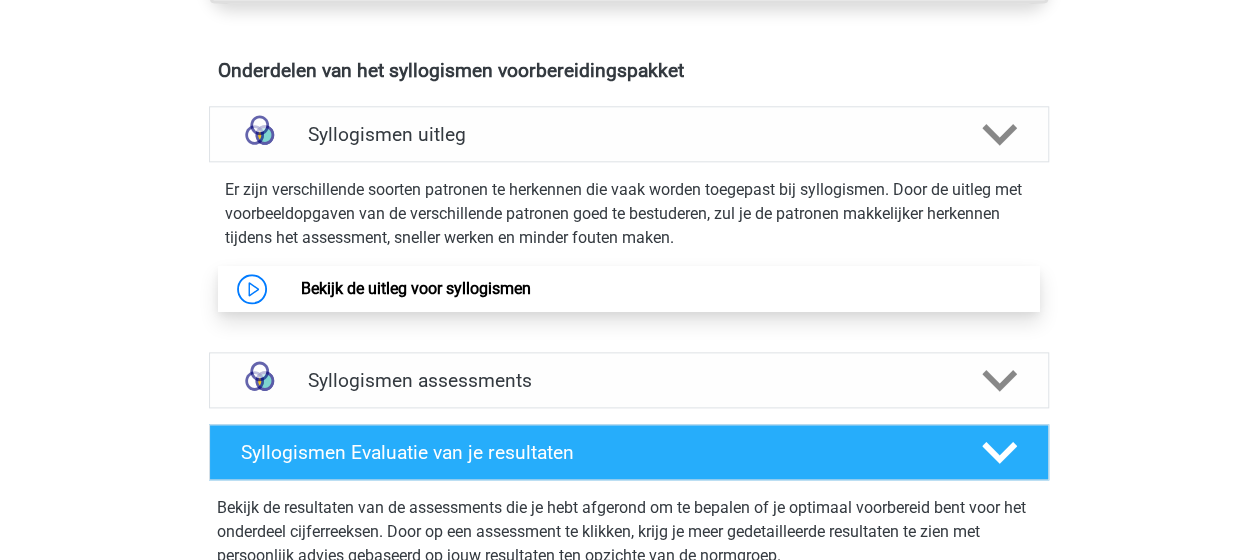click on "Bekijk de uitleg voor
syllogismen" at bounding box center (416, 288) 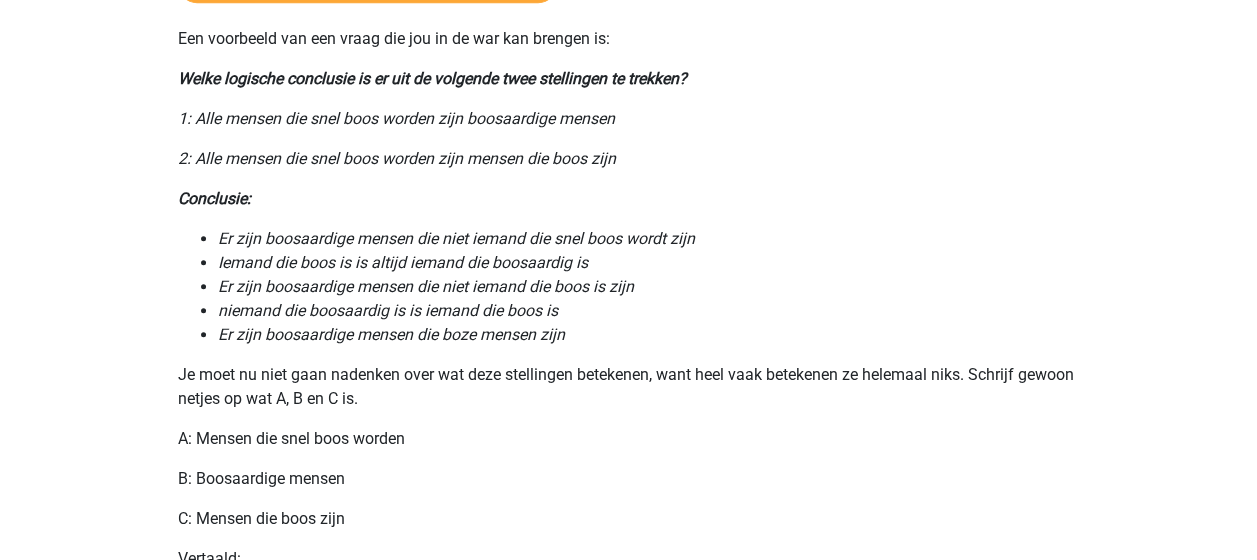scroll, scrollTop: 659, scrollLeft: 0, axis: vertical 